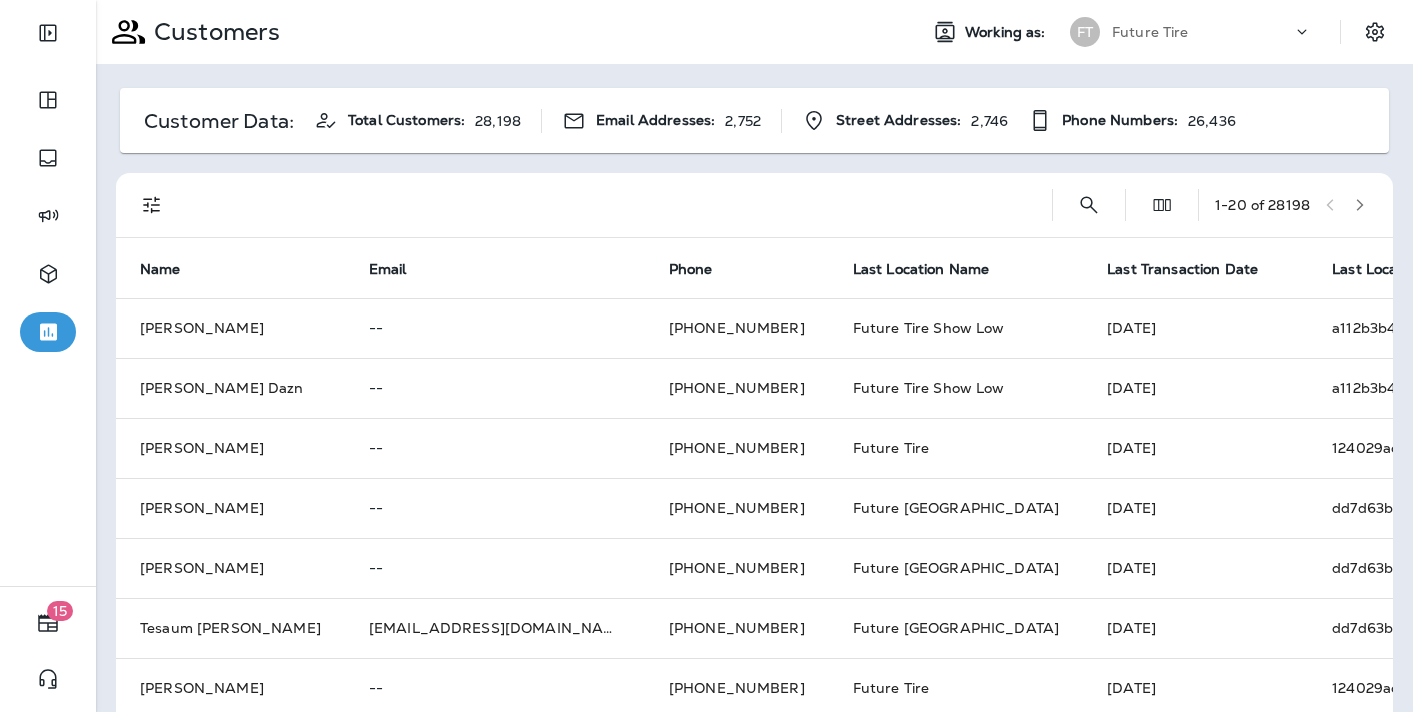scroll, scrollTop: 0, scrollLeft: 0, axis: both 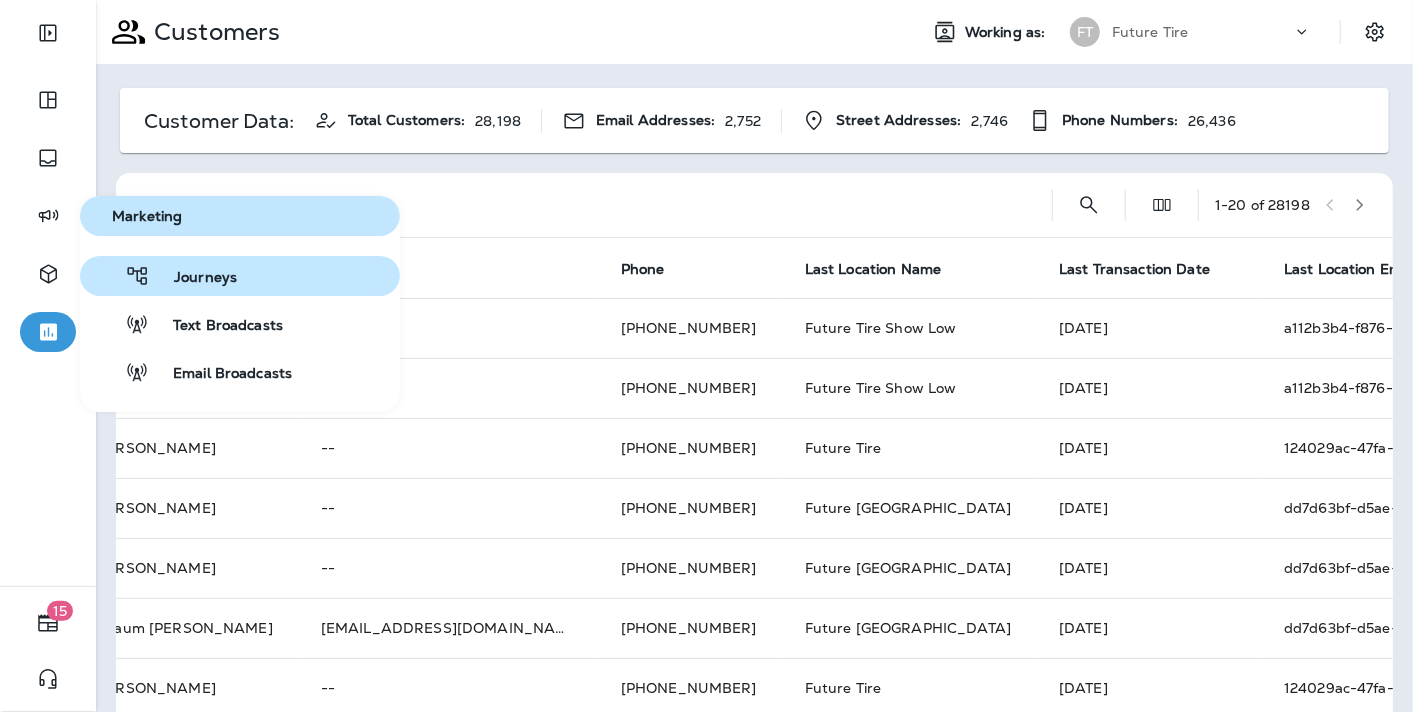click on "Journeys" at bounding box center (240, 276) 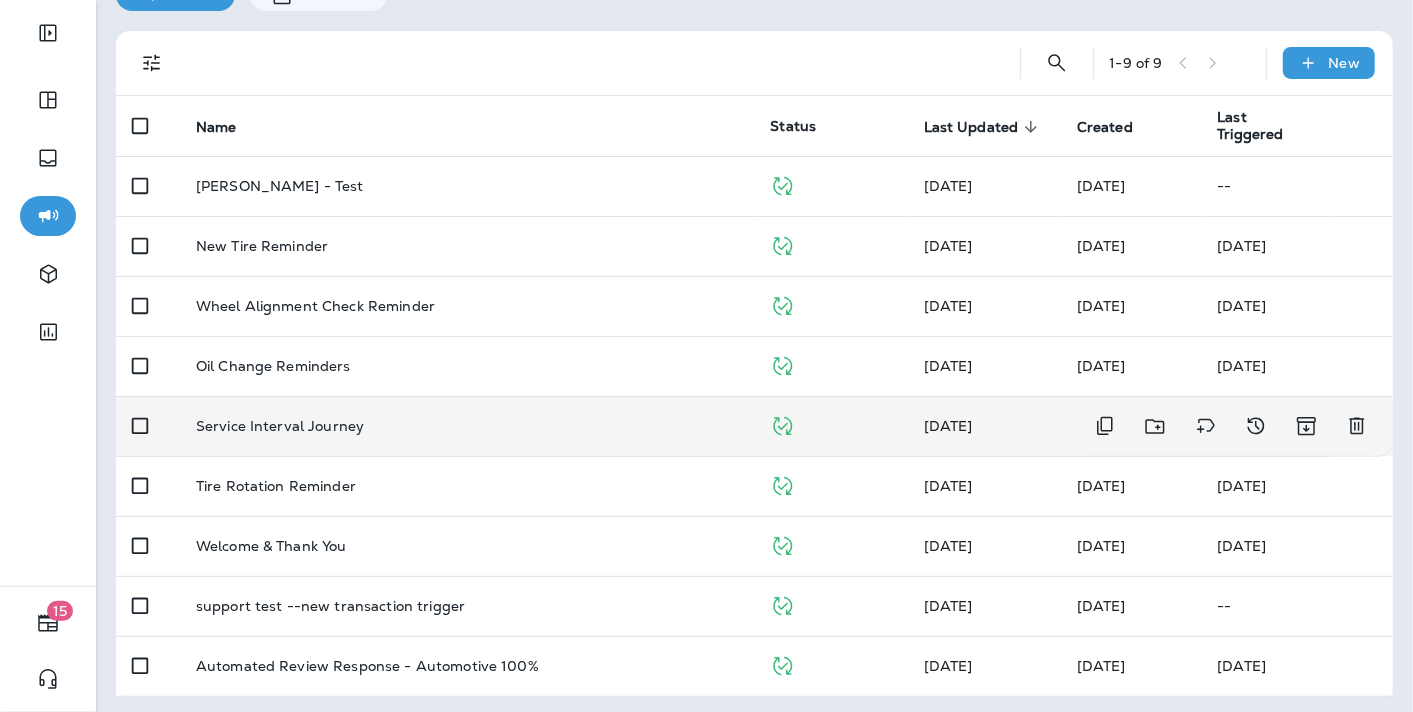scroll, scrollTop: 108, scrollLeft: 0, axis: vertical 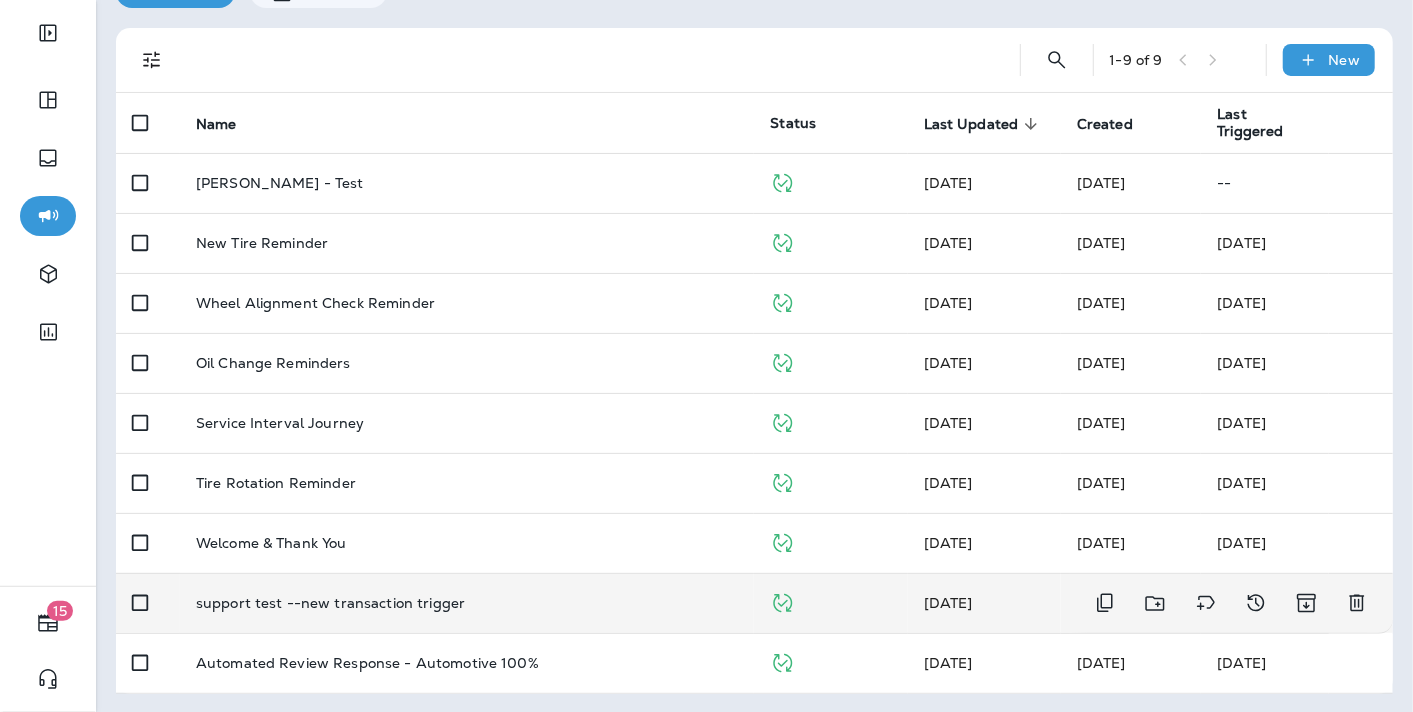 click on "support test --new transaction trigger" at bounding box center (467, 603) 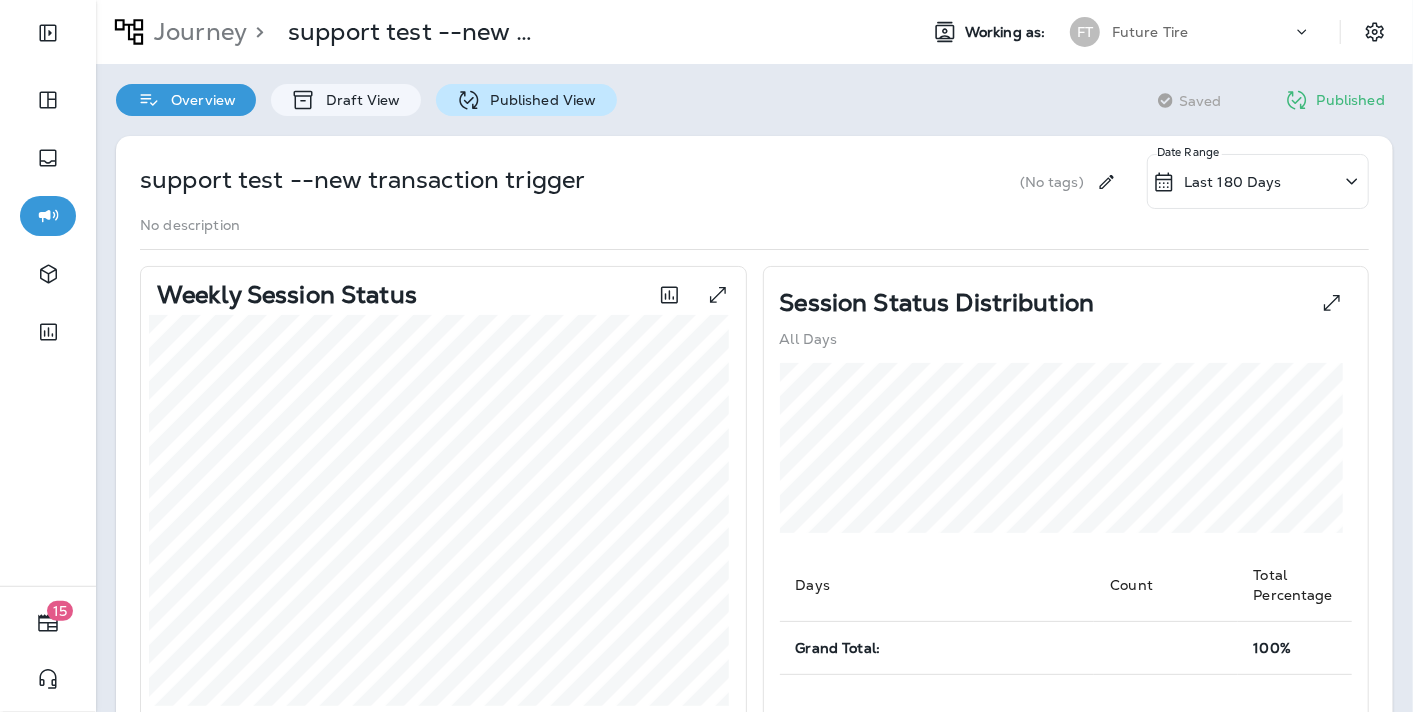 click on "Published View" at bounding box center [539, 100] 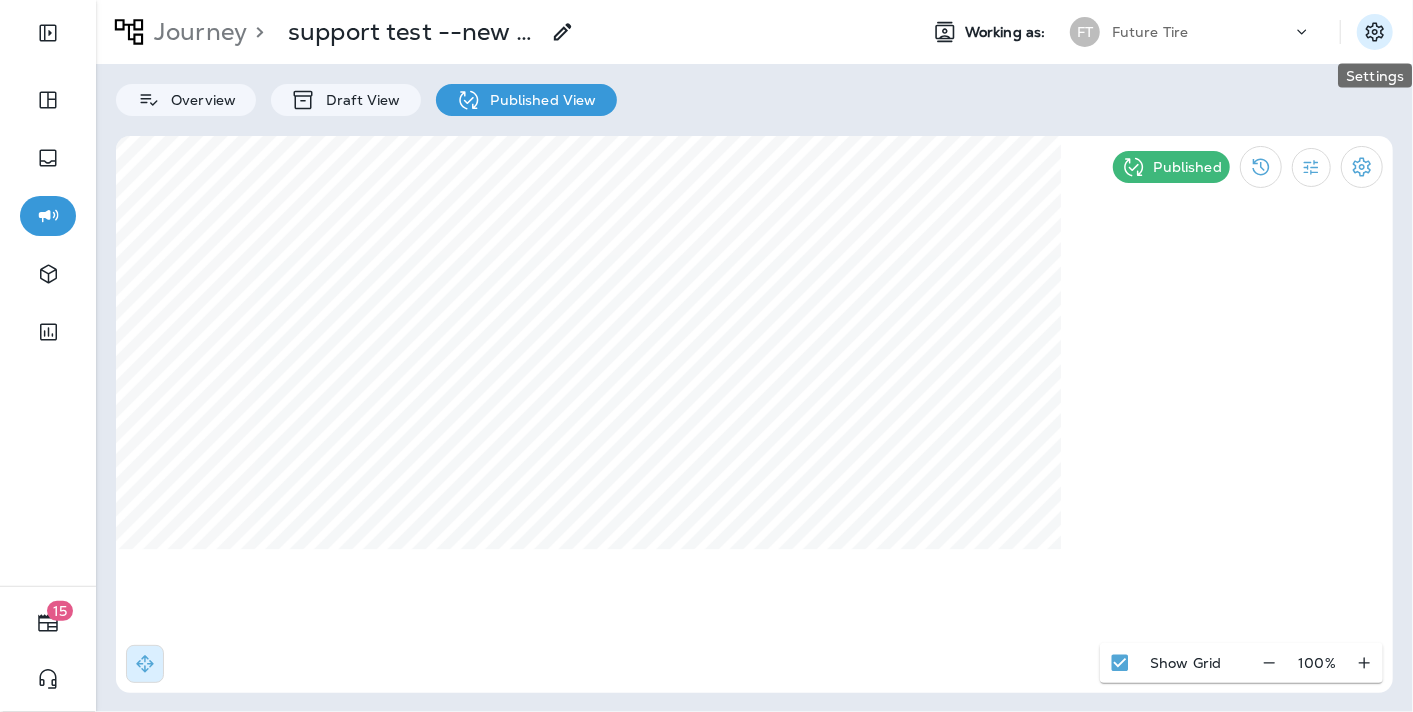 click 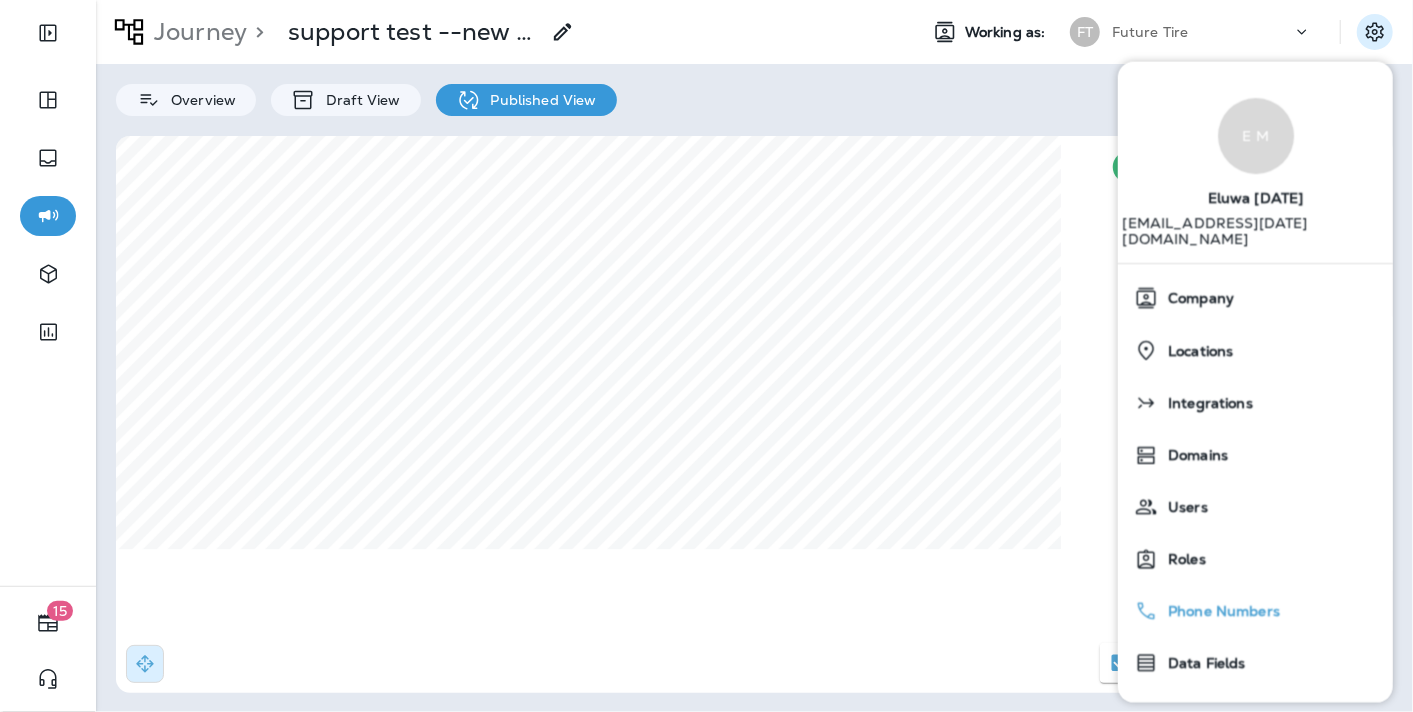 scroll, scrollTop: 297, scrollLeft: 0, axis: vertical 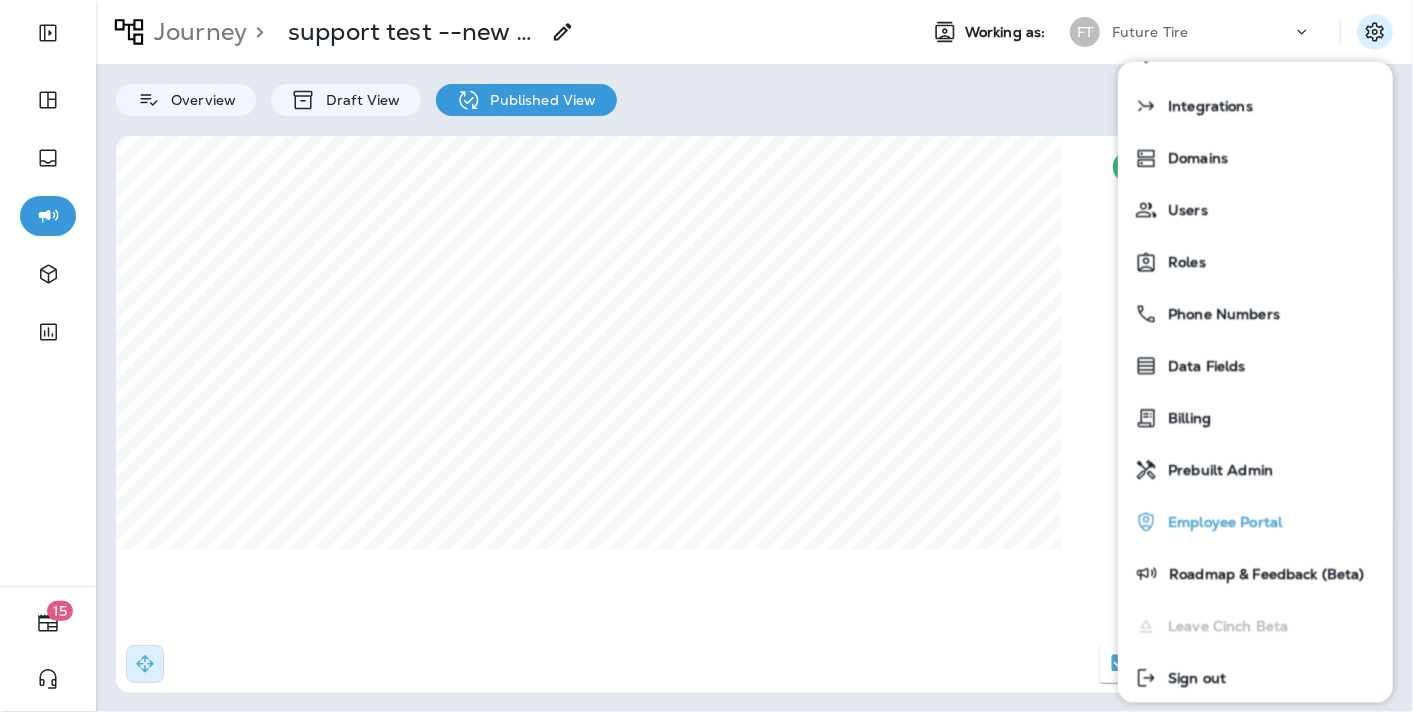 click on "Employee Portal" at bounding box center (1220, 522) 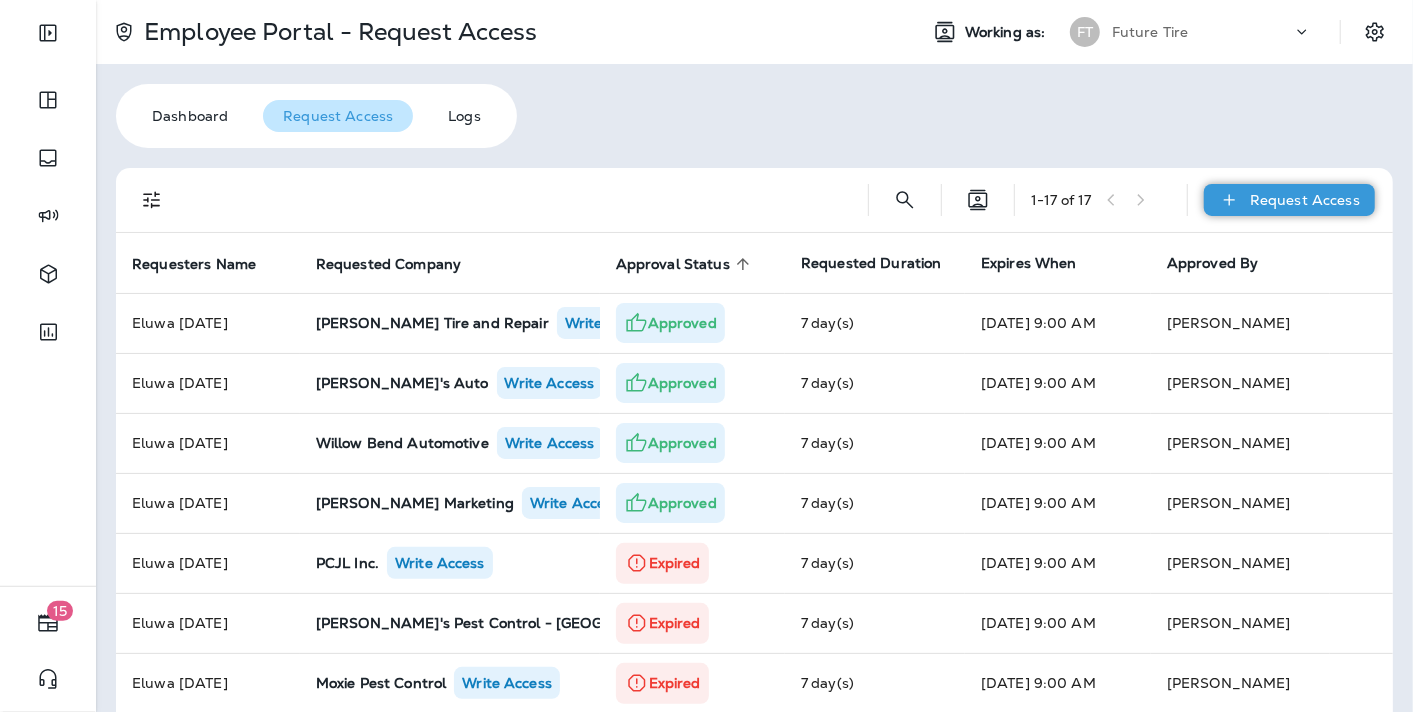 click on "Request Access" at bounding box center (1289, 200) 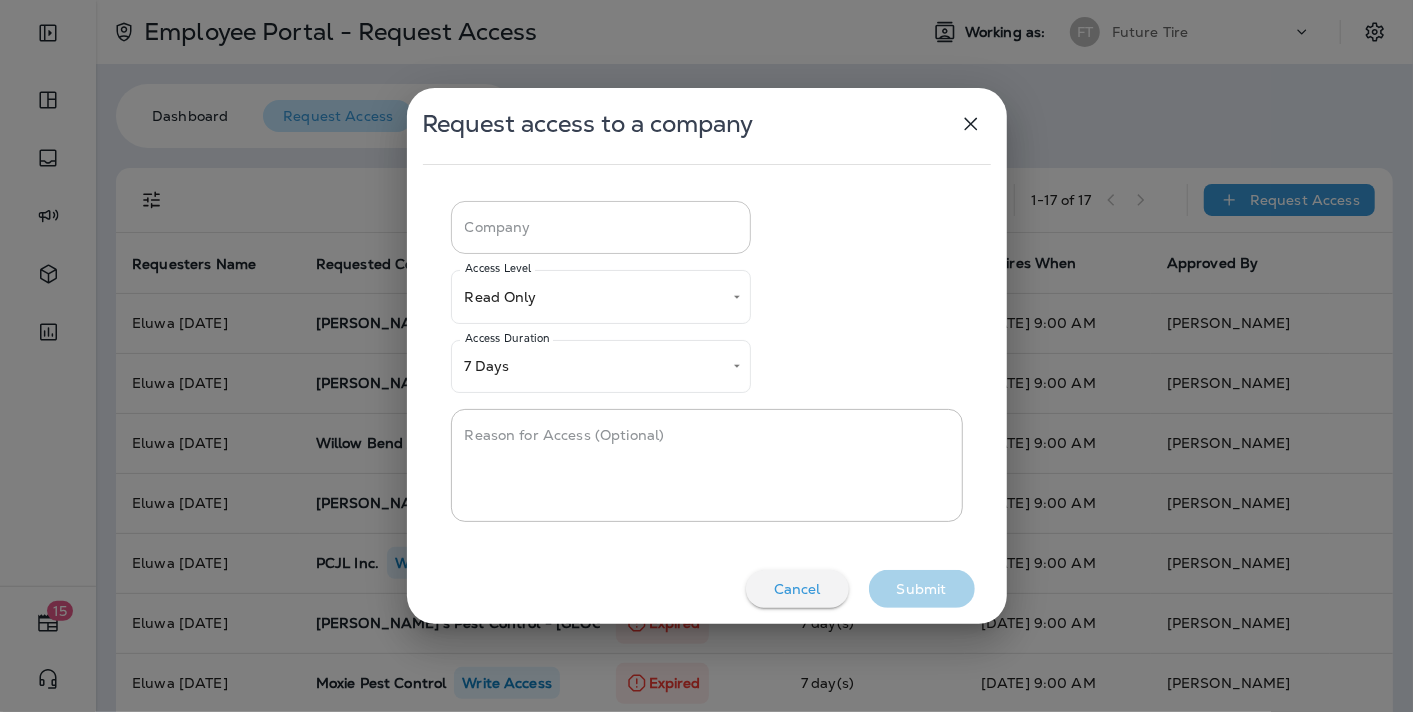 click on "Company" at bounding box center (601, 227) 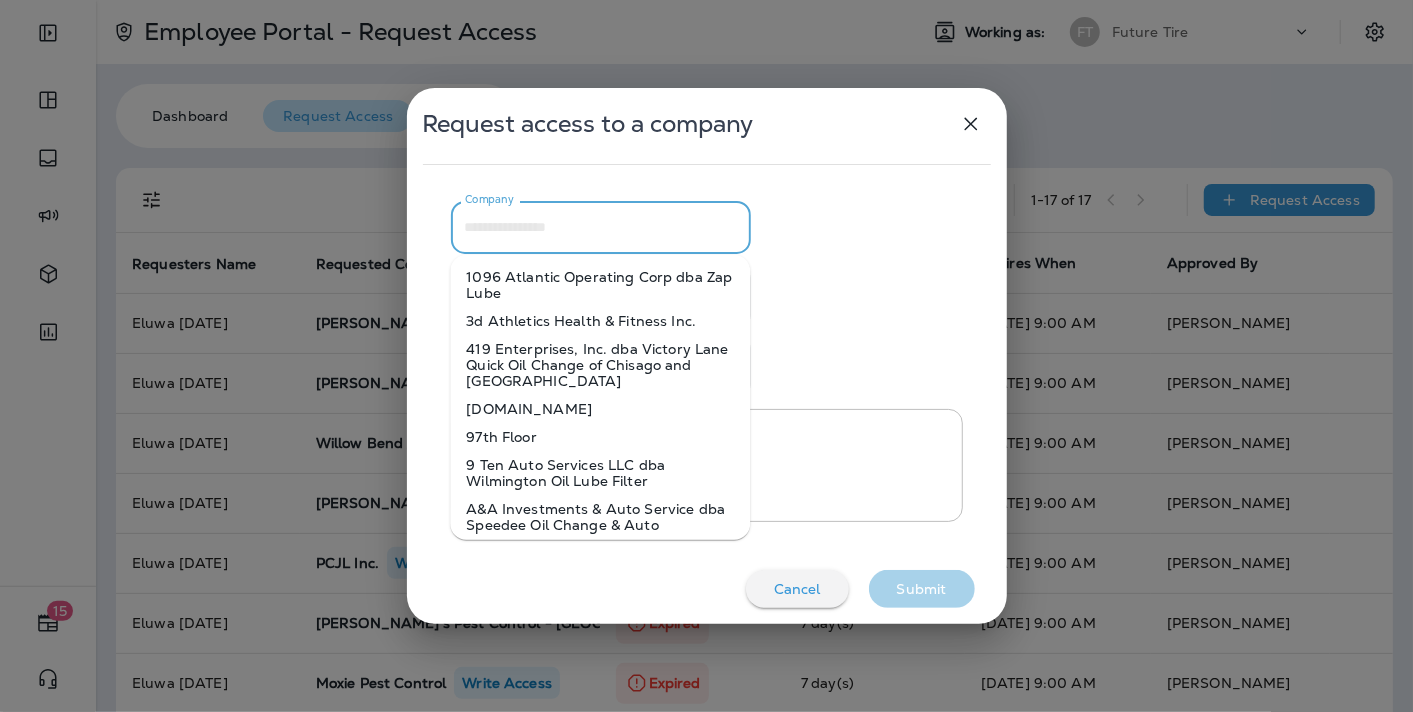 paste on "**********" 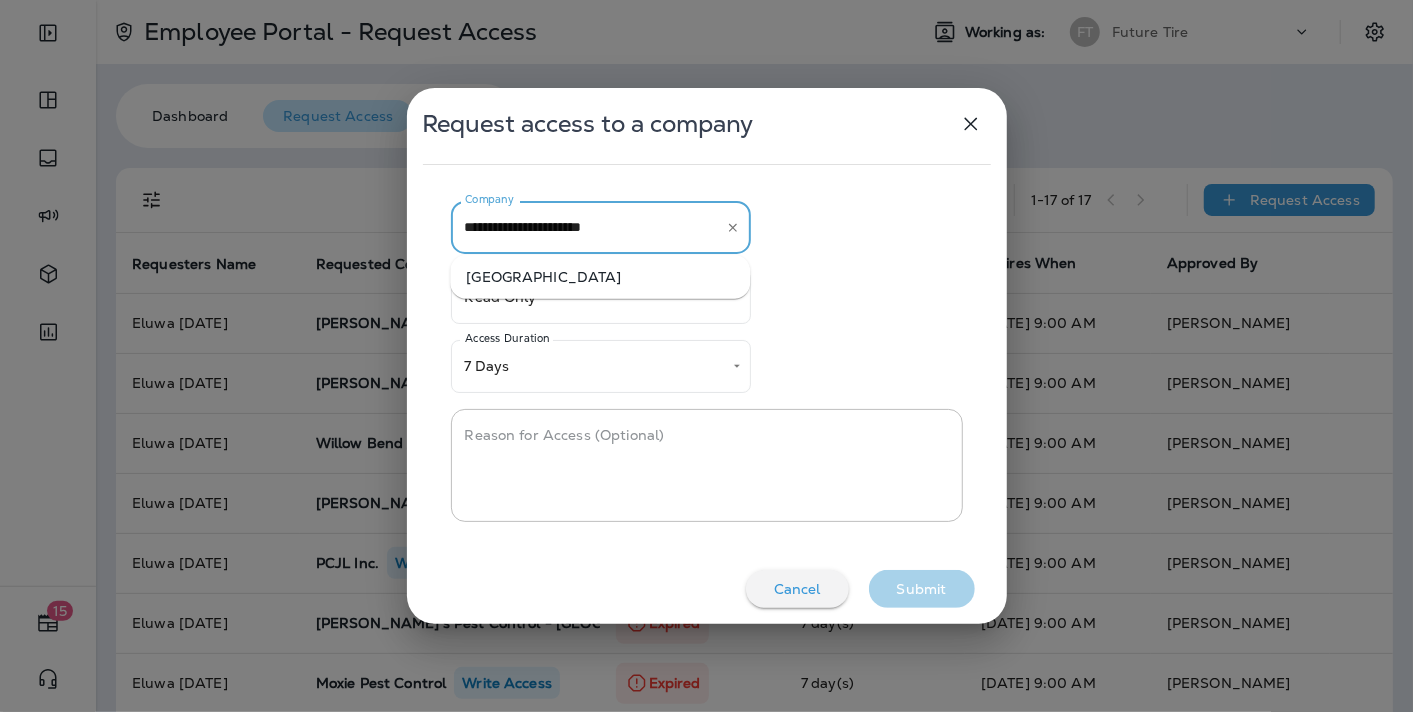 click on "[GEOGRAPHIC_DATA]" at bounding box center (600, 277) 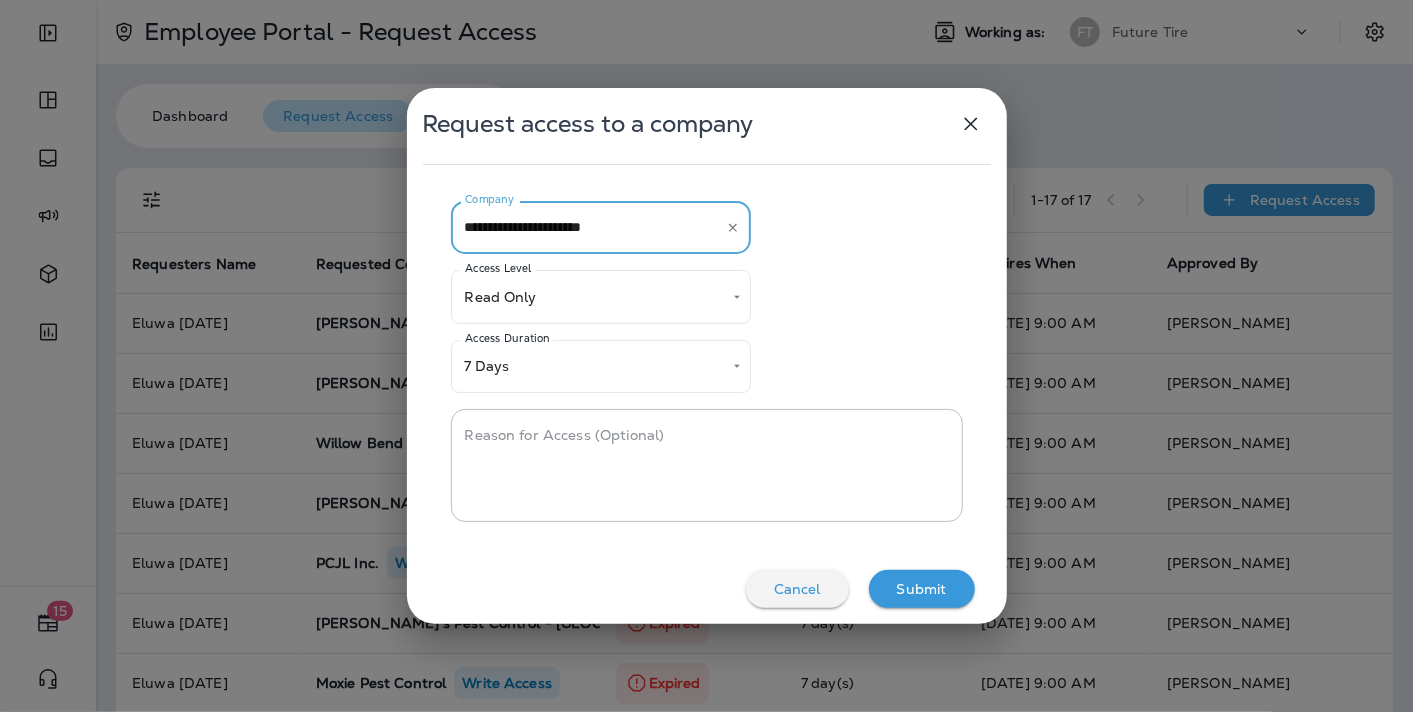 type on "**********" 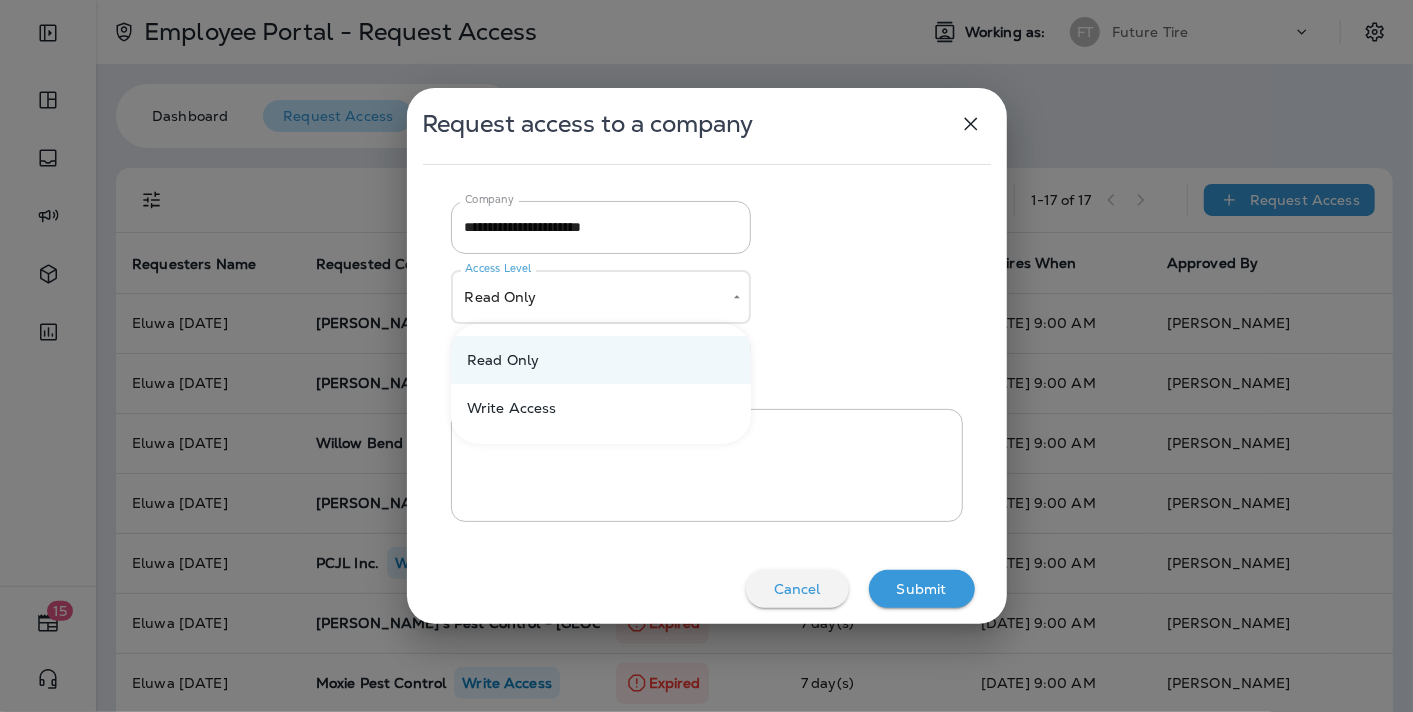 click on "Write Access" at bounding box center (601, 408) 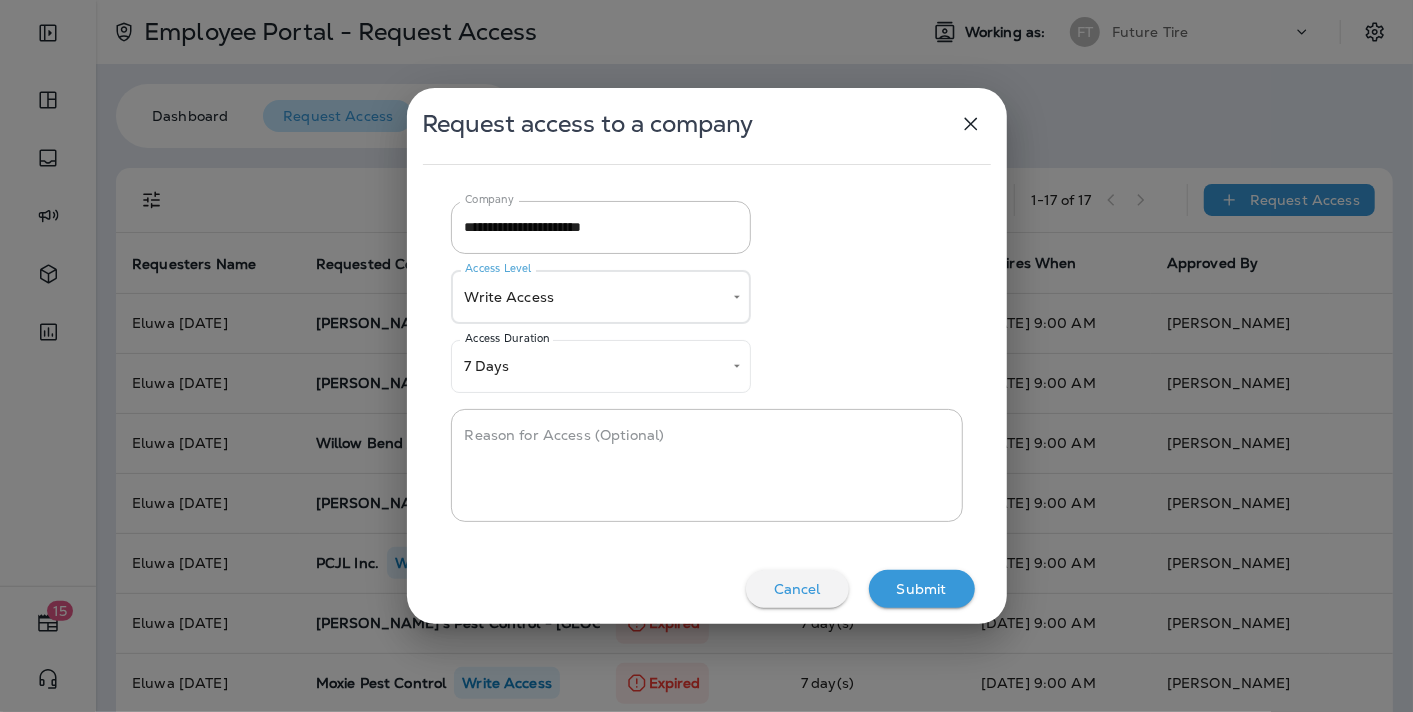 click on "15 Employee Portal - Request Access Working as: FT Future Tire Dashboard Request Access Logs 1  -  17   of 17 Request Access Requesters Name Requested Company Approval Status sorted ascending Requested Duration Expires When Approved By Eluwa Monday Mahone Tire and Repair Write Access   Approved 7 day(s) Aug 2, 2025 9:00 AM Sarah Paxman Eluwa Monday Evan's Auto Write Access   Approved 7 day(s) Jul 29, 2025 9:00 AM J-P Scoville Eluwa Monday Willow Bend Automotive Write Access   Approved 7 day(s) Jul 29, 2025 9:00 AM Sarah Paxman Eluwa Monday Merrick Marketing Write Access   Approved 7 day(s) Jul 29, 2025 9:00 AM Sarah Paxman Eluwa Monday PCJL Inc. Write Access   Expired 7 day(s) Jul 24, 2025 9:00 AM J-P Scoville Eluwa Monday Joshua's Pest Control - San Diego Write Access   Expired 7 day(s) Jul 23, 2025 9:00 AM Michelle Anderson Eluwa Monday Moxie Pest Control Write Access   Expired 7 day(s) Jul 23, 2025 9:00 AM Michelle Anderson Eluwa Monday One Stop Auto Care Write Access   Expired 7 day(s) Michelle Anderson" at bounding box center (706, 0) 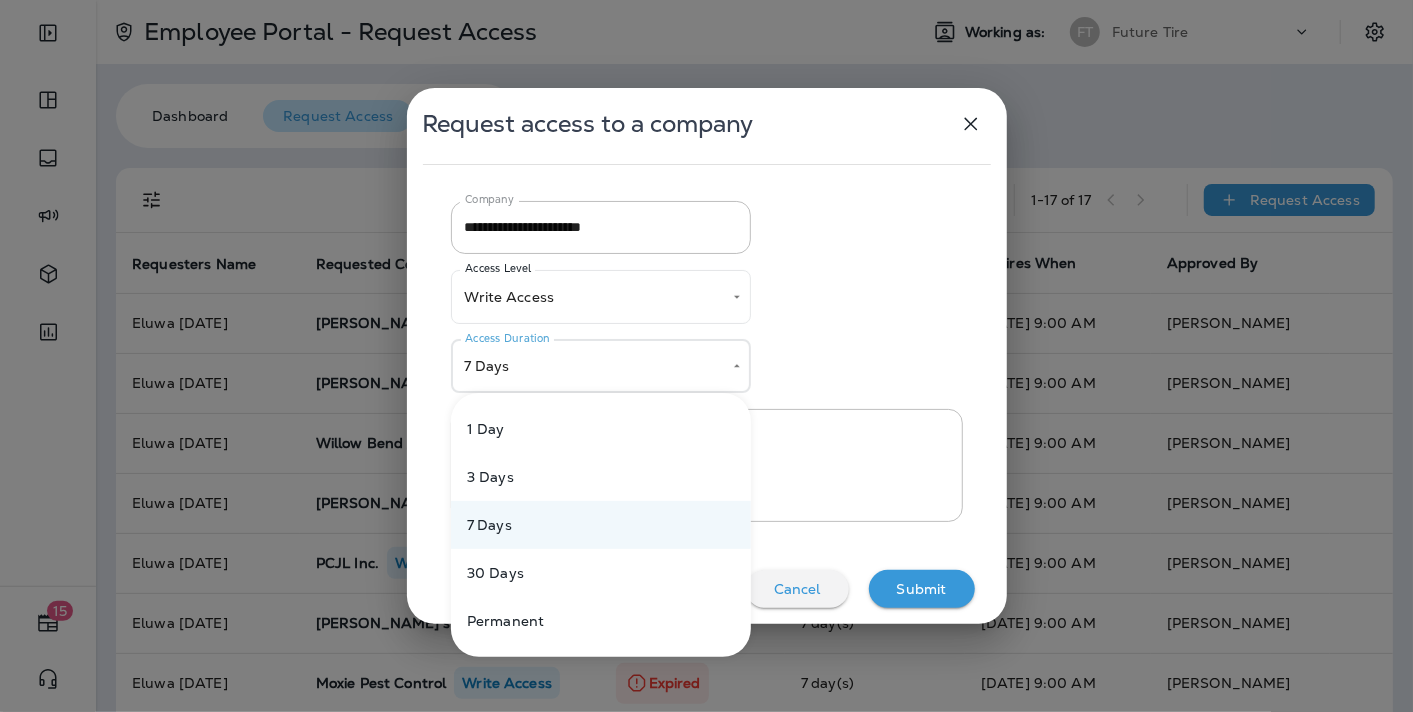 click at bounding box center (706, 356) 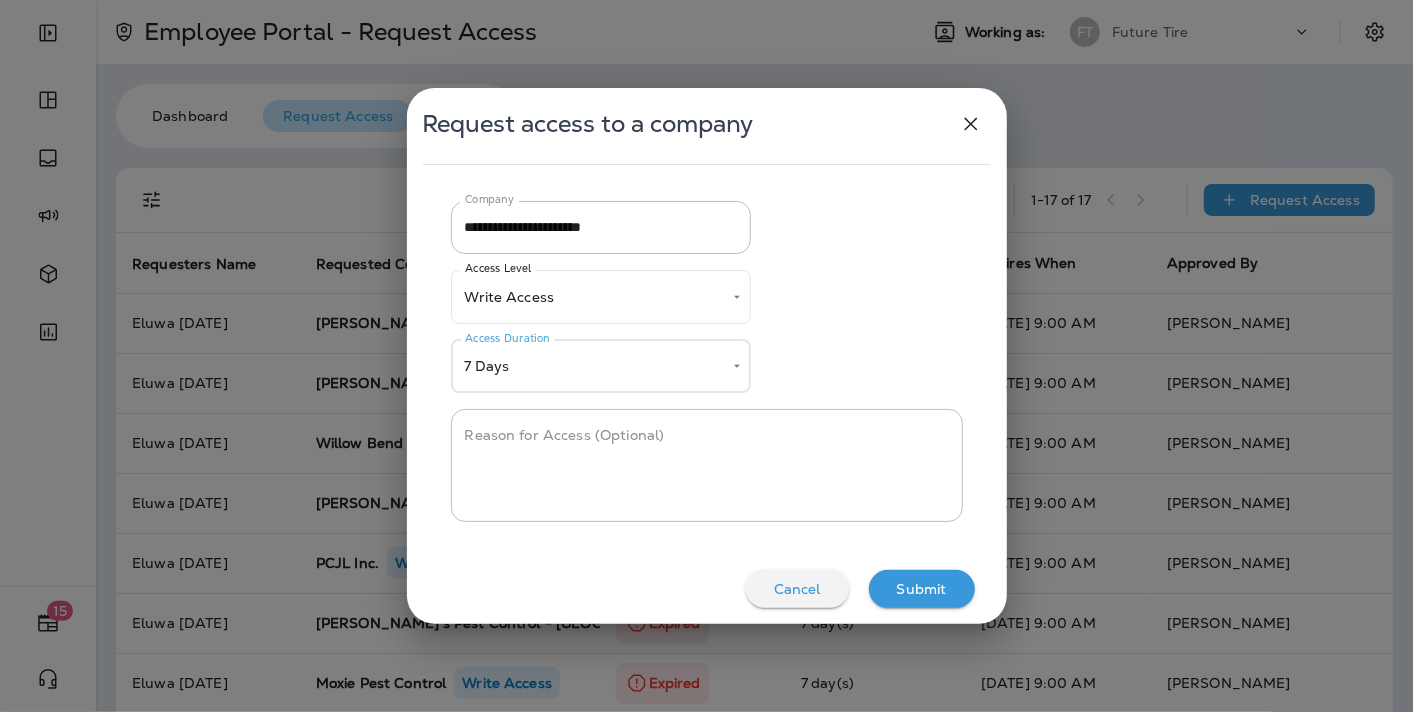 click on "Submit" at bounding box center [922, 589] 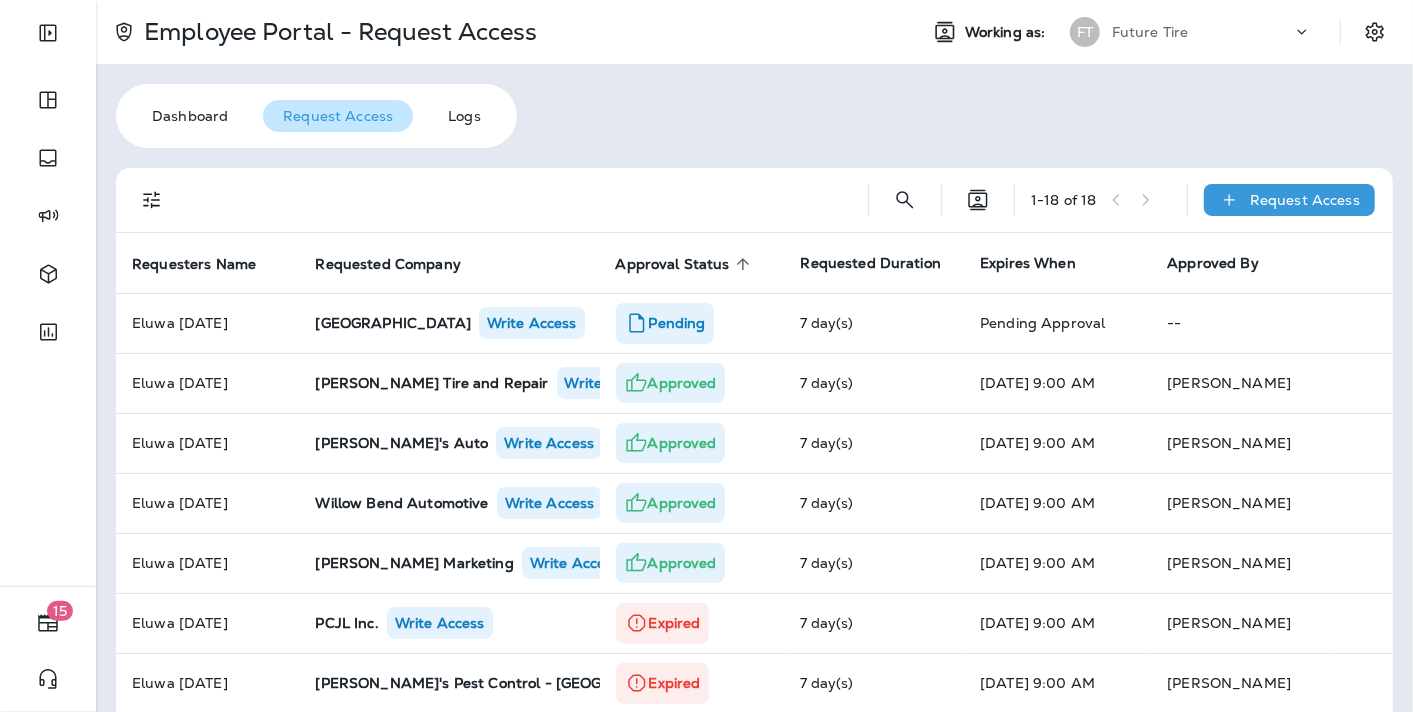 click on "1  -  18   of 18 Request Access Requesters Name Requested Company Approval Status sorted ascending Requested Duration Expires When Approved By Eluwa Monday Aspen Lakes Golf Course Write Access   Pending 7 day(s)  Pending Approval -- Eluwa Monday Mahone Tire and Repair Write Access   Approved 7 day(s) Aug 2, 2025 9:00 AM Sarah Paxman Eluwa Monday Evan's Auto Write Access   Approved 7 day(s) Jul 29, 2025 9:00 AM J-P Scoville Eluwa Monday Willow Bend Automotive Write Access   Approved 7 day(s) Jul 29, 2025 9:00 AM Sarah Paxman Eluwa Monday Merrick Marketing Write Access   Approved 7 day(s) Jul 29, 2025 9:00 AM Sarah Paxman Eluwa Monday PCJL Inc. Write Access   Expired 7 day(s) Jul 24, 2025 9:00 AM J-P Scoville Eluwa Monday Joshua's Pest Control - San Diego Write Access   Expired 7 day(s) Jul 23, 2025 9:00 AM Michelle Anderson Eluwa Monday Moxie Pest Control Write Access   Expired 7 day(s) Jul 23, 2025 9:00 AM Michelle Anderson Eluwa Monday One Stop Auto Care Write Access   Expired 7 day(s) Jul 18, 2025 9:00 AM" at bounding box center (754, 771) 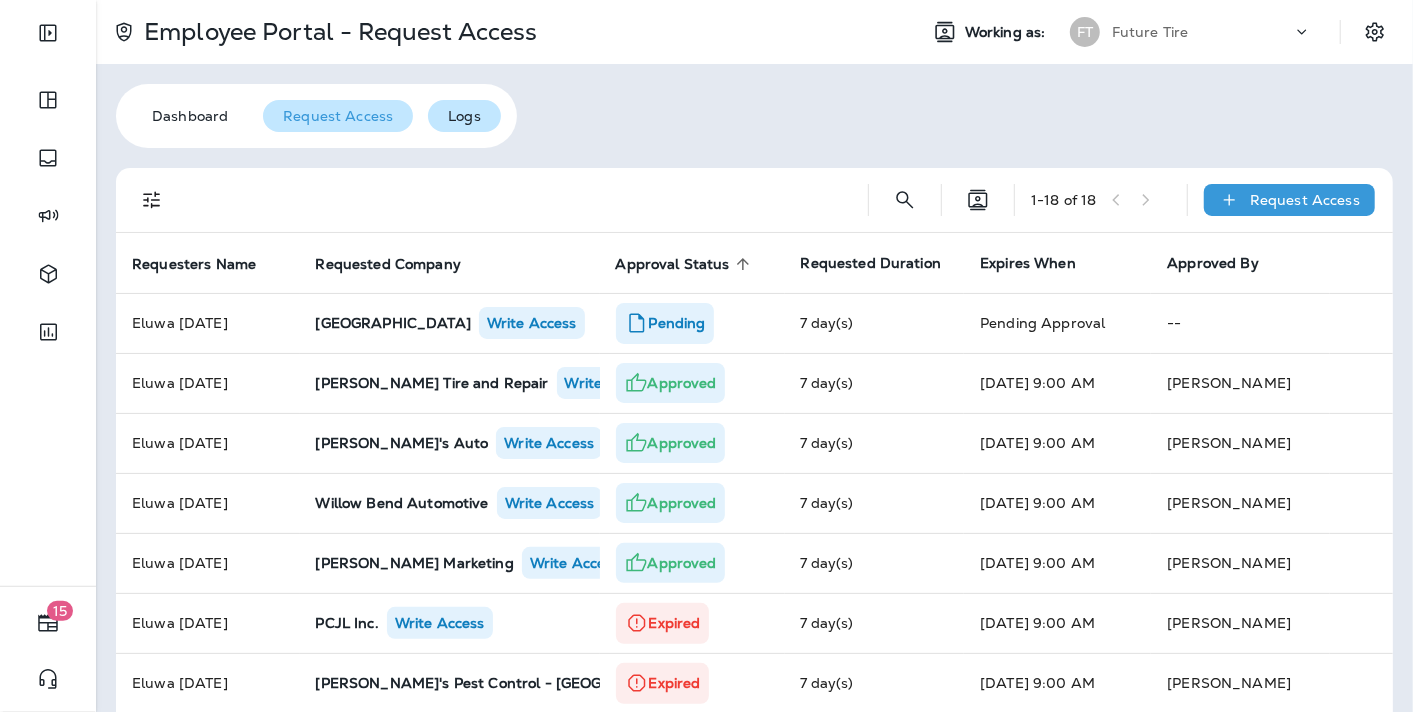 click on "Logs" at bounding box center [464, 116] 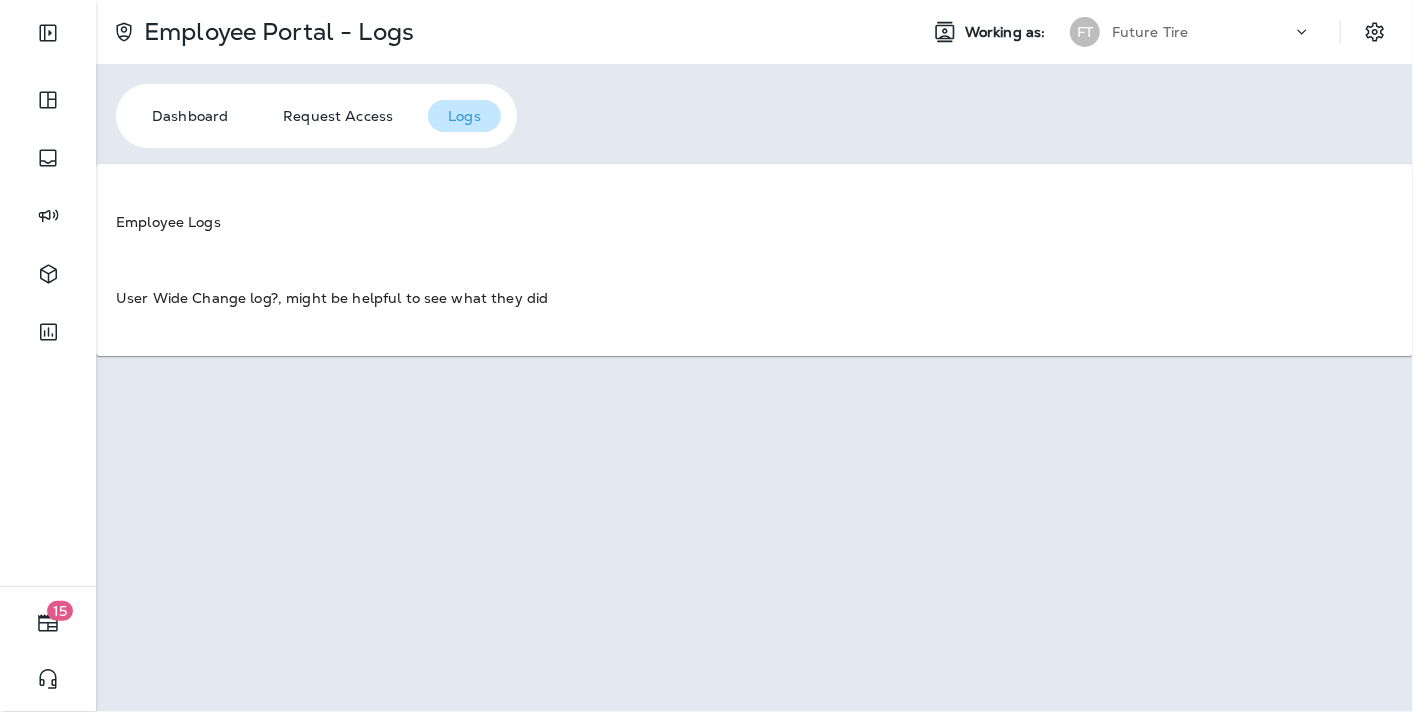 click on "User Wide Change log?, might be helpful to see what they did" at bounding box center (754, 298) 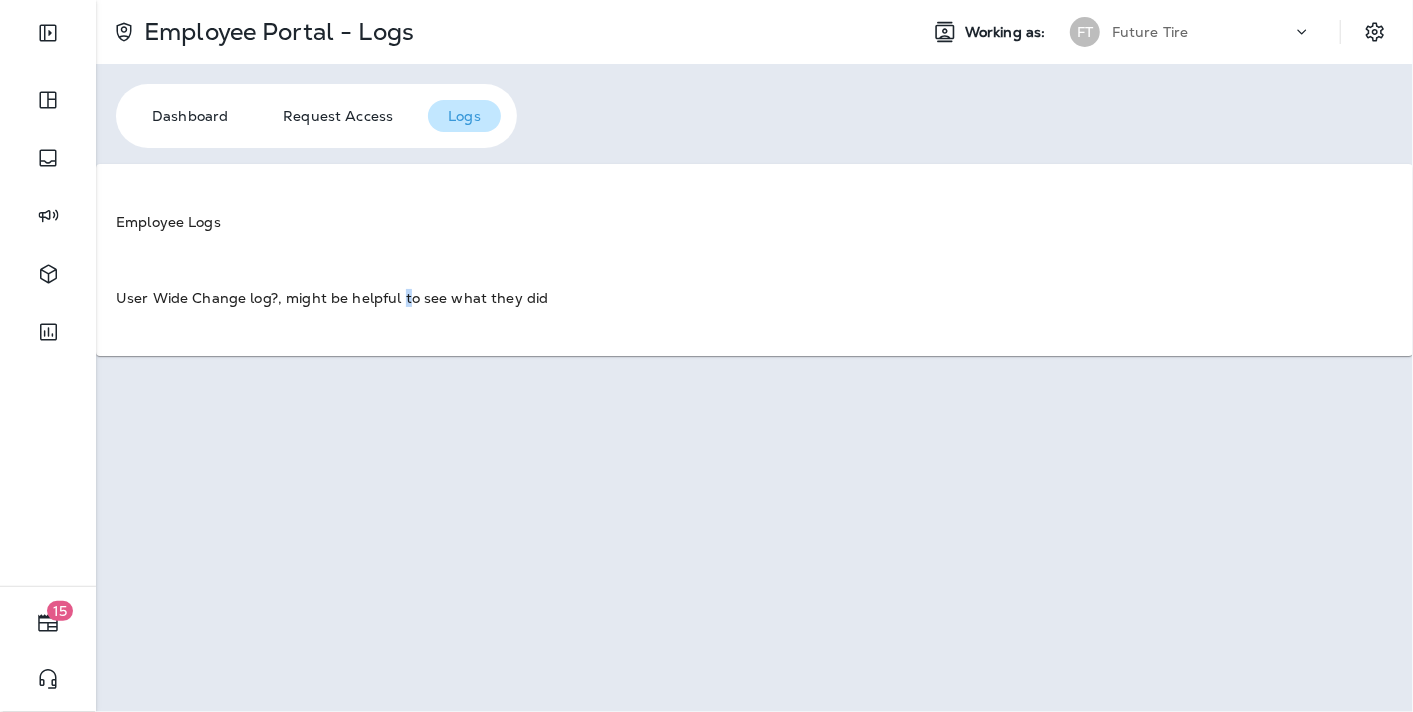 click on "User Wide Change log?, might be helpful to see what they did" at bounding box center (754, 298) 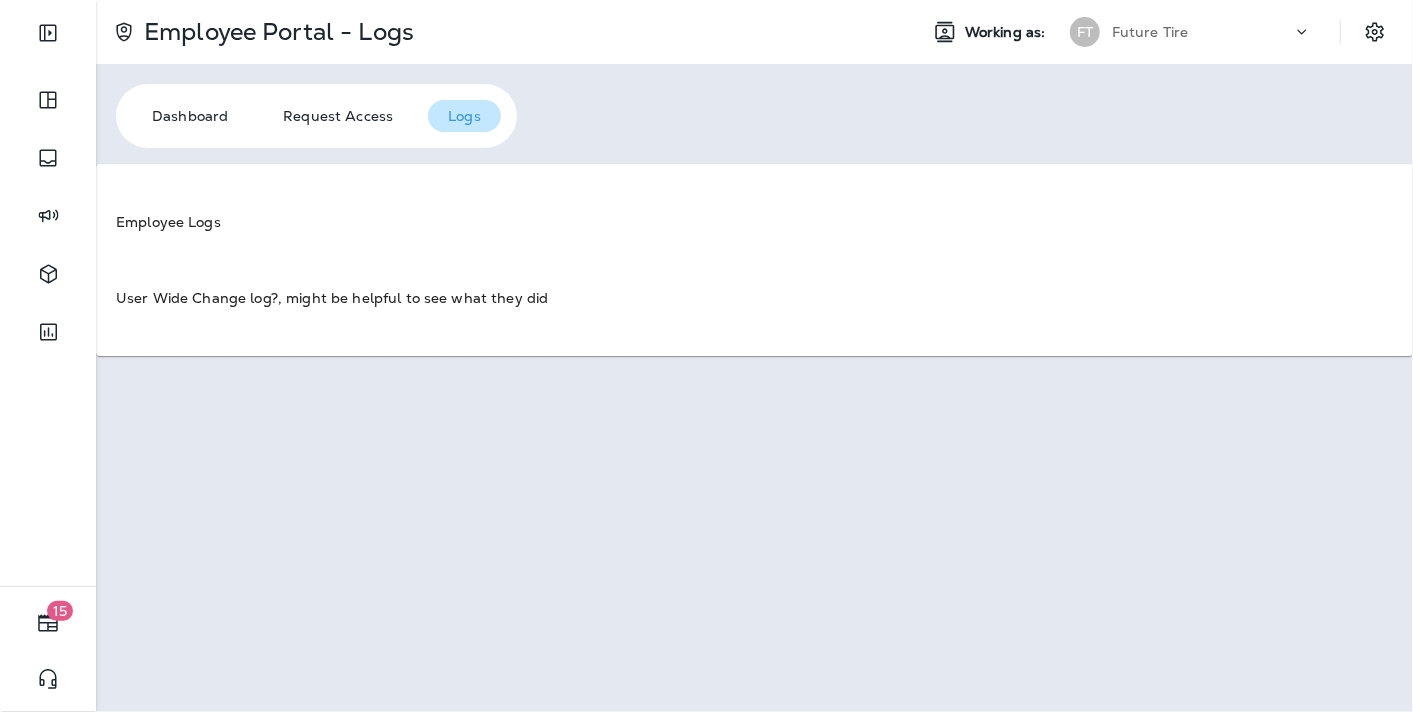click on "Dashboard Request Access Logs  Employee Logs   User Wide Change log?, might be helpful to see what they did" at bounding box center (754, 210) 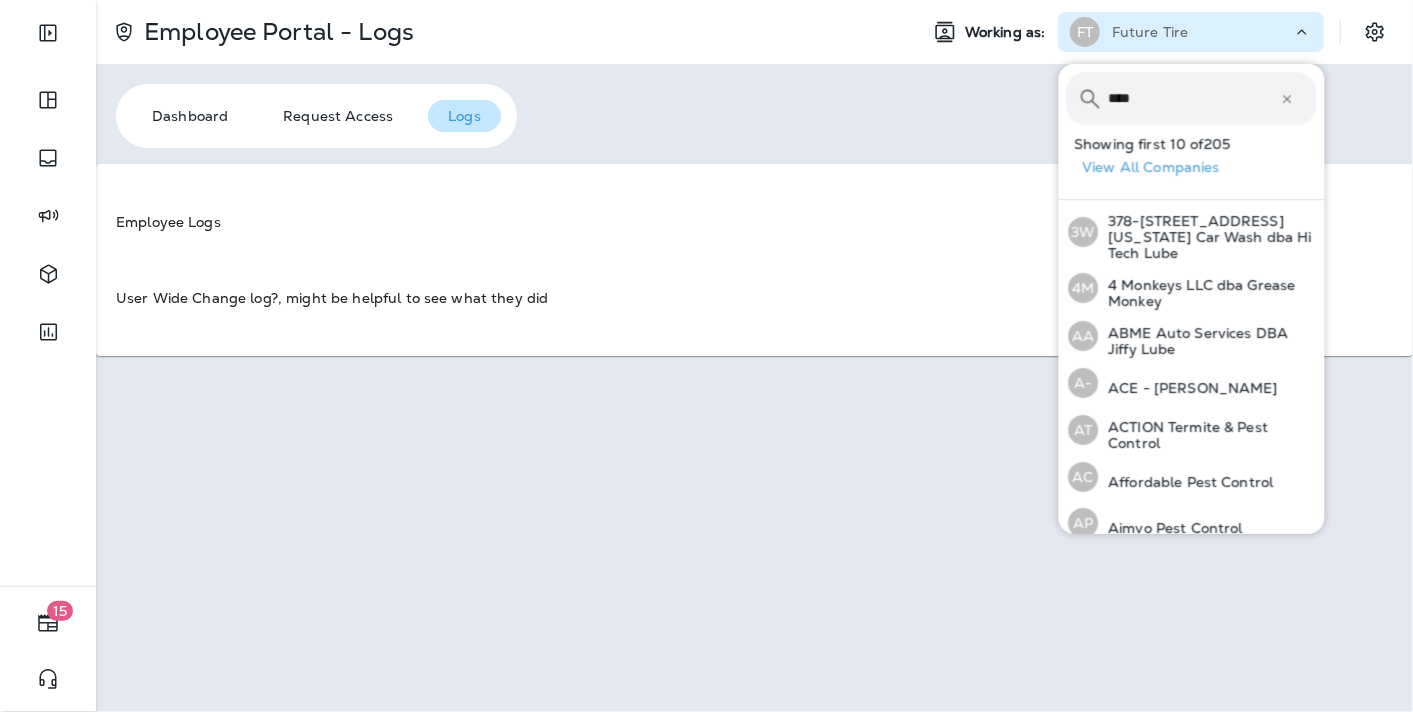 type on "*****" 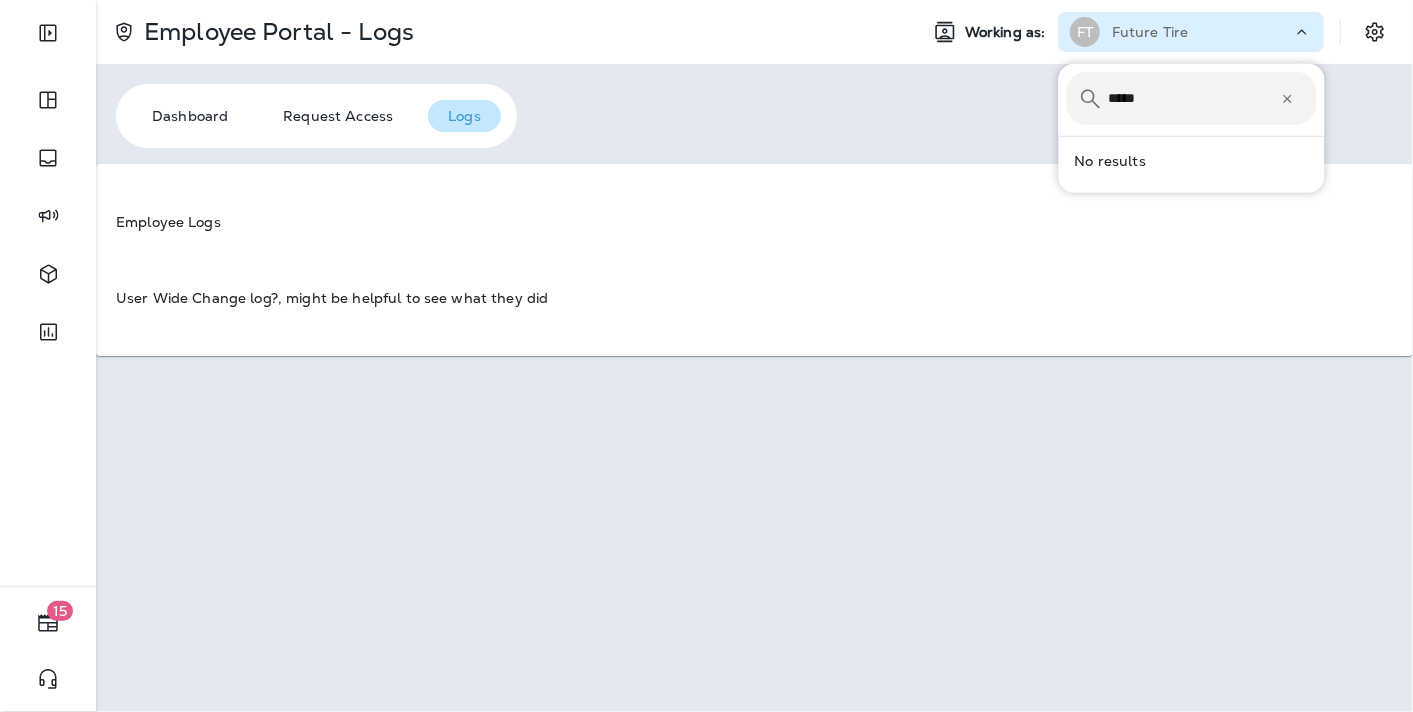 click on "Dashboard Request Access Logs  Employee Logs   User Wide Change log?, might be helpful to see what they did" at bounding box center [754, 210] 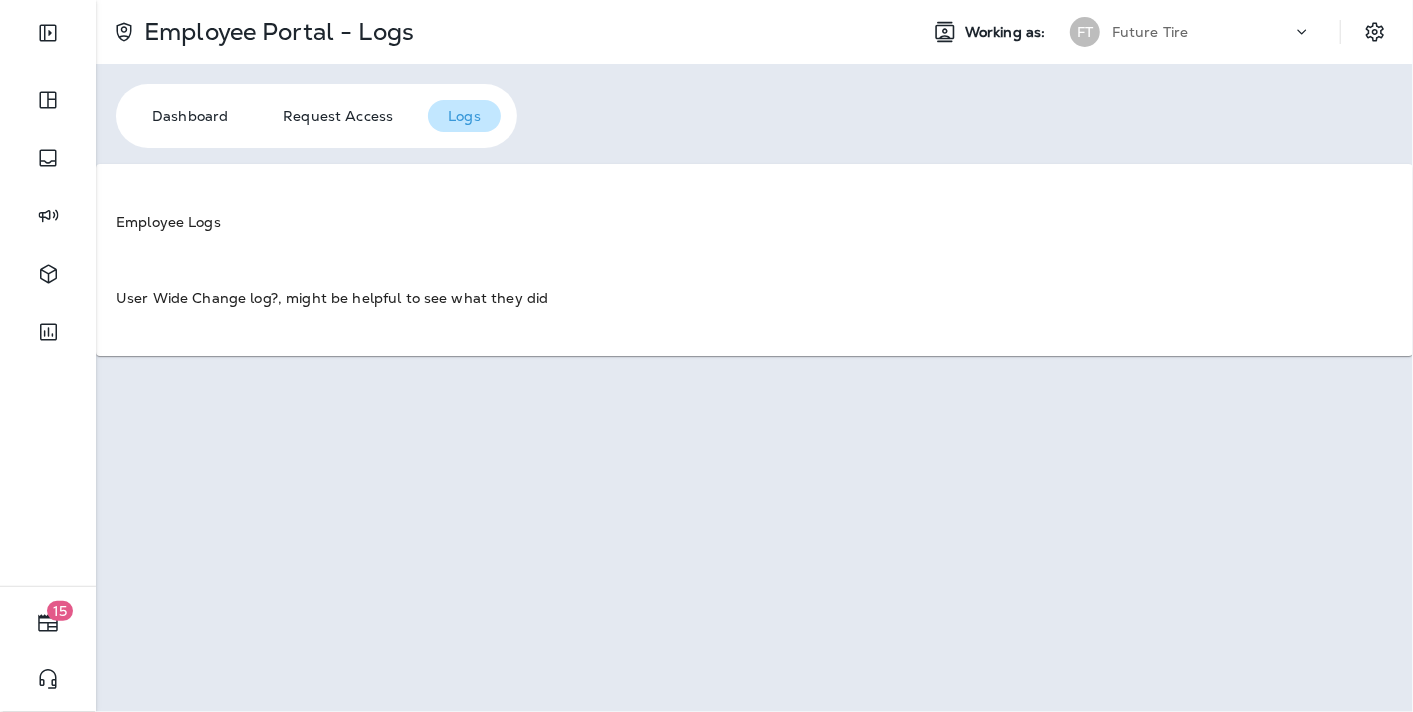 click on "Working as:" at bounding box center [1007, 32] 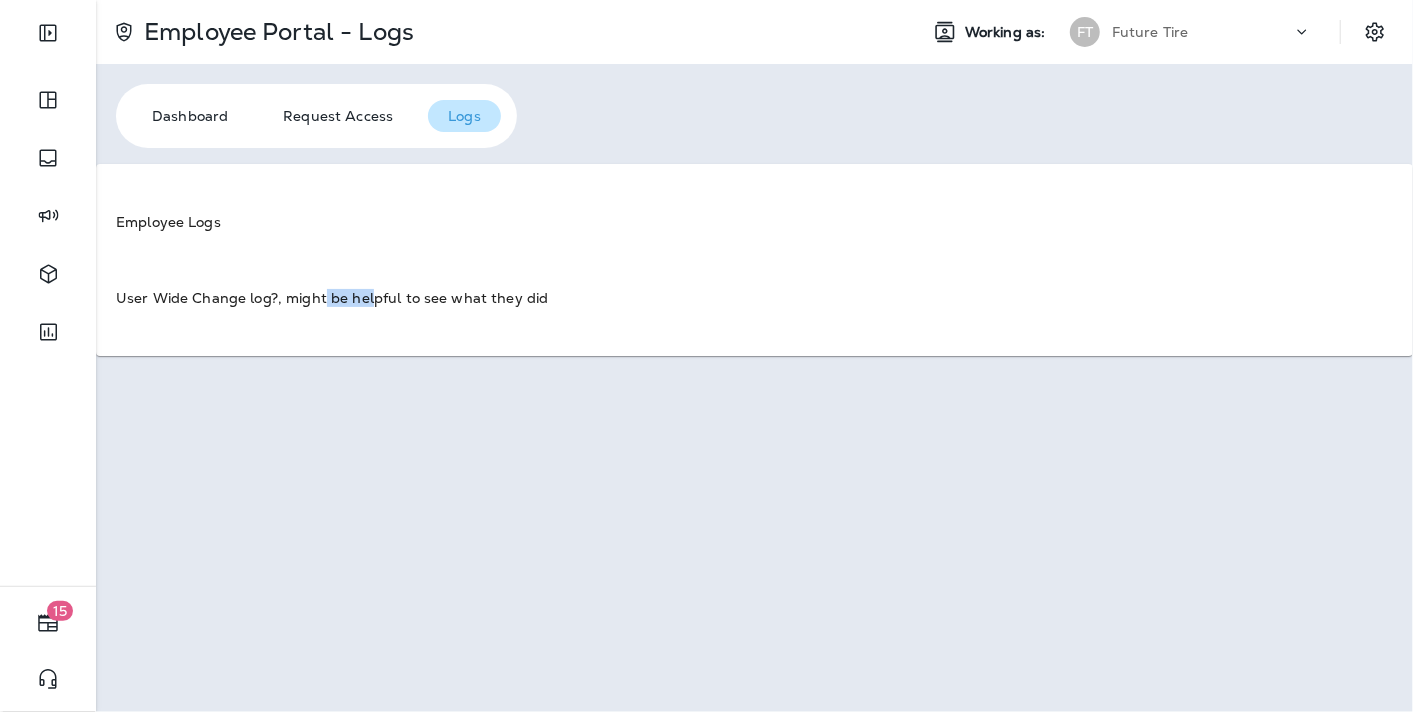 drag, startPoint x: 361, startPoint y: 505, endPoint x: 286, endPoint y: 717, distance: 224.87552 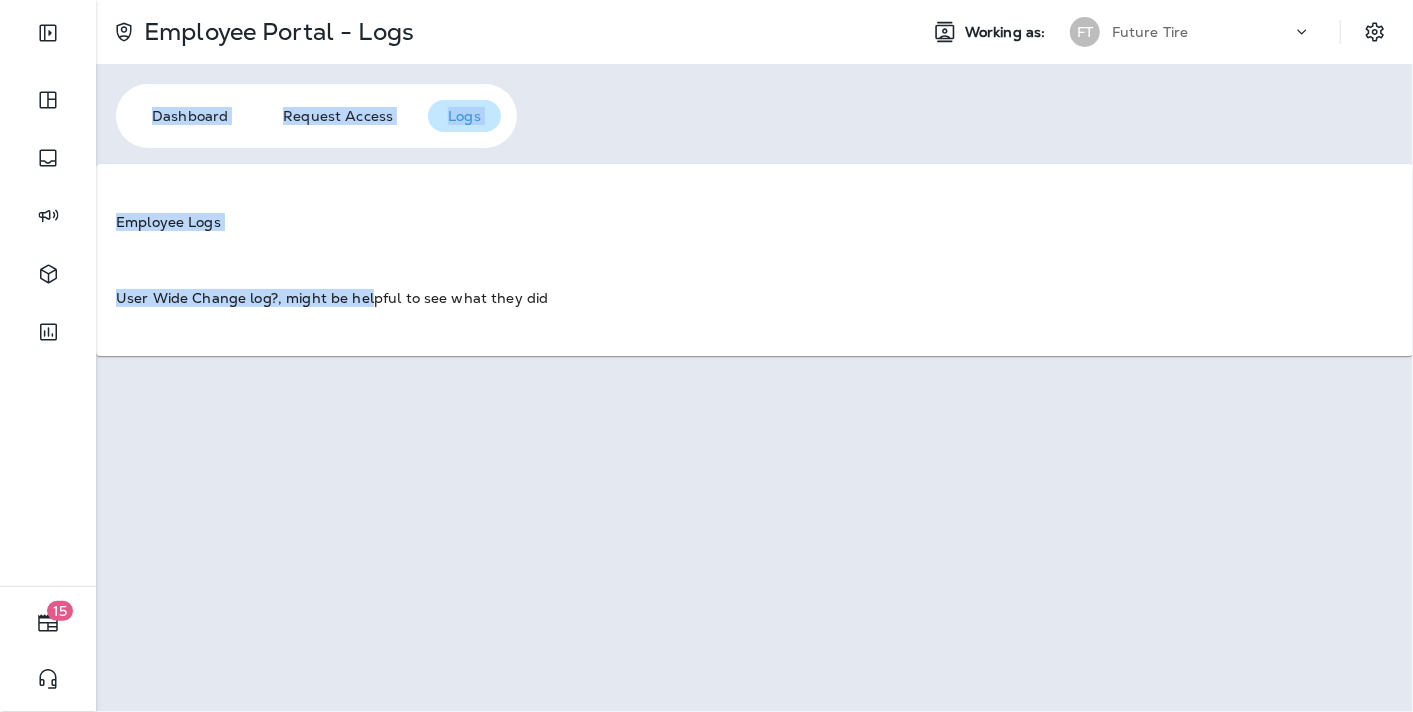 click on "Employee Portal - Logs Working as: FT Future Tire Dashboard Request Access Logs  Employee Logs   User Wide Change log?, might be helpful to see what they did" at bounding box center [754, 356] 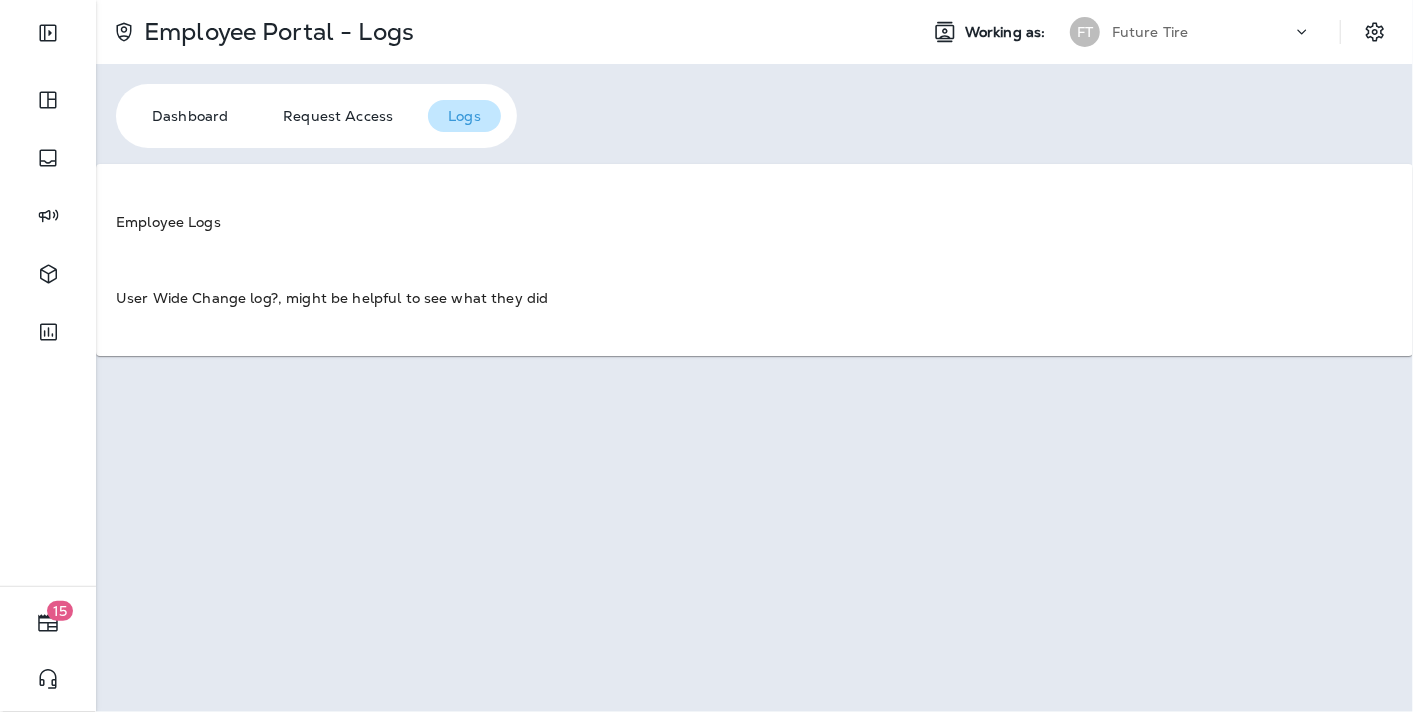 click on "Future Tire" at bounding box center (1202, 32) 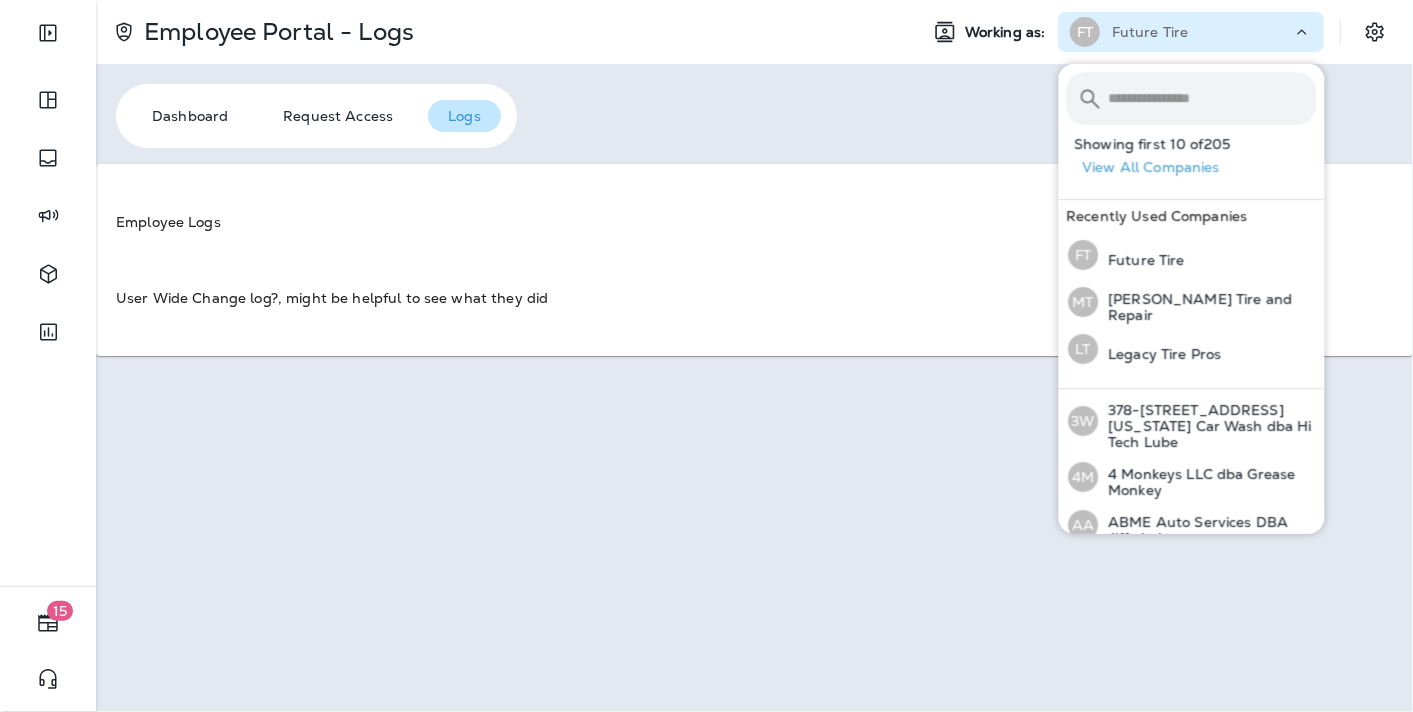 click at bounding box center (1213, 98) 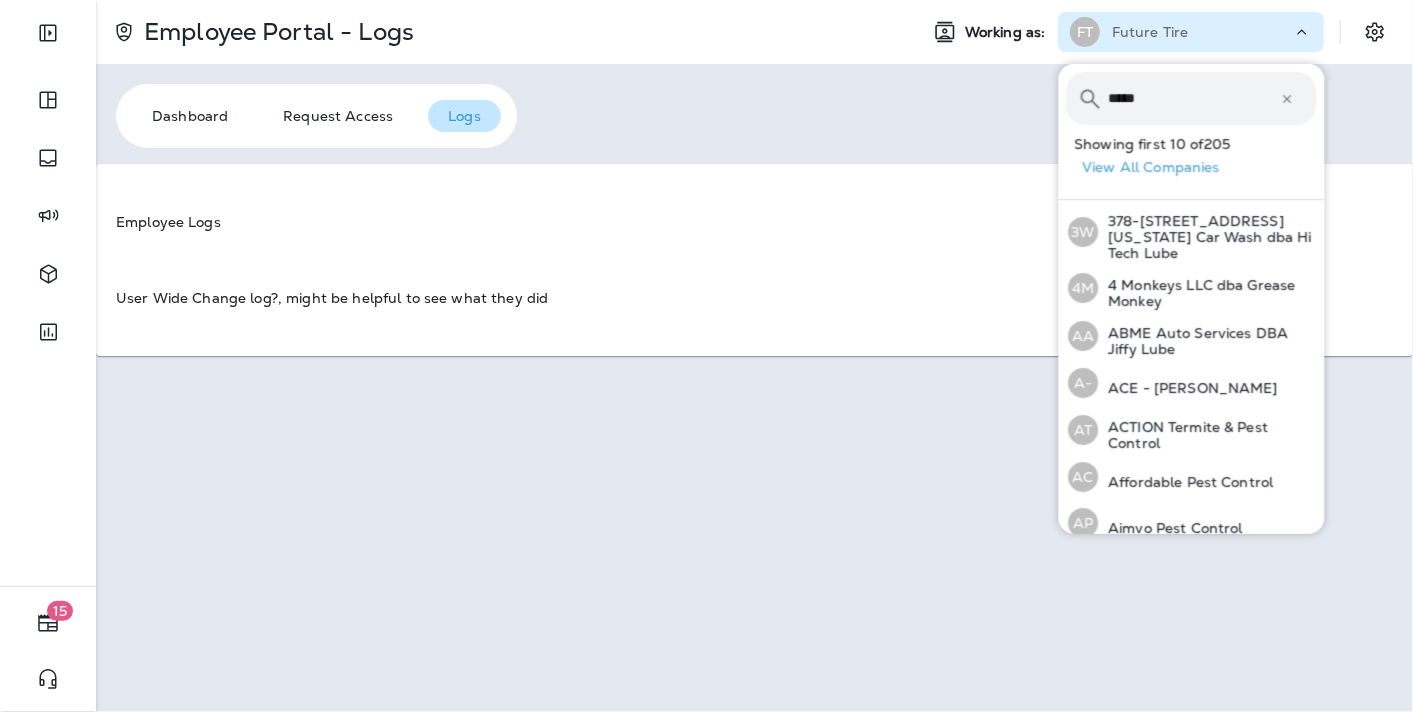 type on "*****" 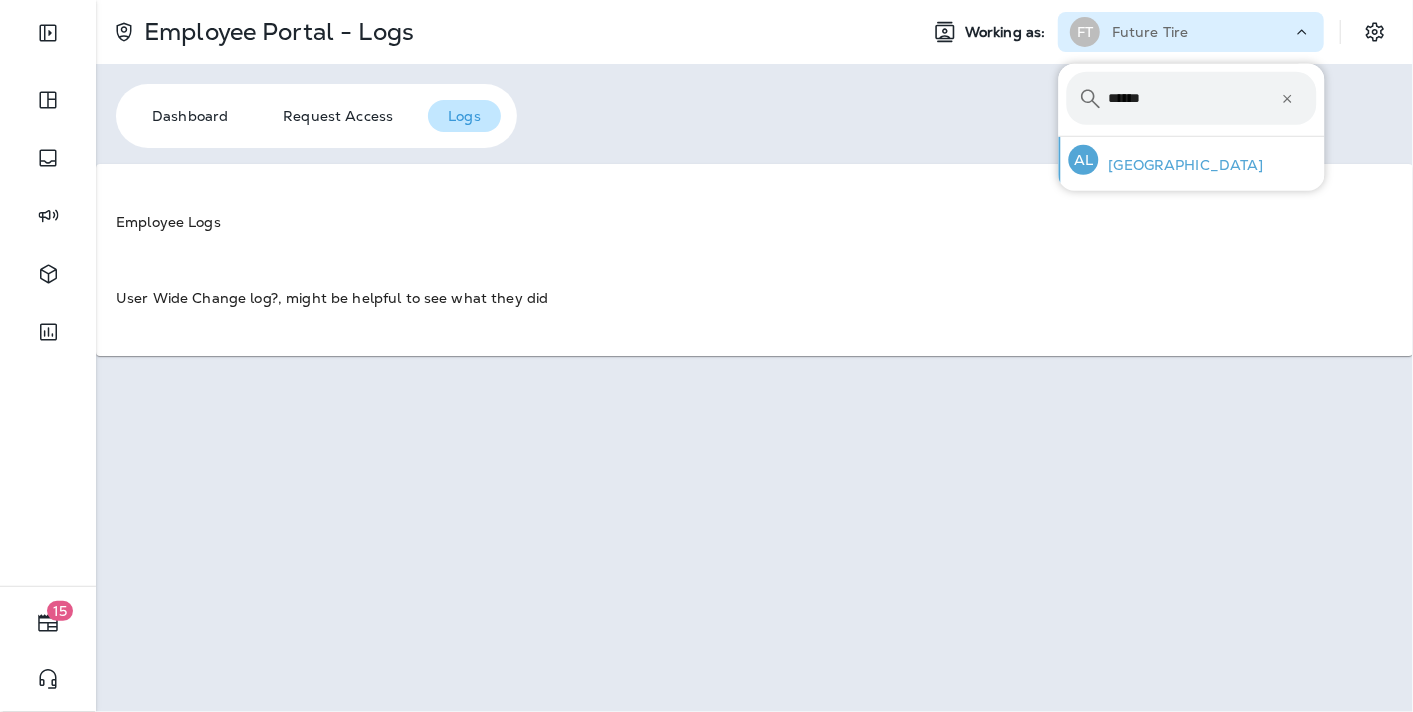 click on "[GEOGRAPHIC_DATA]" at bounding box center (1181, 165) 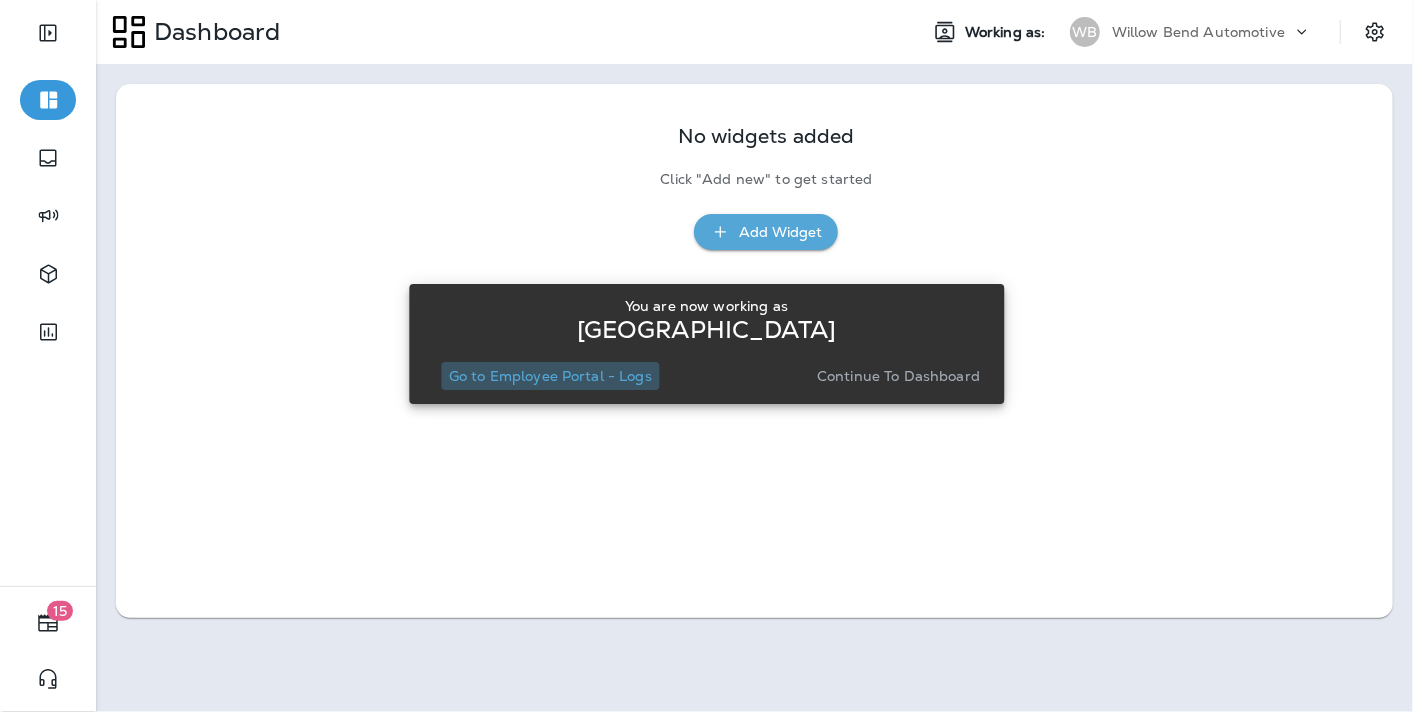 click on "Go to Employee Portal - Logs" at bounding box center (550, 376) 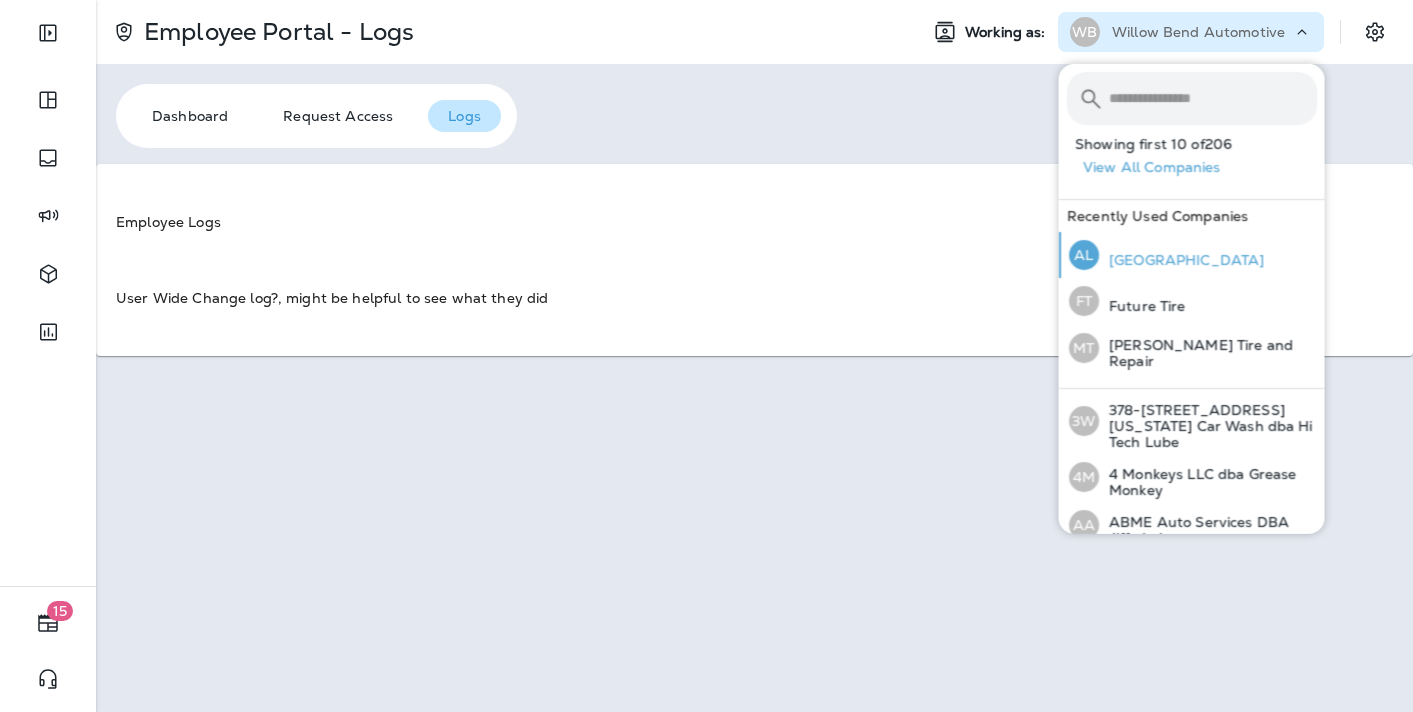 scroll, scrollTop: 0, scrollLeft: 0, axis: both 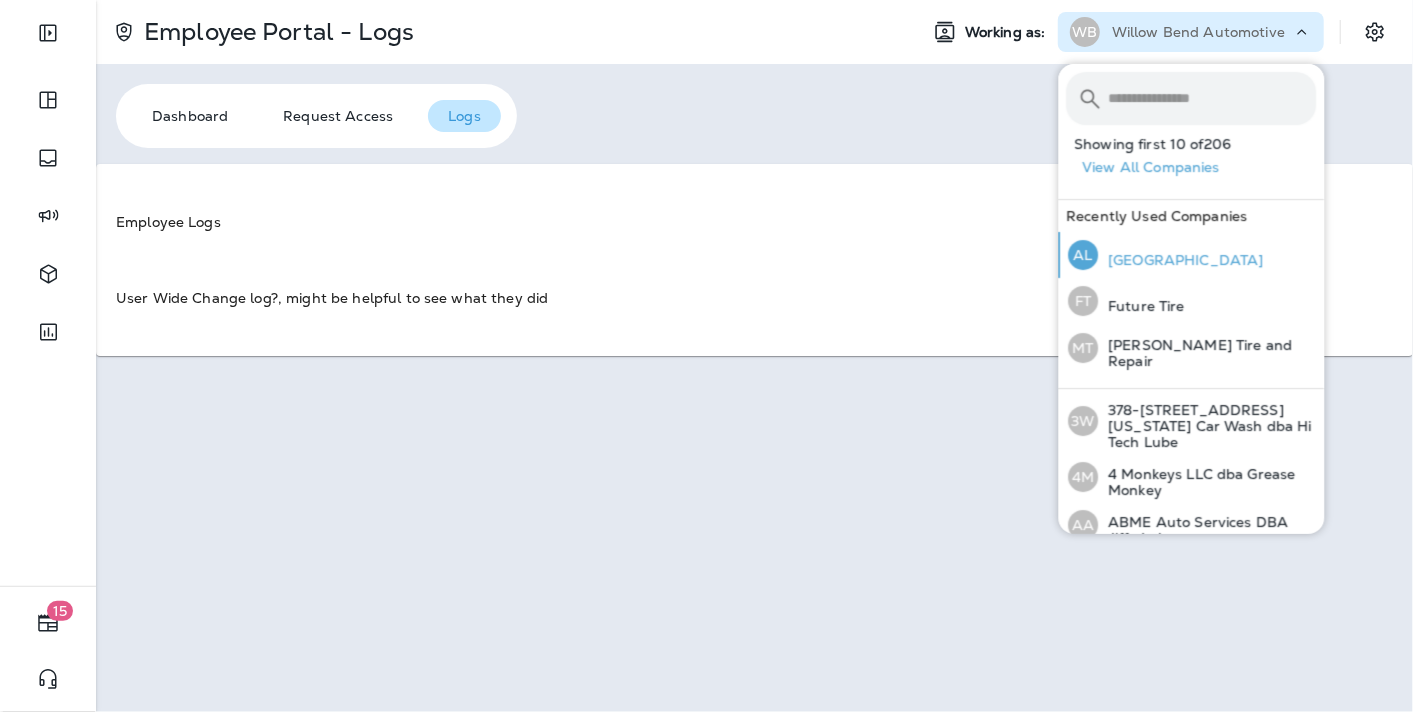 click on "[GEOGRAPHIC_DATA]" at bounding box center [1181, 260] 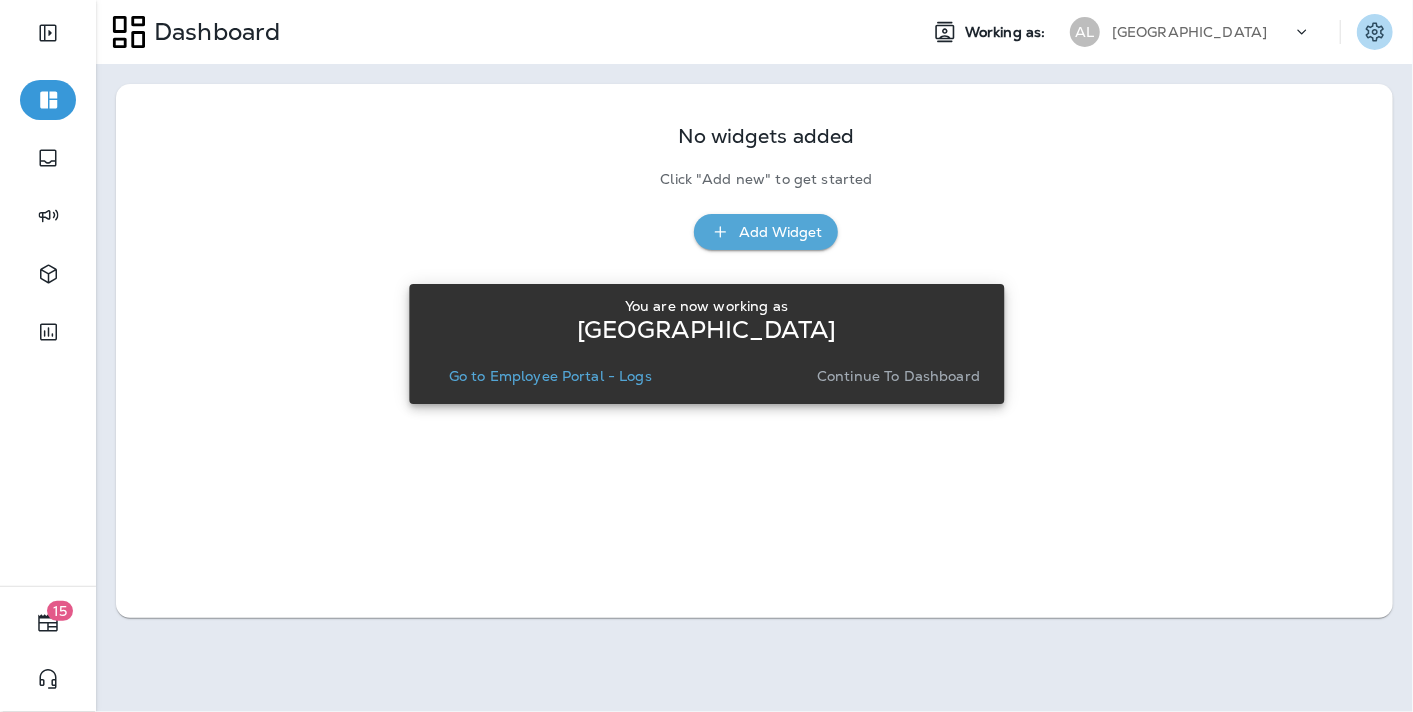 click 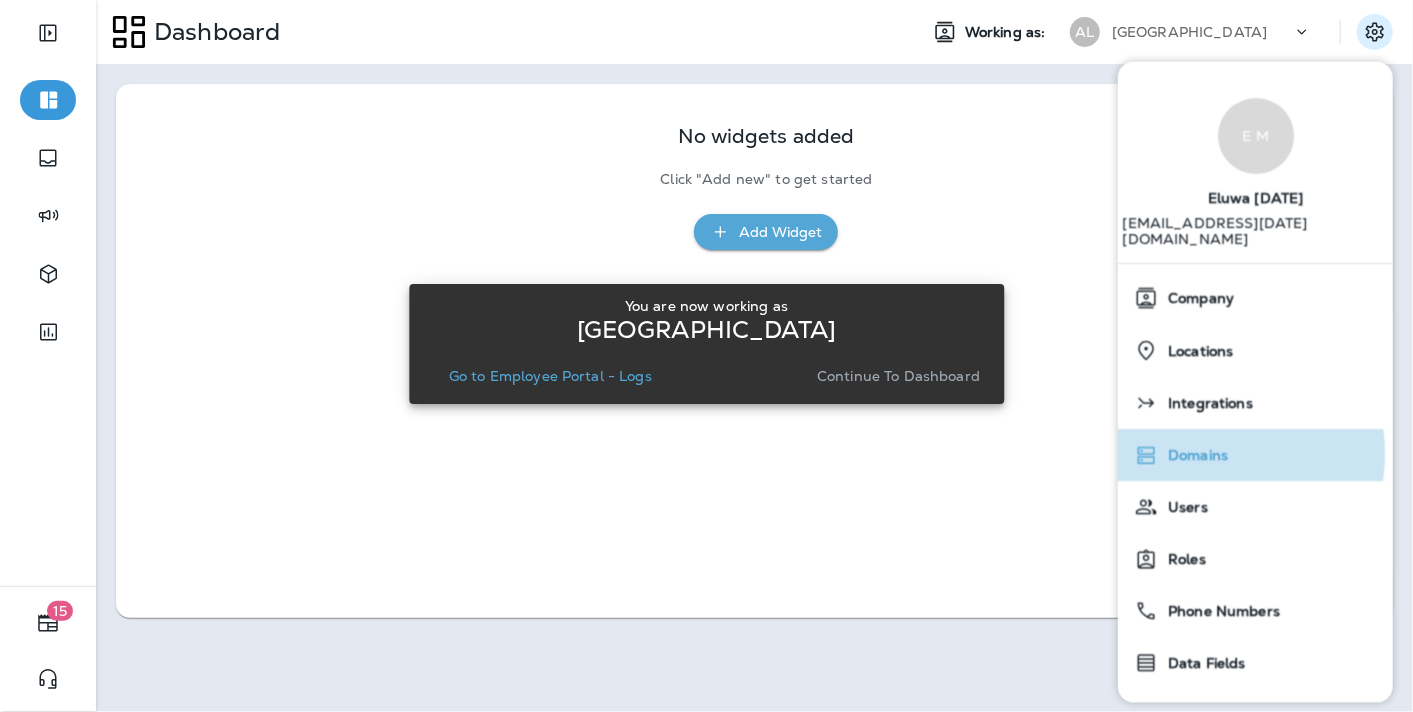 click on "Domains" at bounding box center (1193, 455) 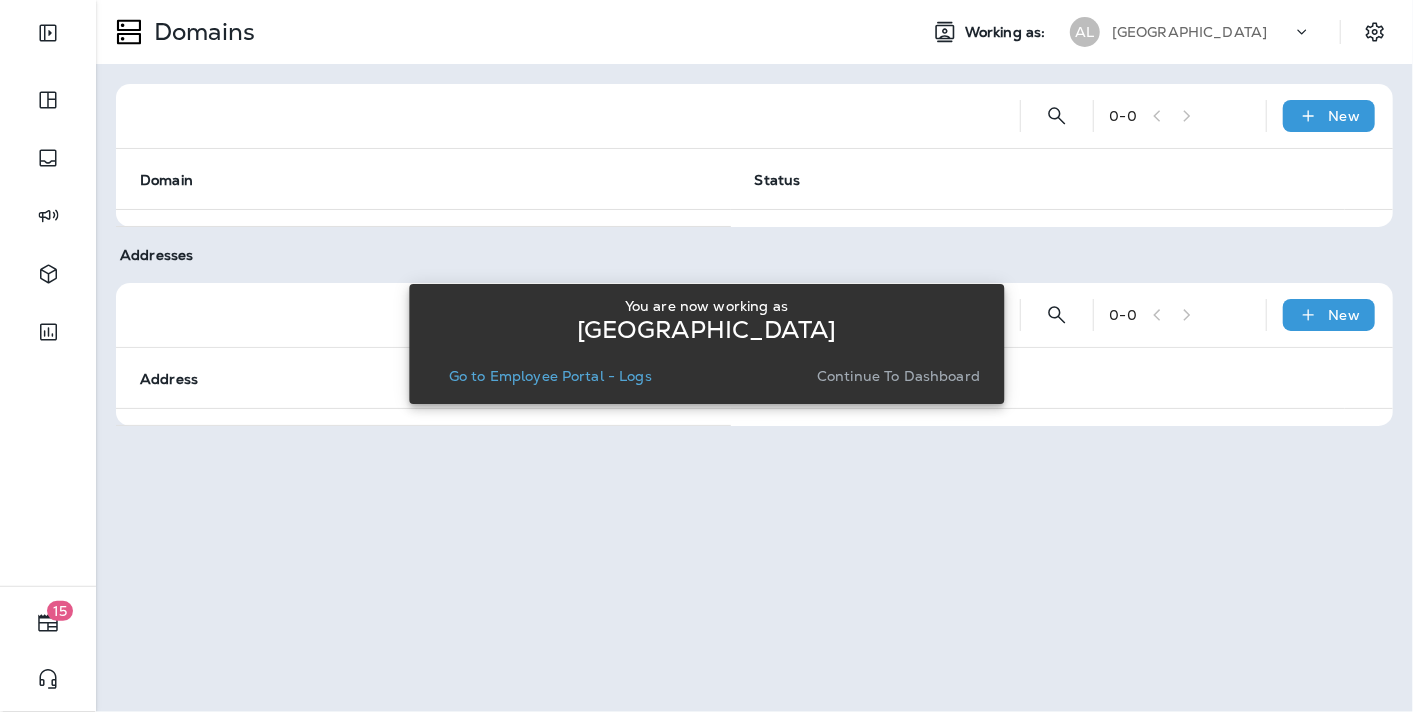 click on "Continue to Dashboard" at bounding box center [898, 376] 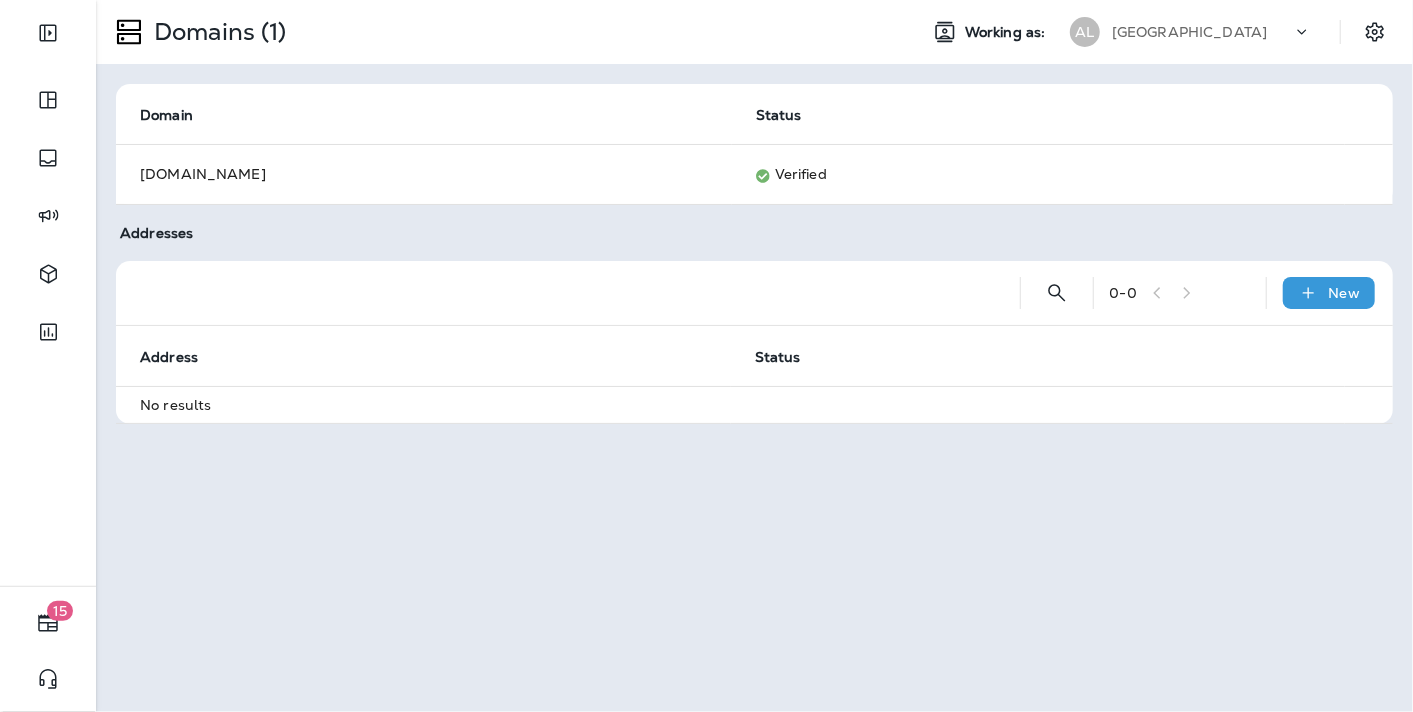 click on "0  -  0   New Address Status No results" at bounding box center (754, 342) 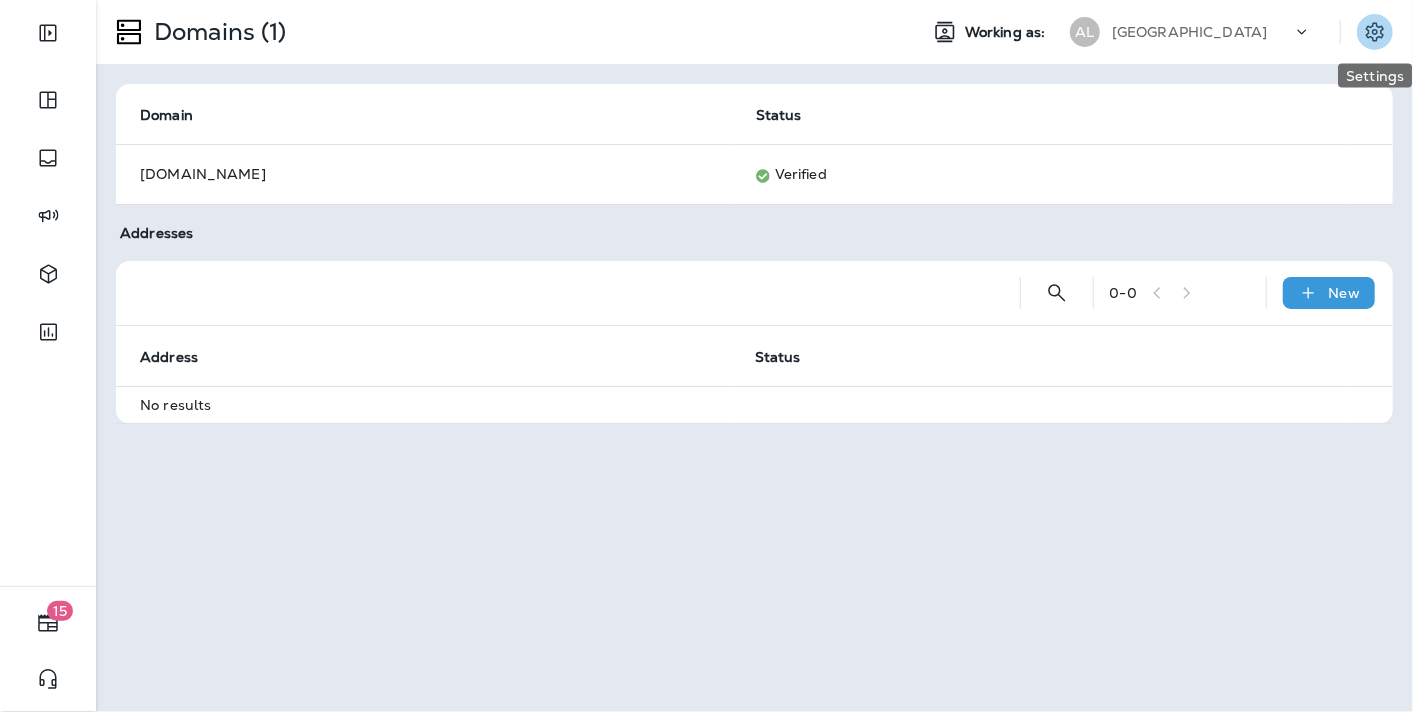 click at bounding box center (1375, 32) 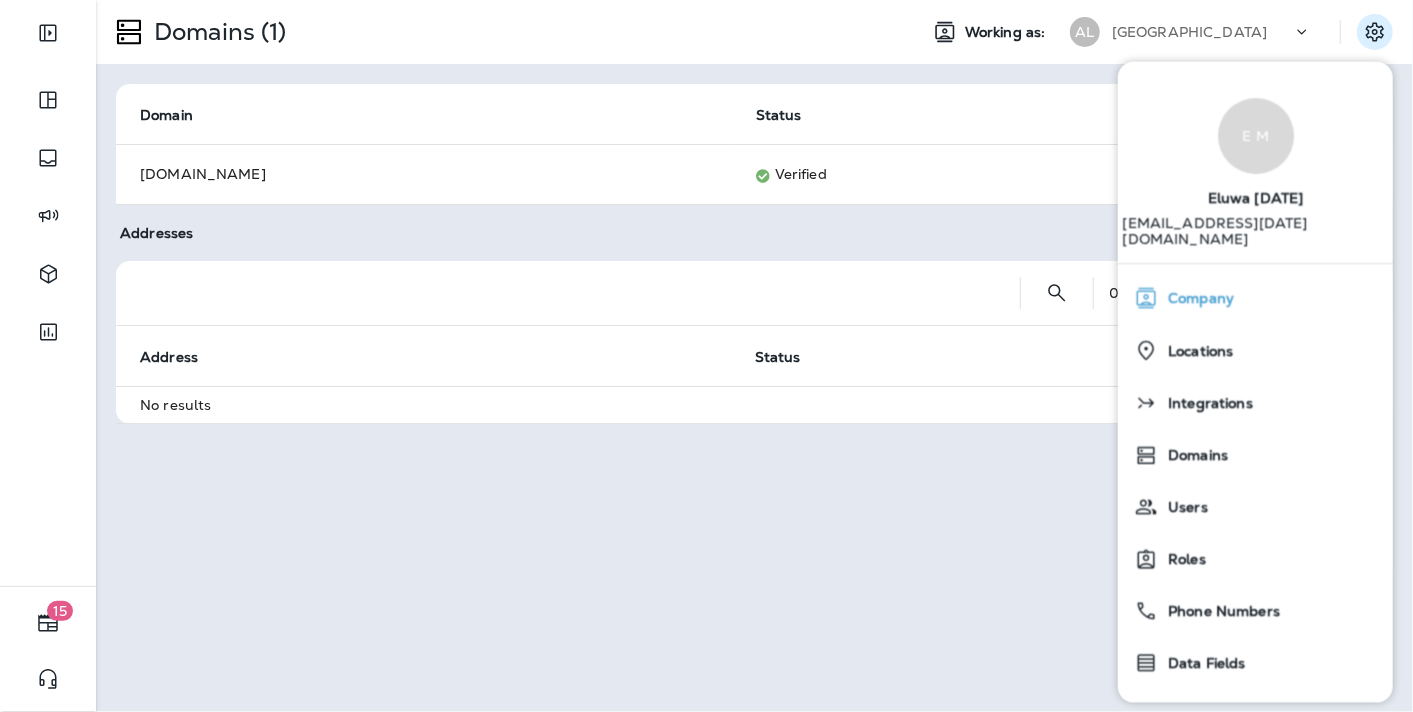 click on "Company" at bounding box center (1196, 298) 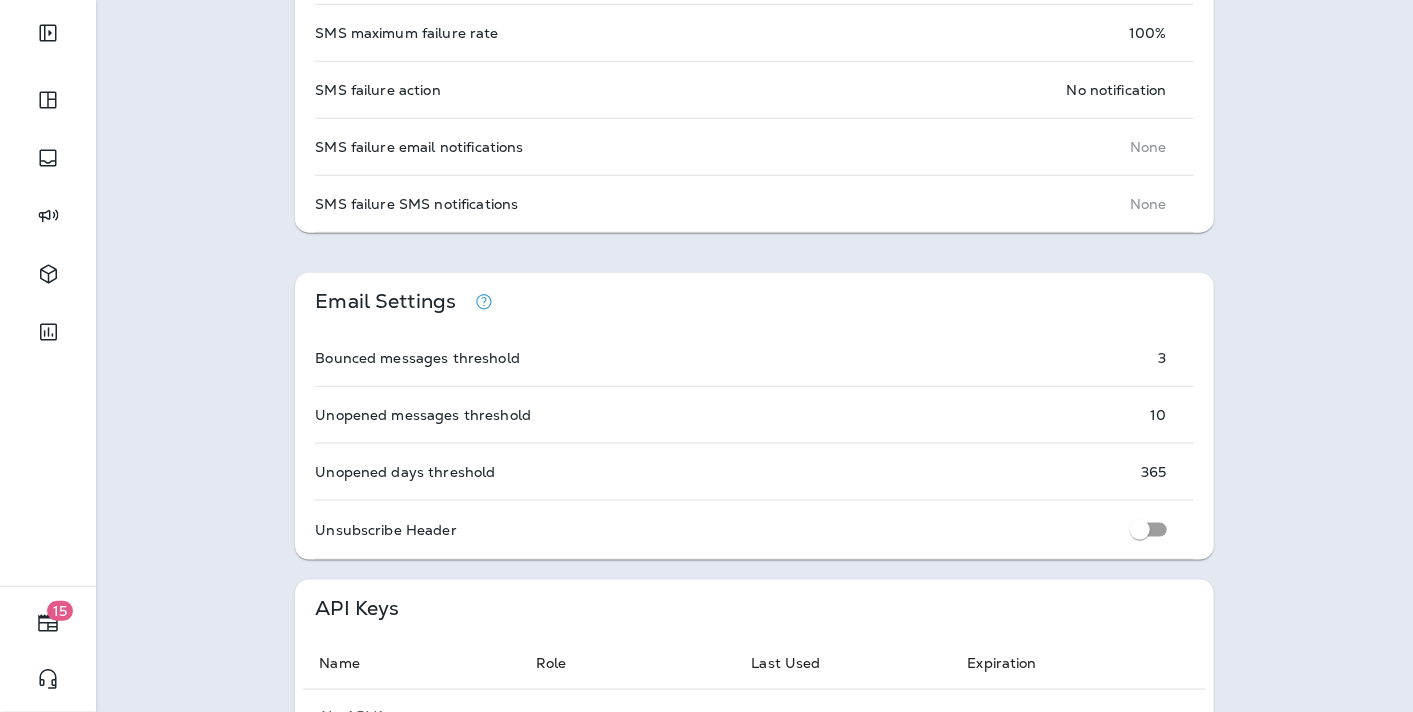 scroll, scrollTop: 0, scrollLeft: 0, axis: both 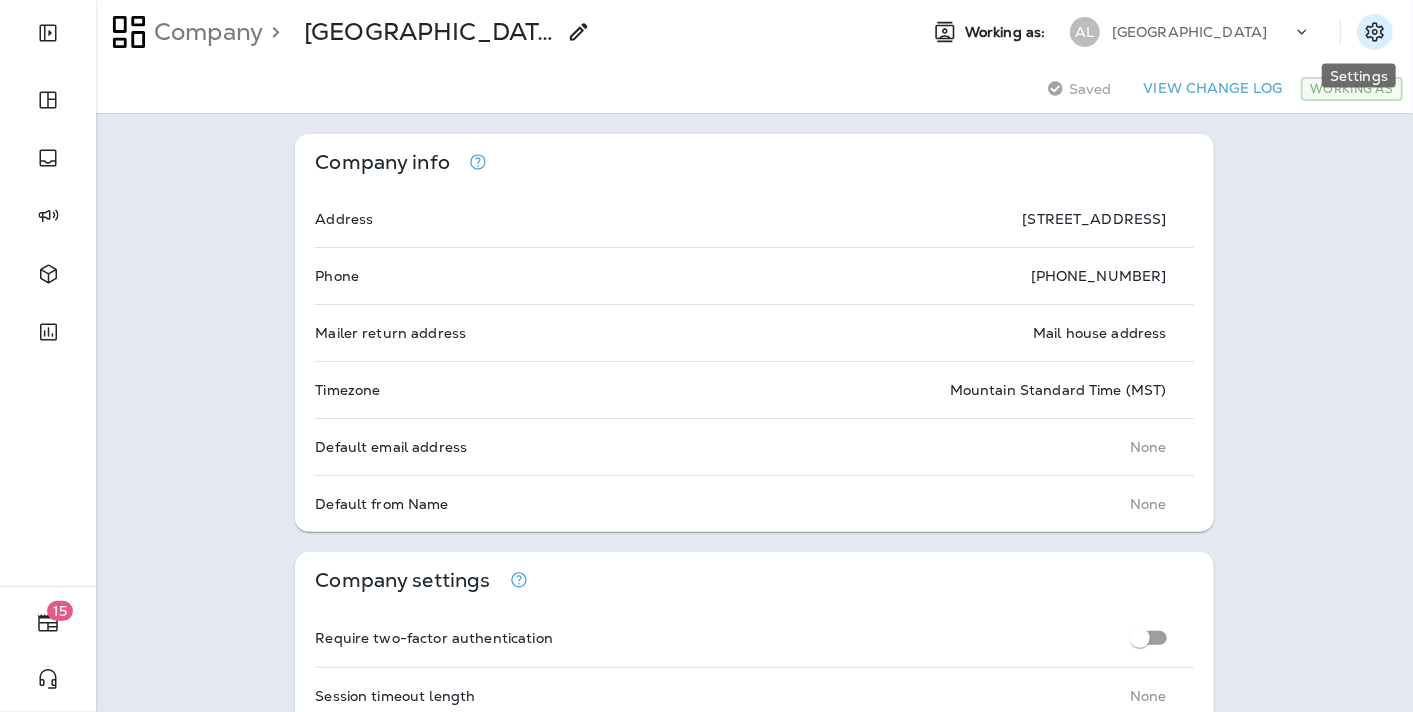 click 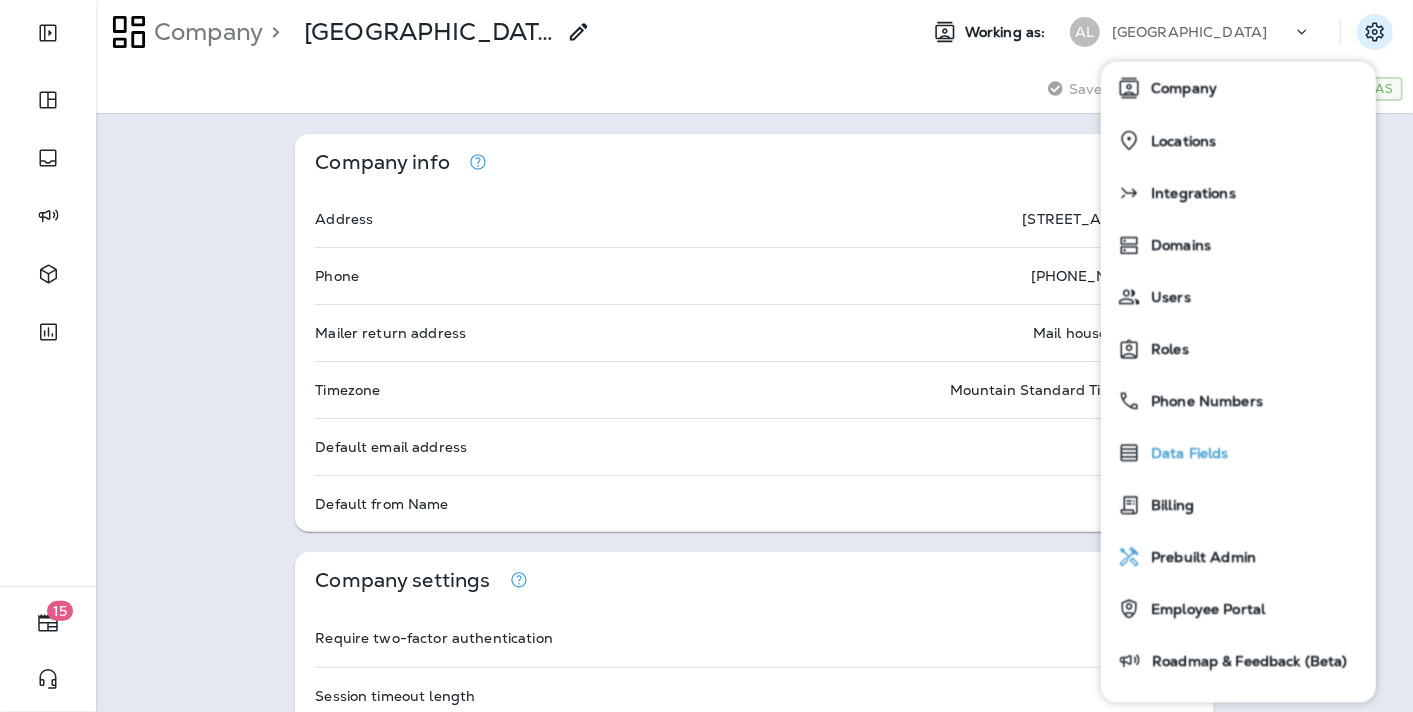 scroll, scrollTop: 297, scrollLeft: 0, axis: vertical 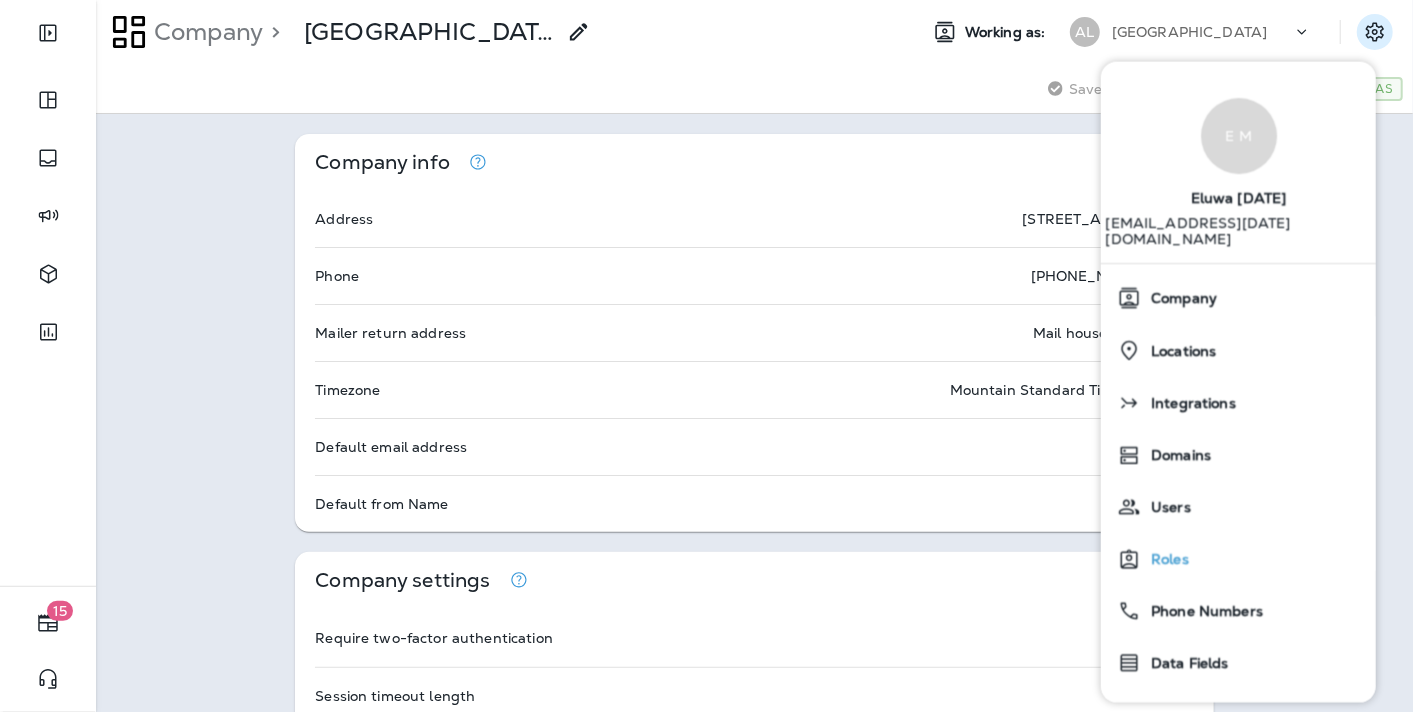 type 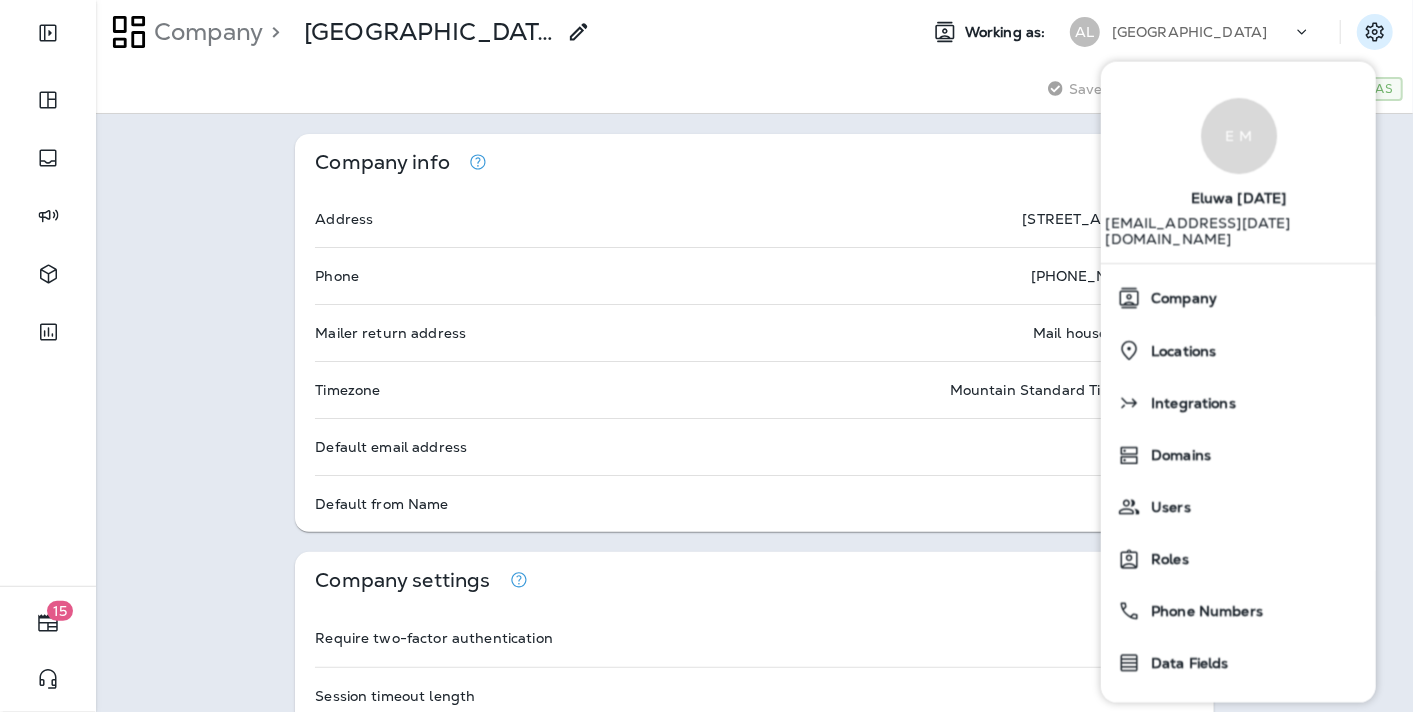 click at bounding box center (48, 487) 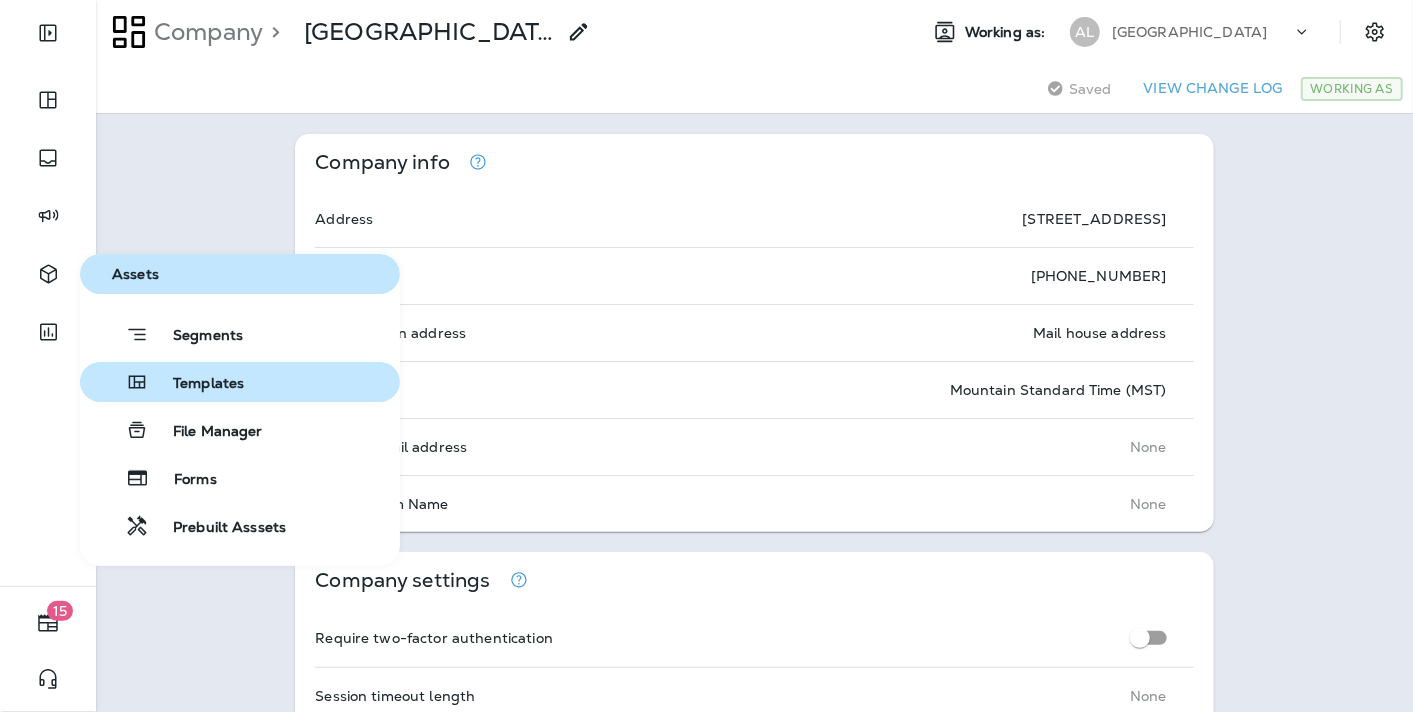 click on "Templates" at bounding box center (240, 382) 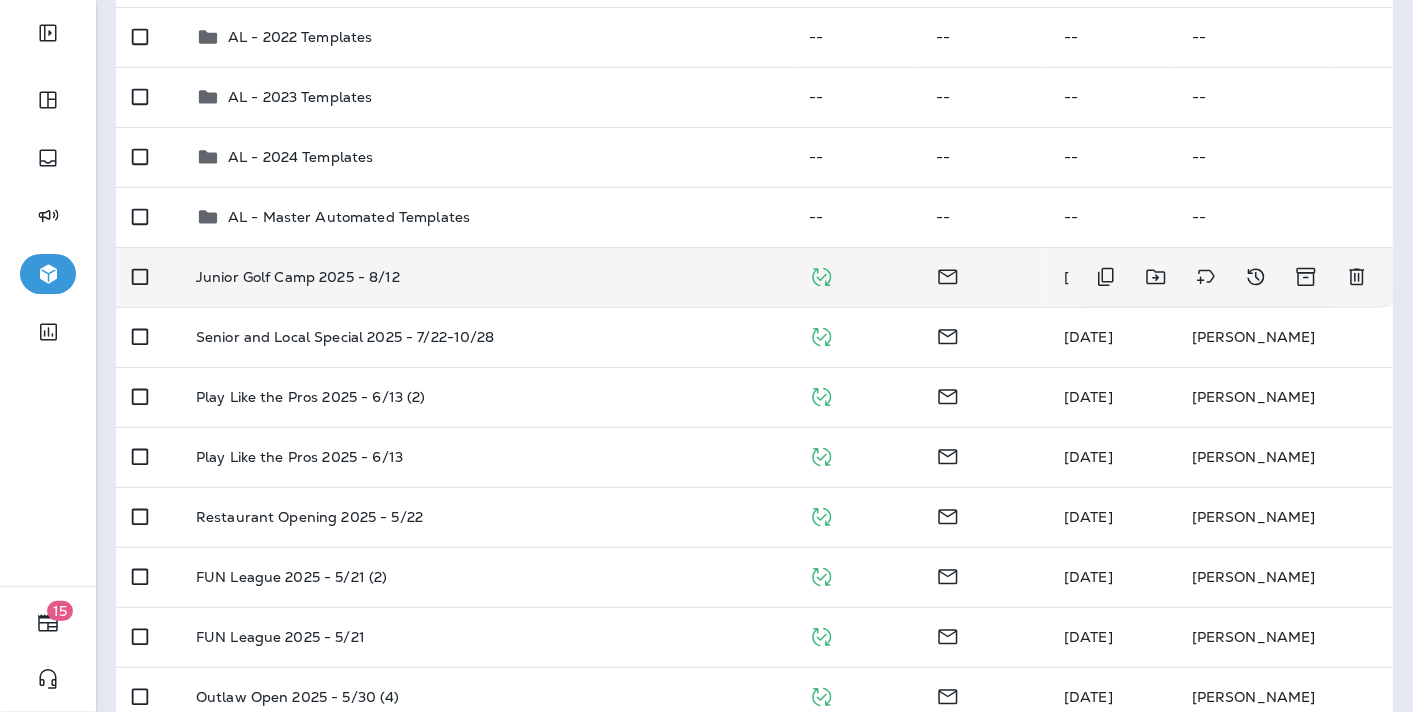 scroll, scrollTop: 277, scrollLeft: 0, axis: vertical 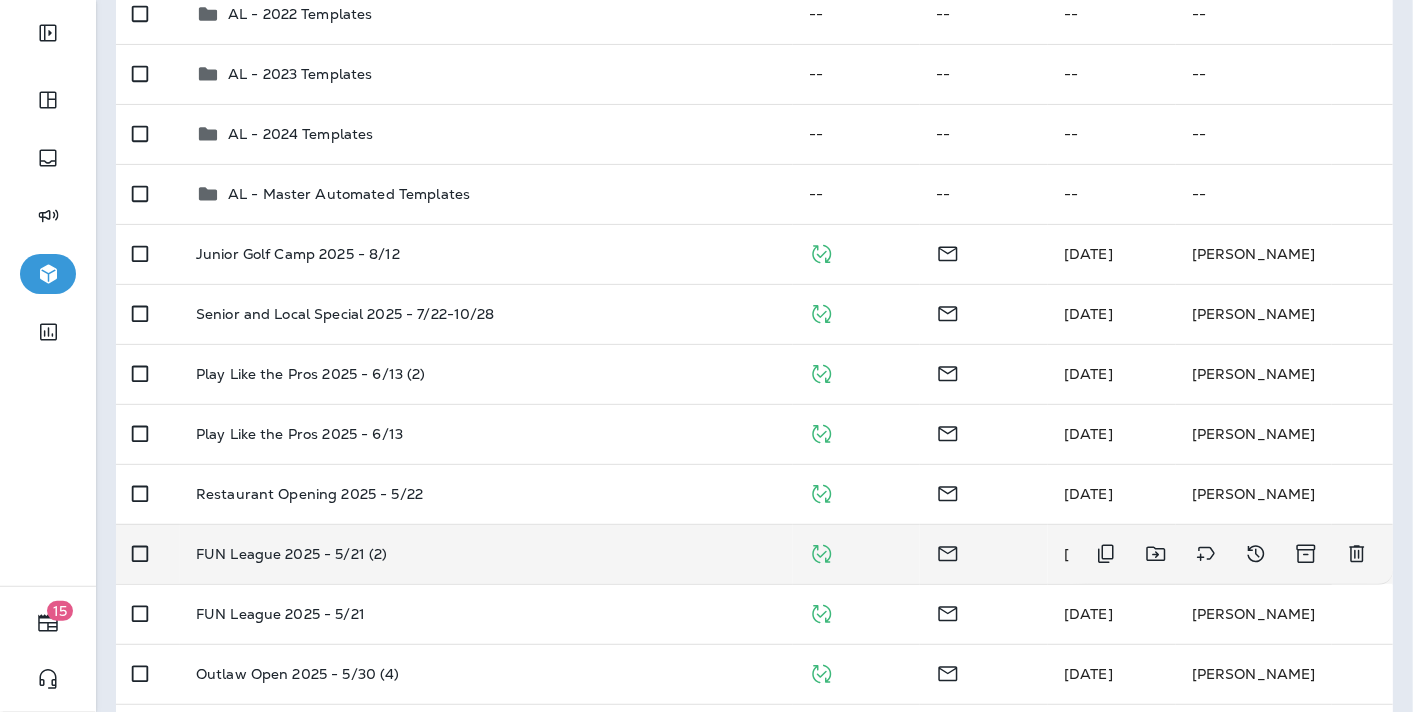 click on "FUN League 2025 - 5/21 (2)" at bounding box center [486, 554] 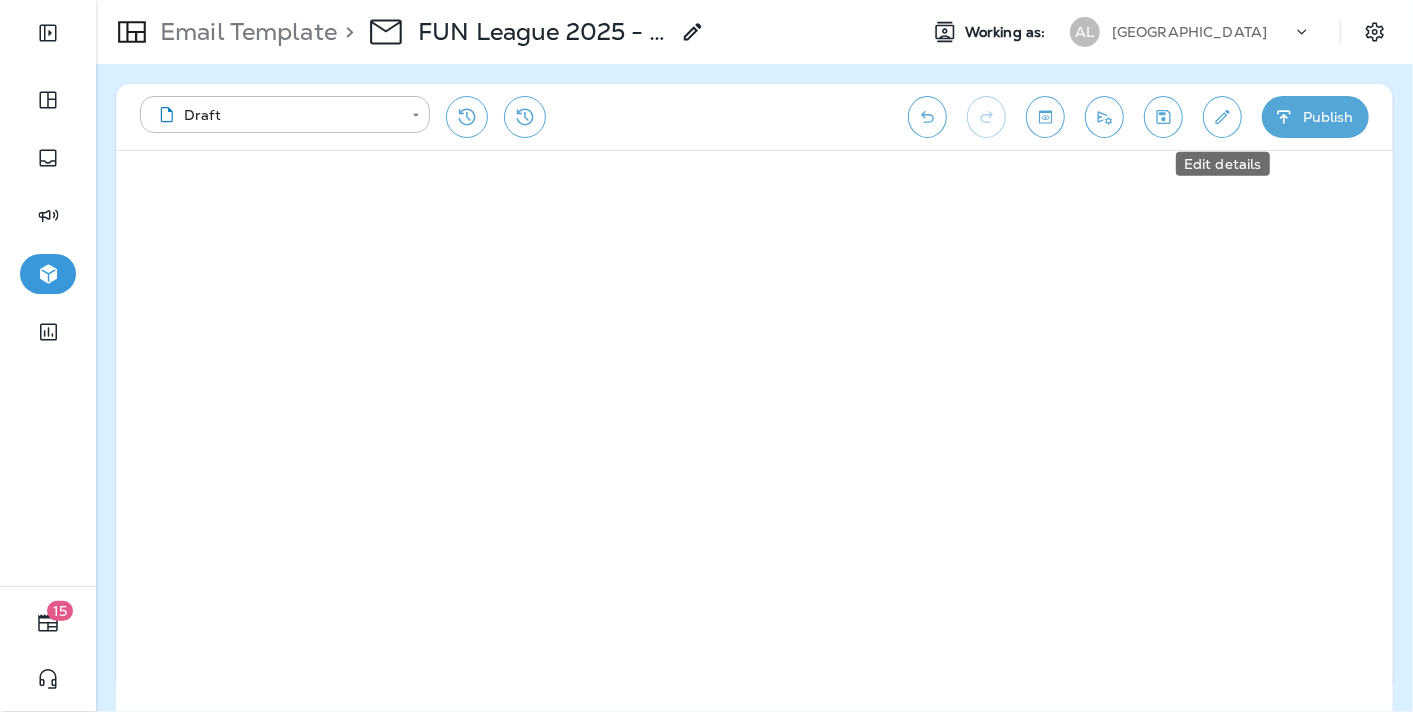 click 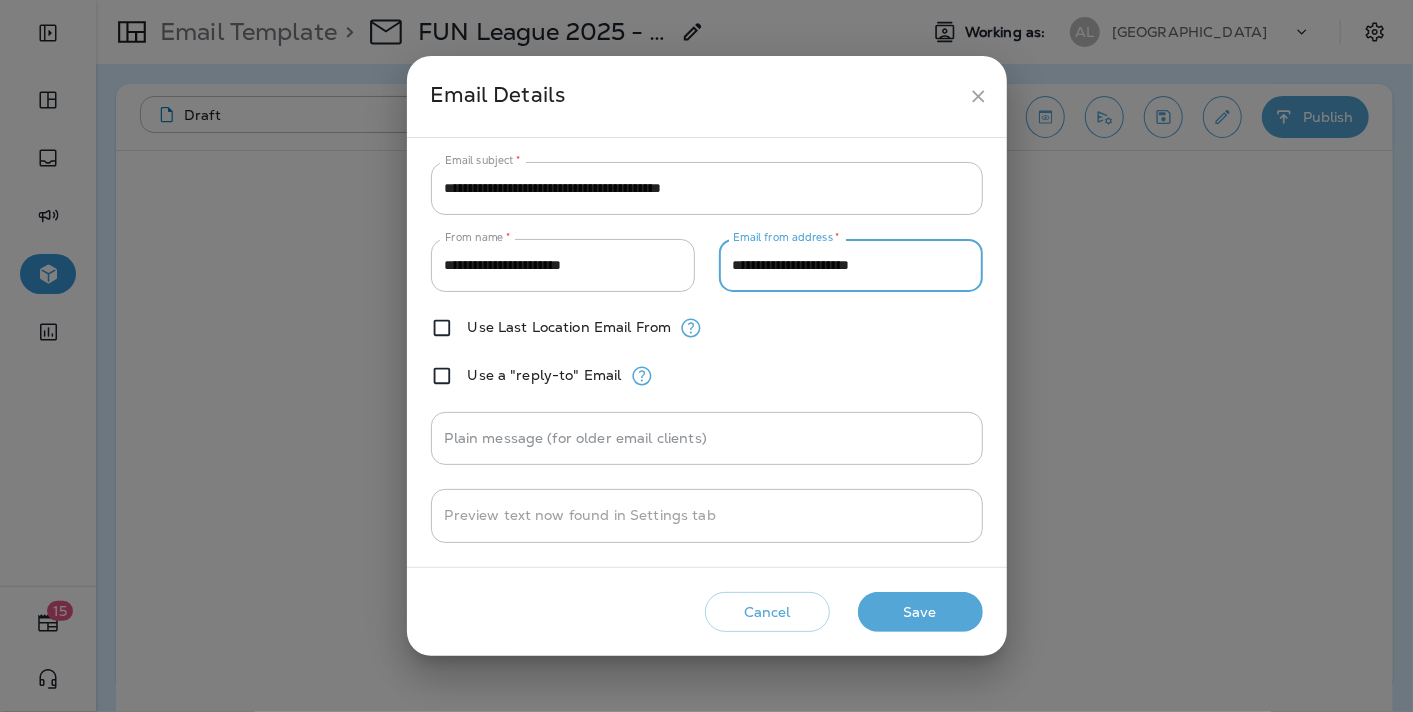 drag, startPoint x: 918, startPoint y: 267, endPoint x: 729, endPoint y: 266, distance: 189.00264 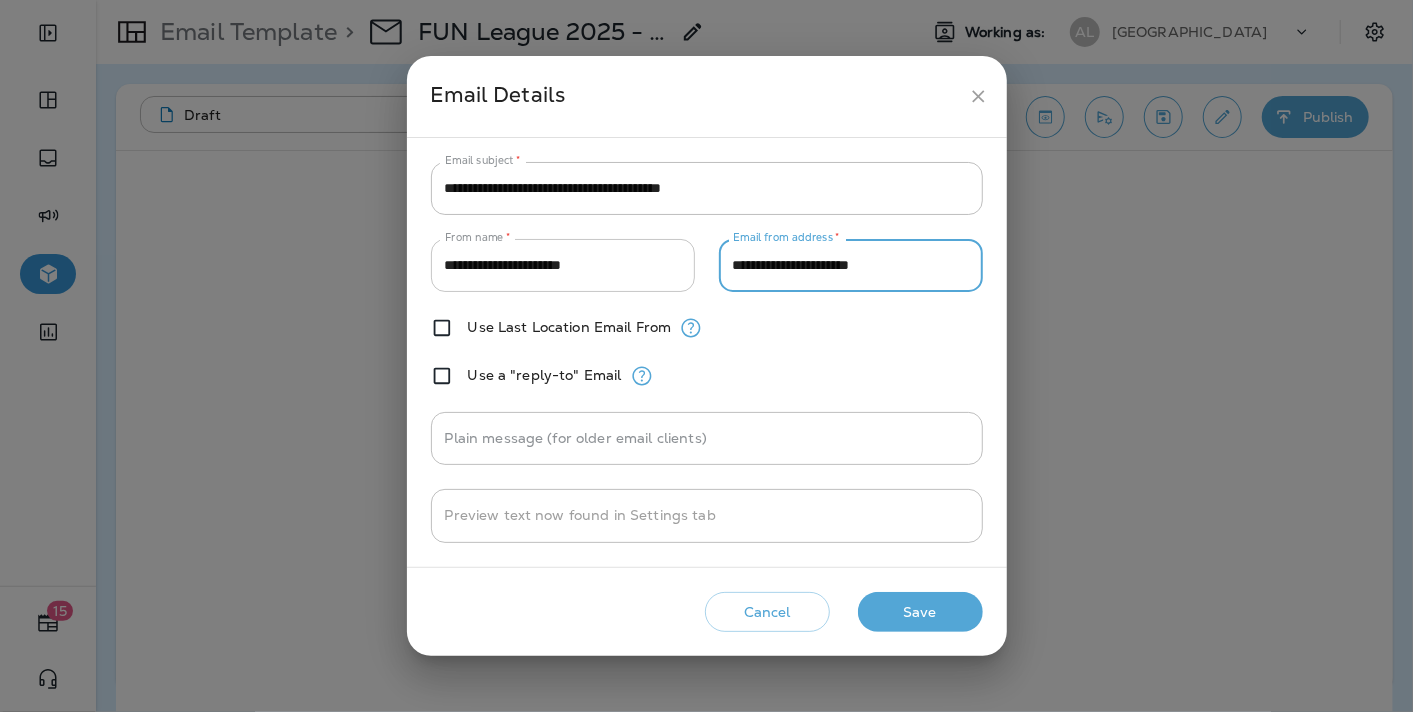 click on "**********" at bounding box center [563, 265] 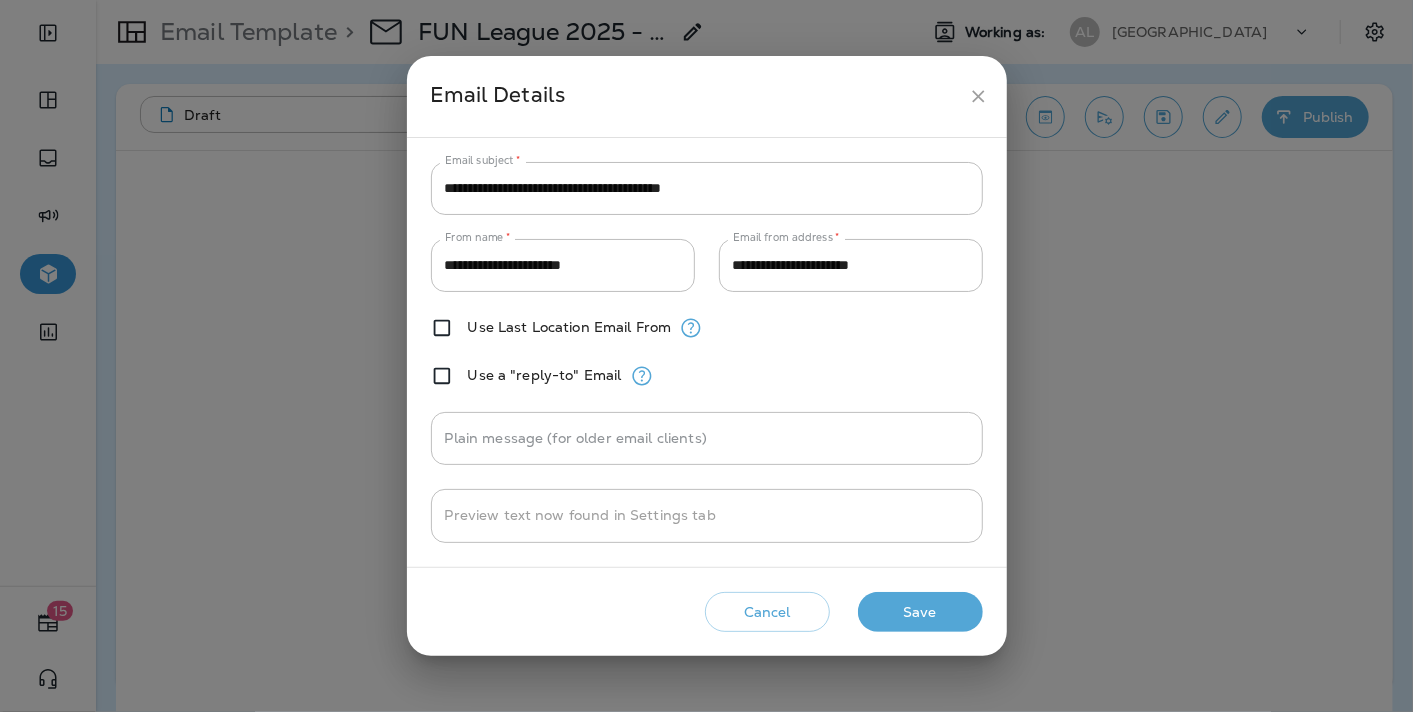 click on "**********" at bounding box center [707, 265] 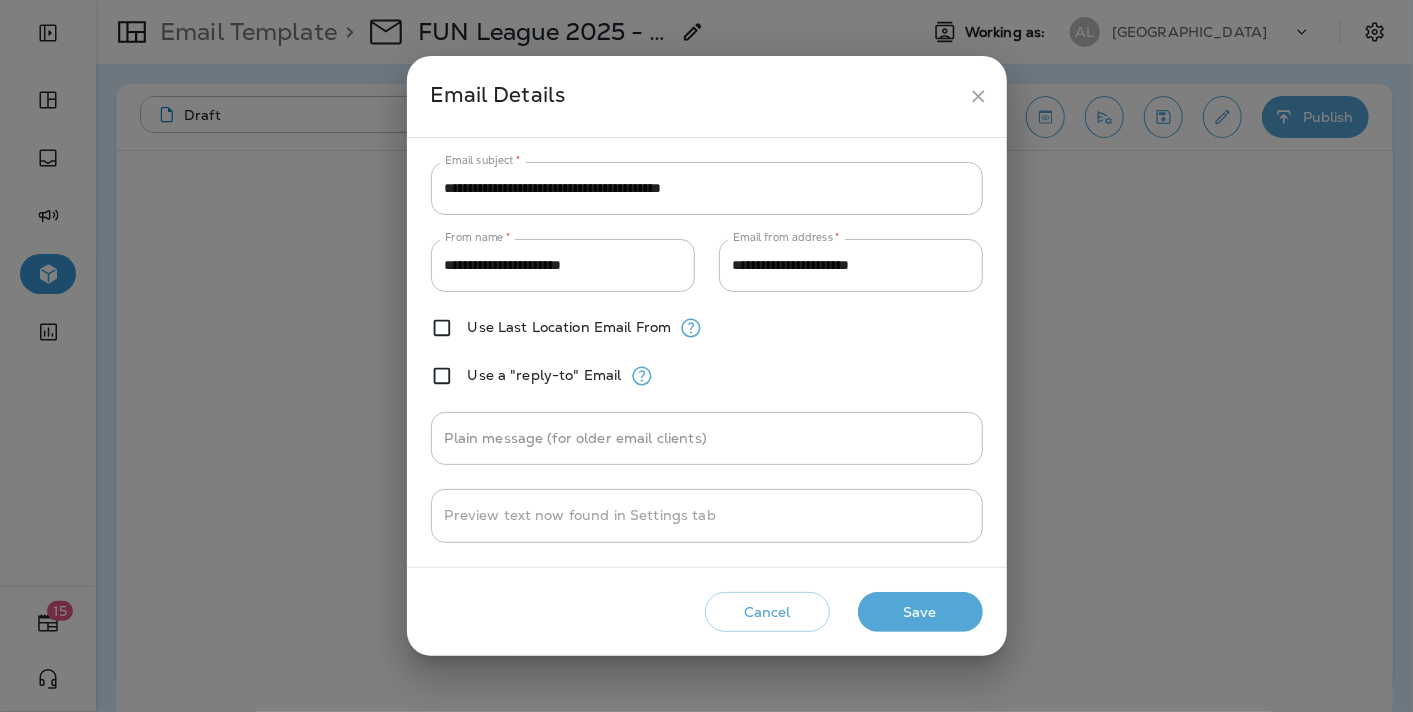 click on "**********" at bounding box center (707, 352) 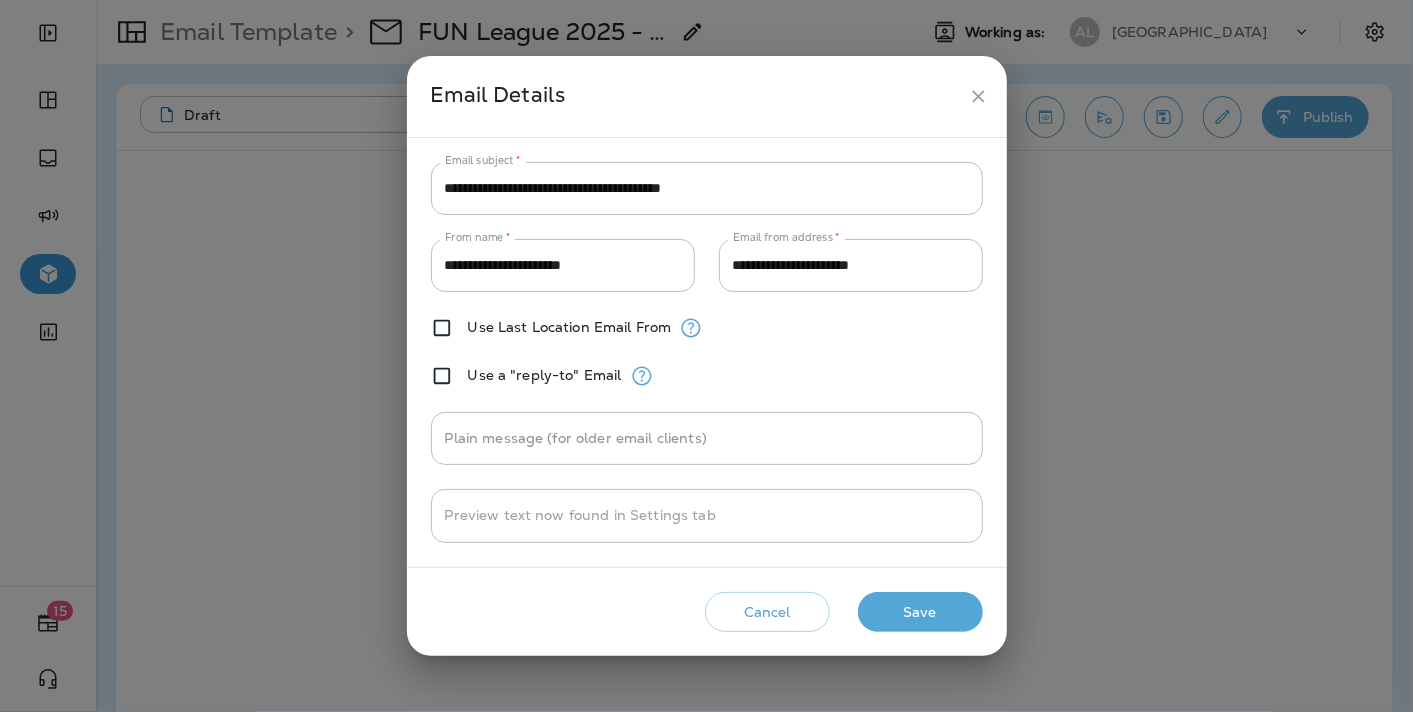 click 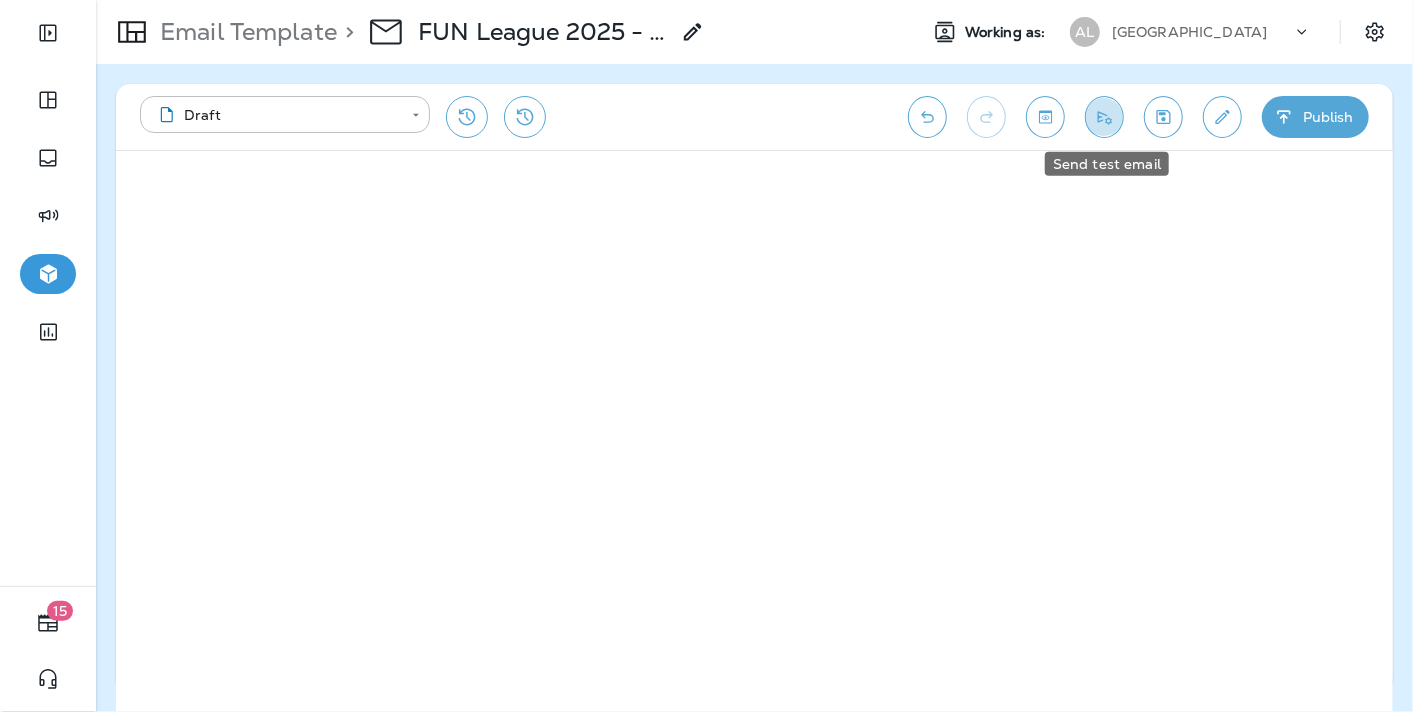 click 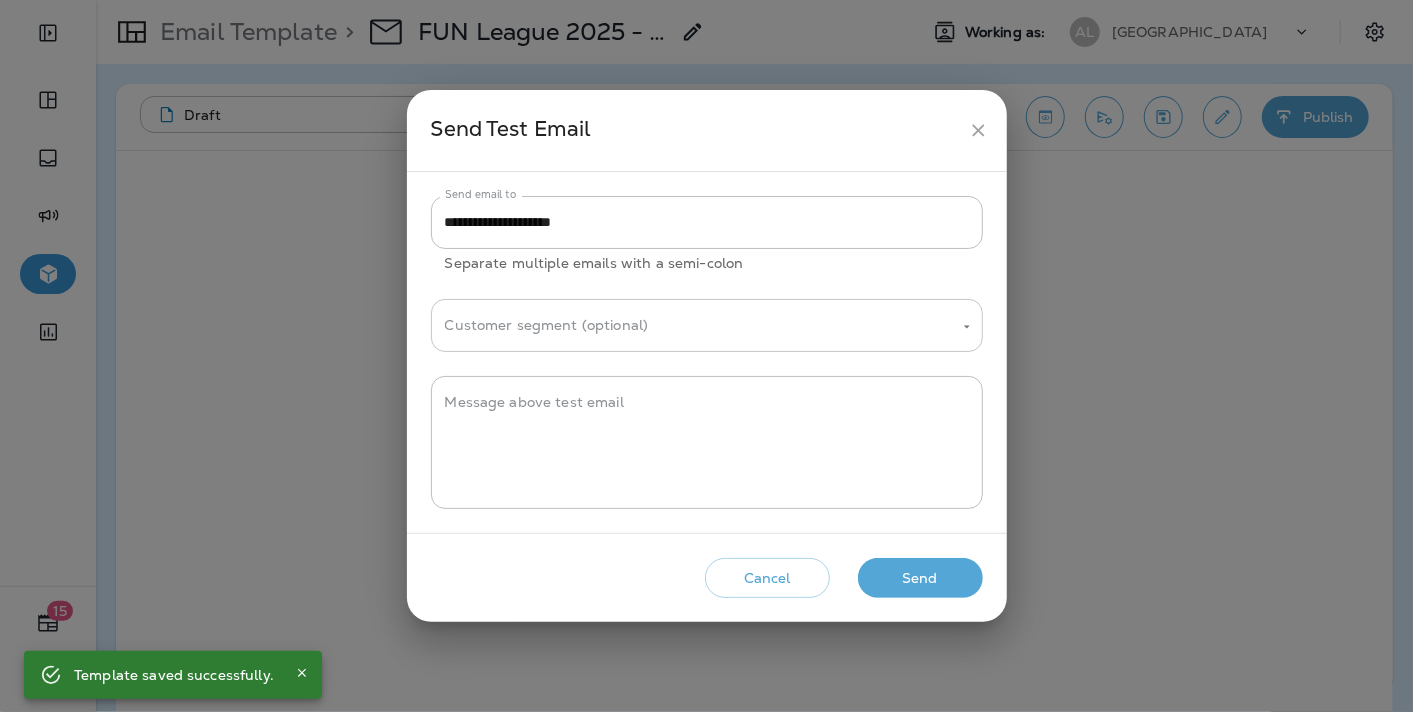 click on "Customer segment (optional)" at bounding box center (692, 325) 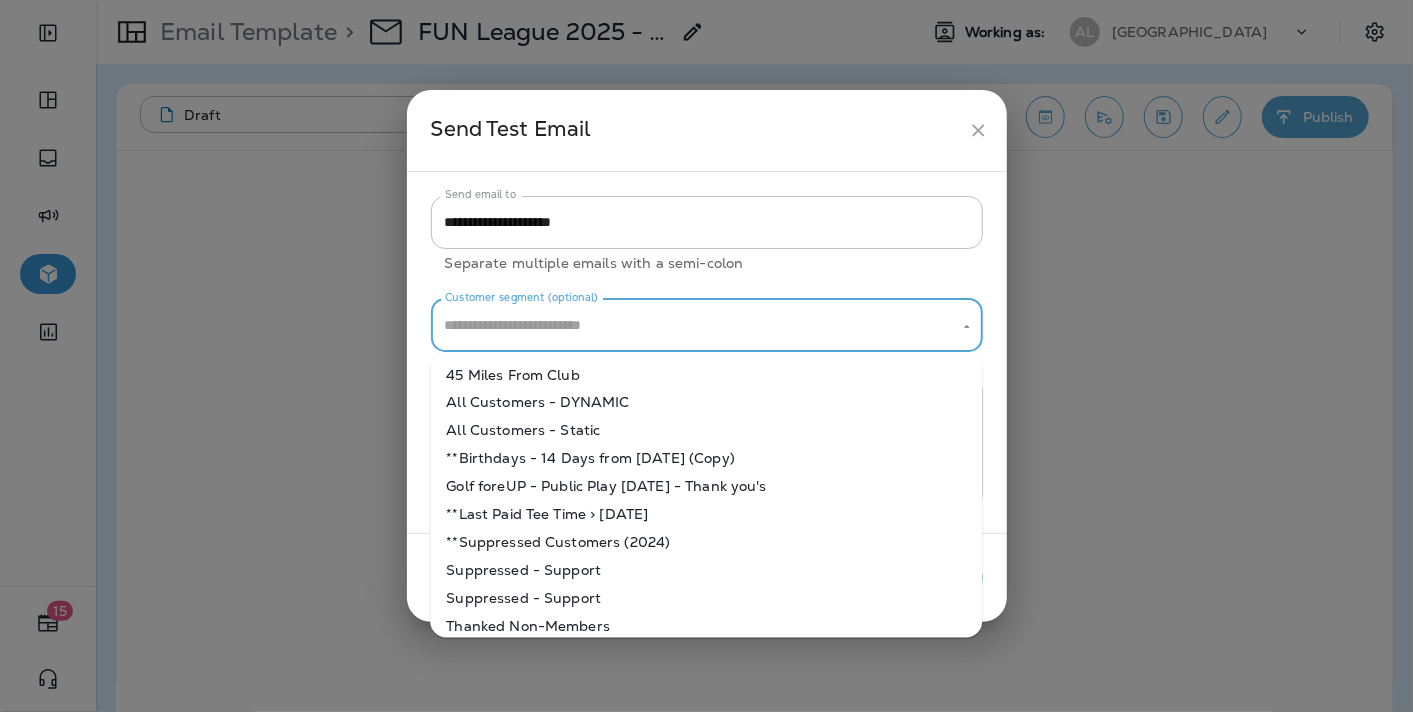 click on "All Customers - DYNAMIC" at bounding box center [706, 403] 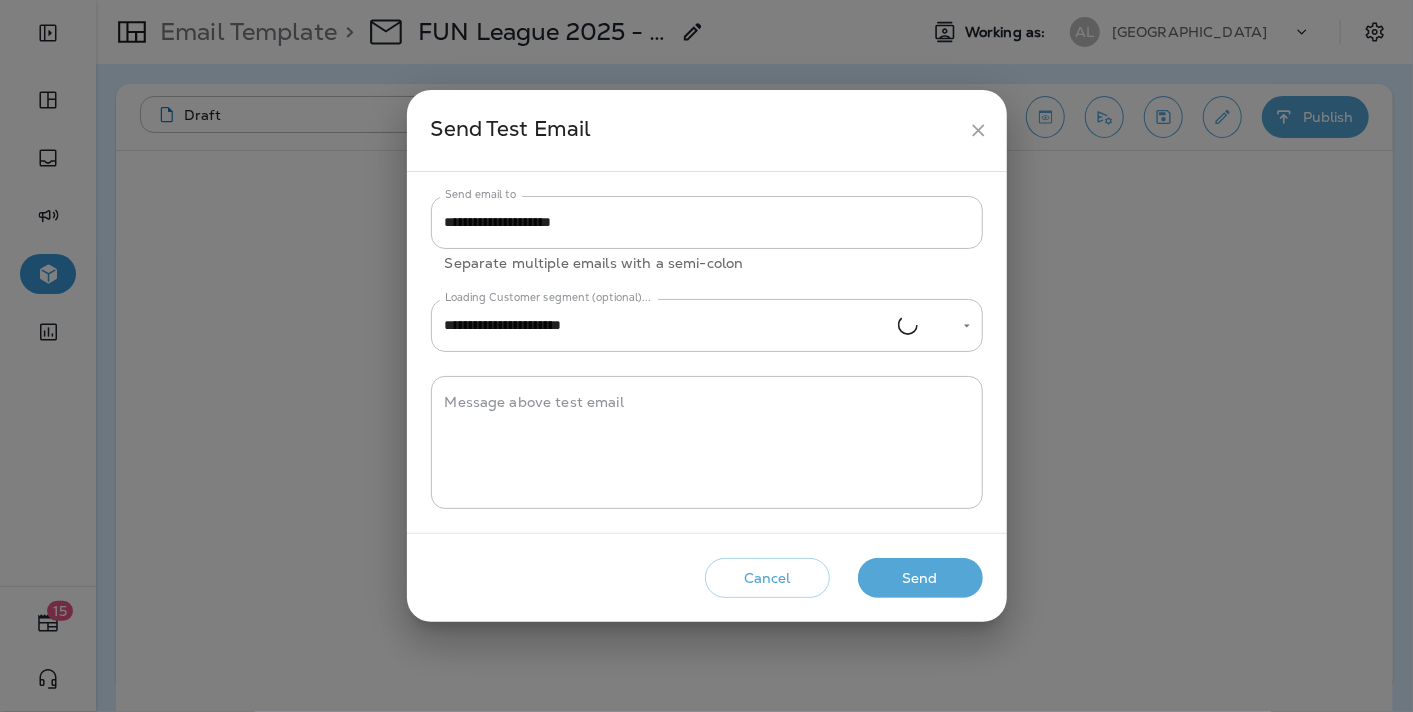 click on "**********" at bounding box center (707, 352) 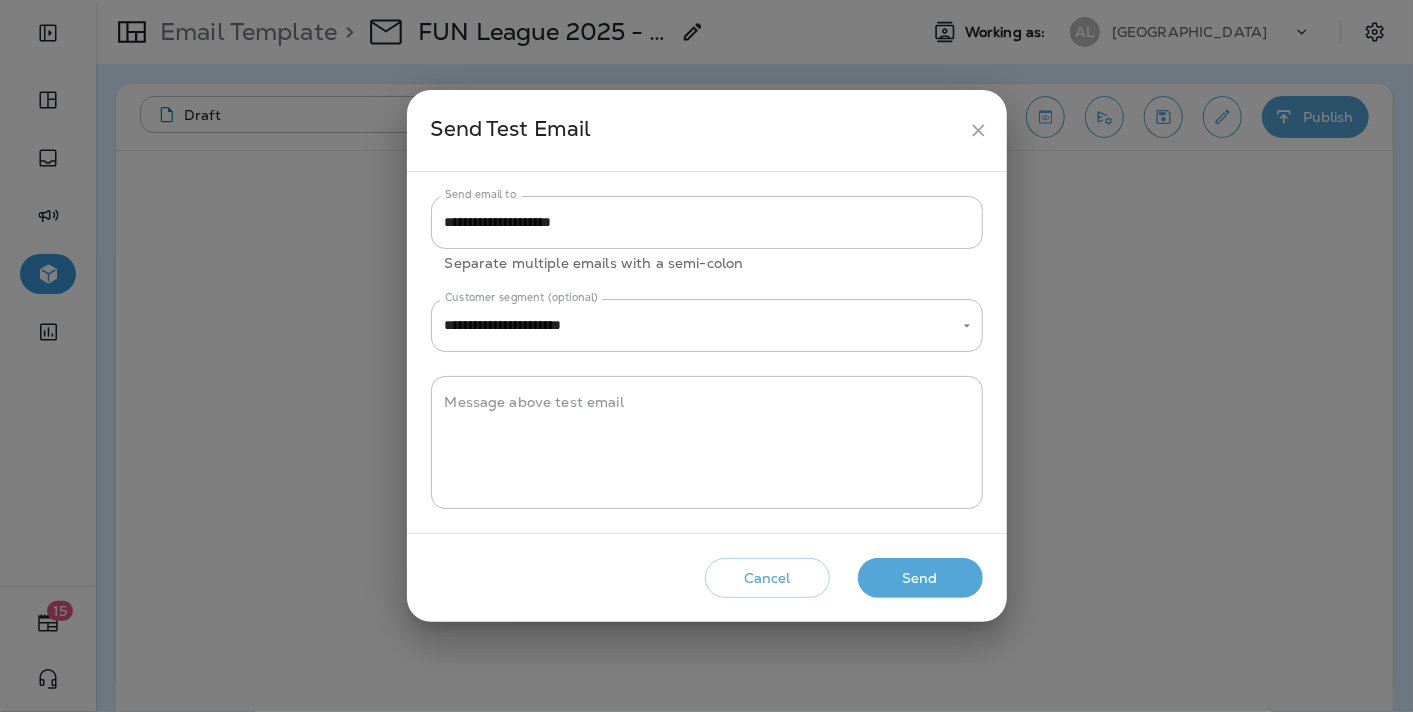 click on "Send" at bounding box center [920, 578] 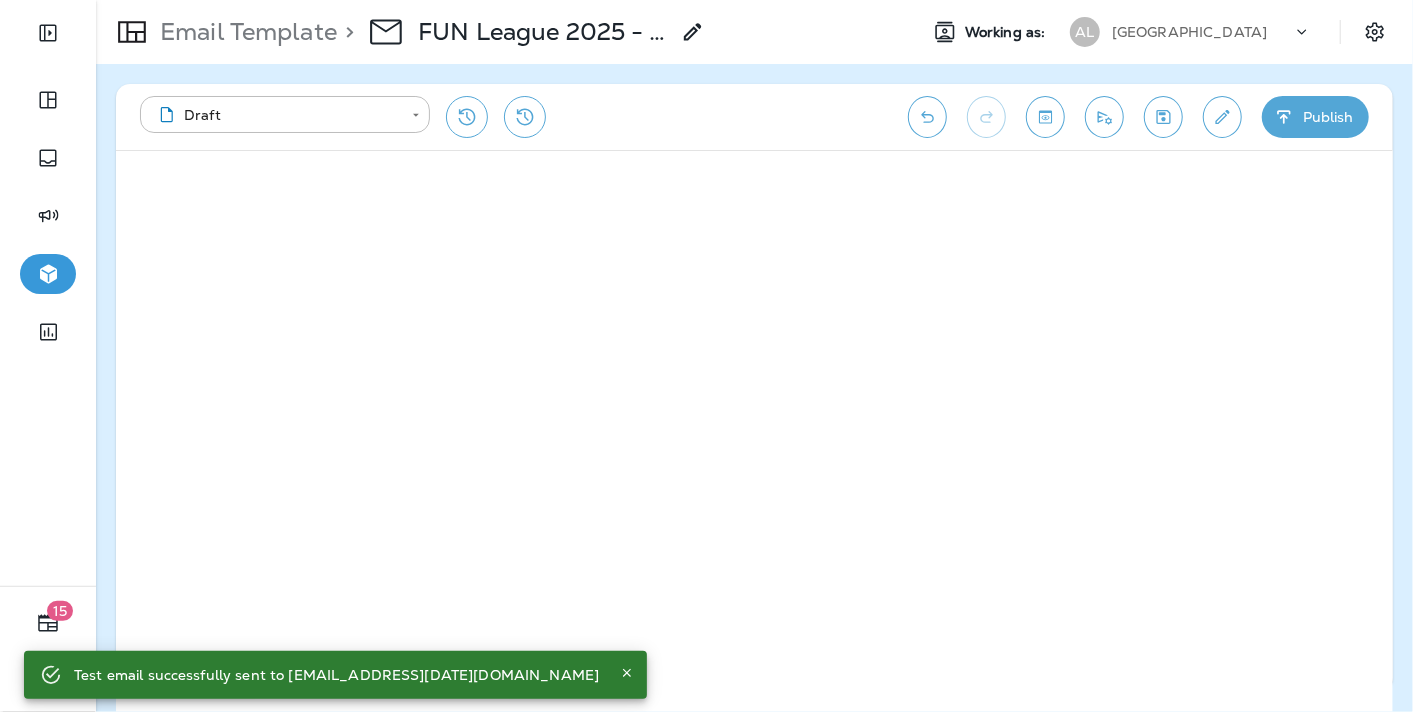 type 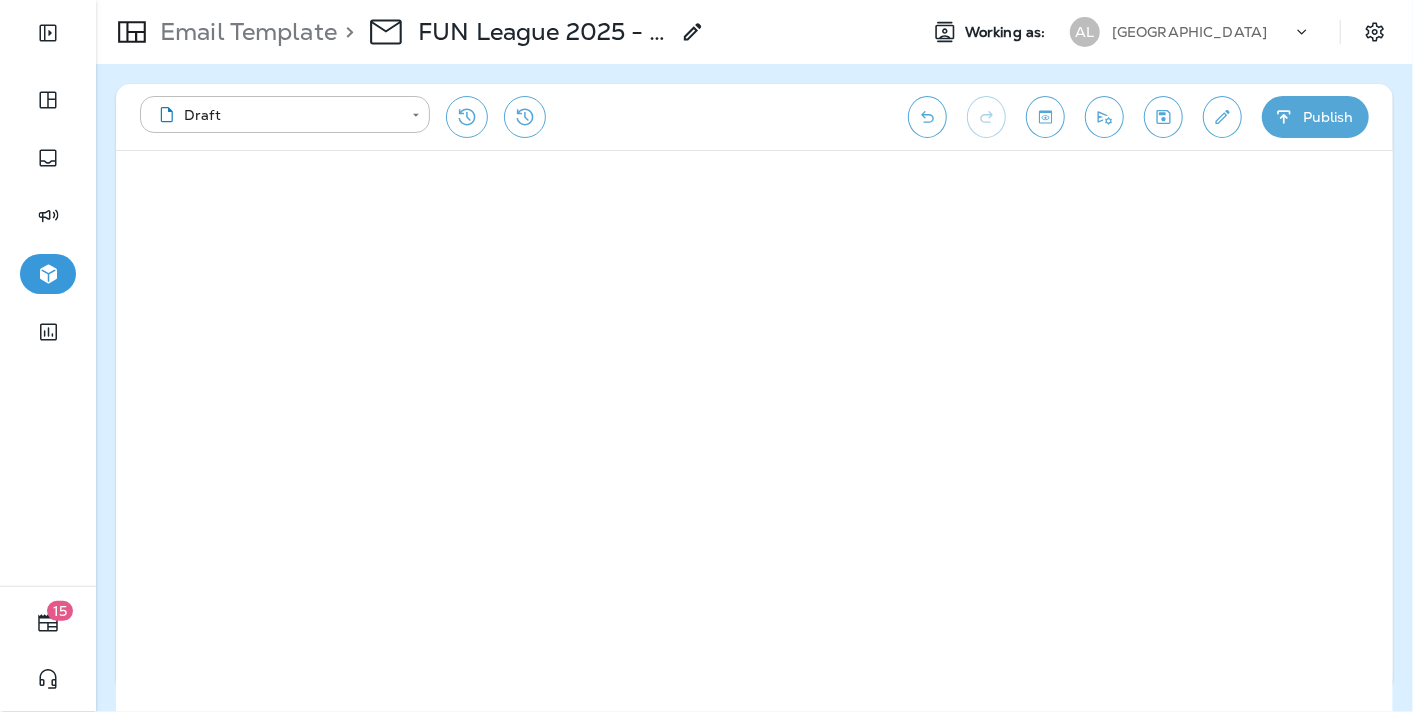 click on "**********" at bounding box center [754, 388] 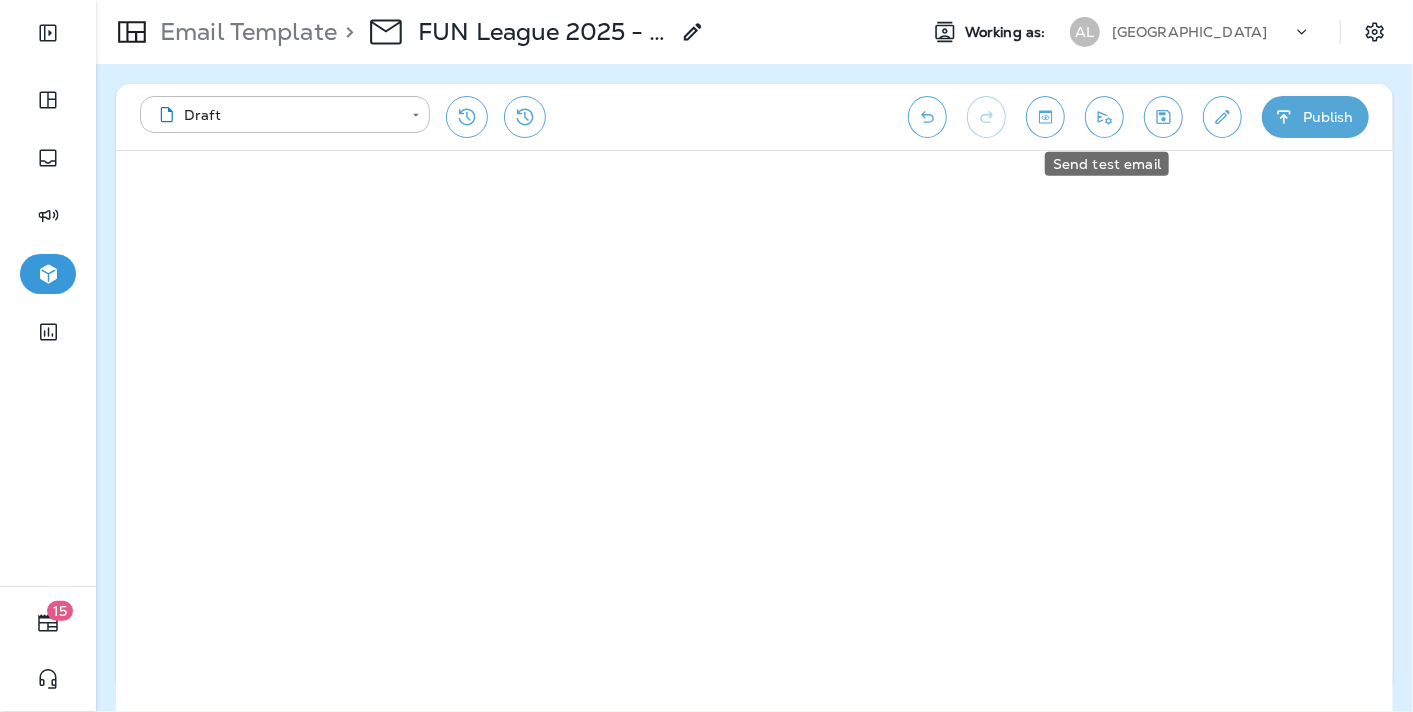 click 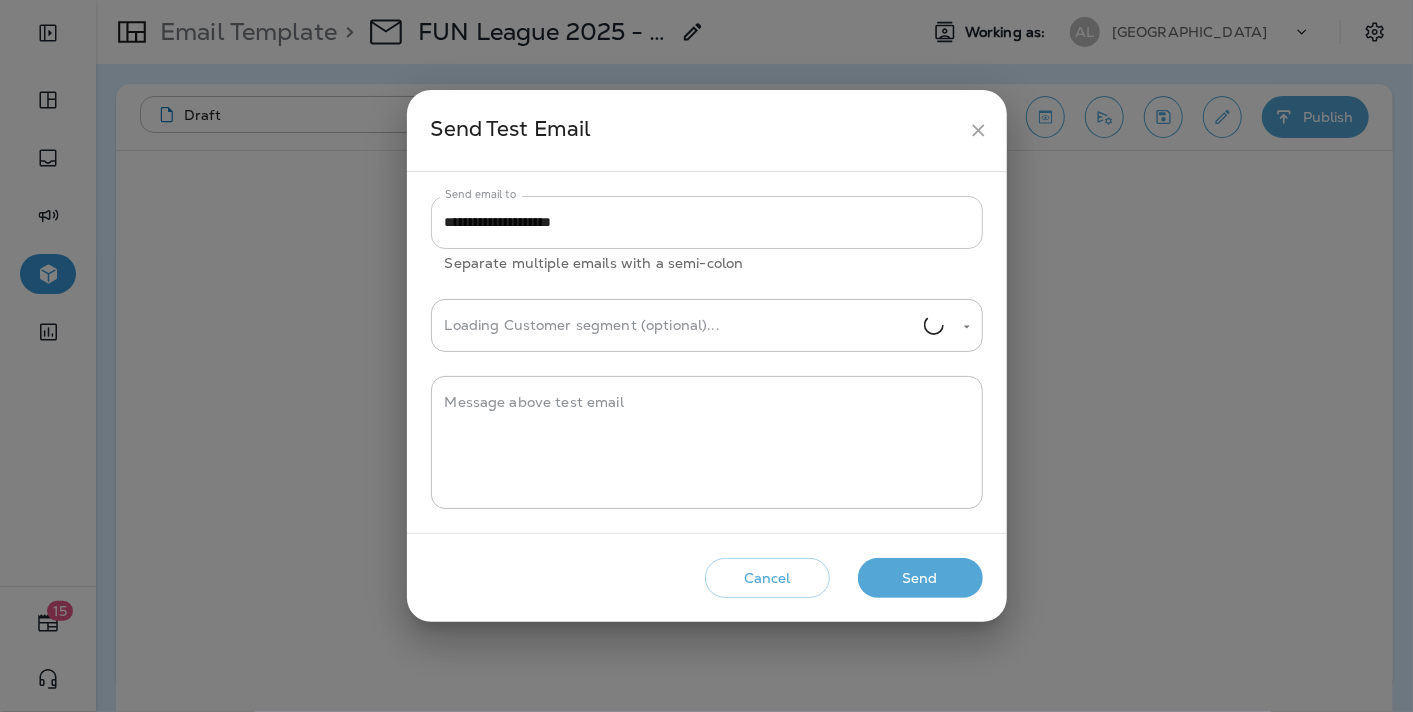 type on "**********" 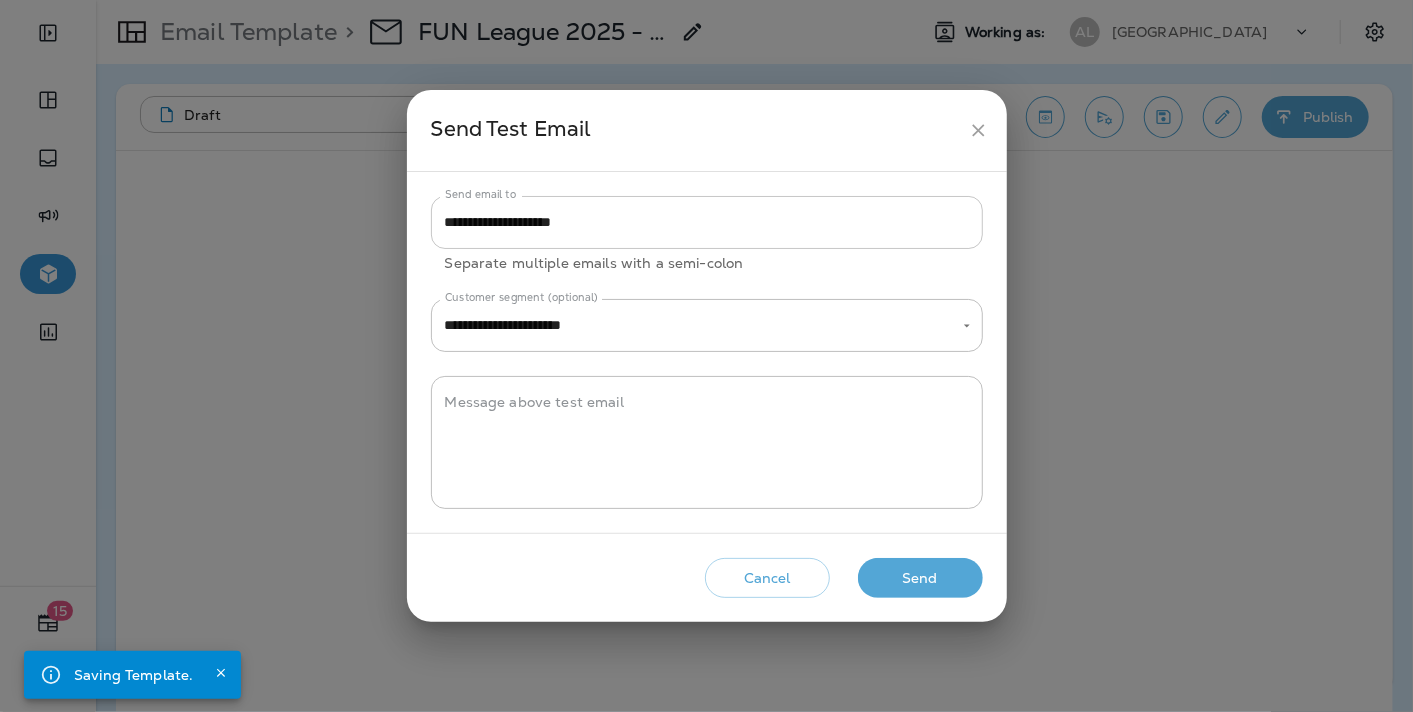 click on "**********" at bounding box center [707, 222] 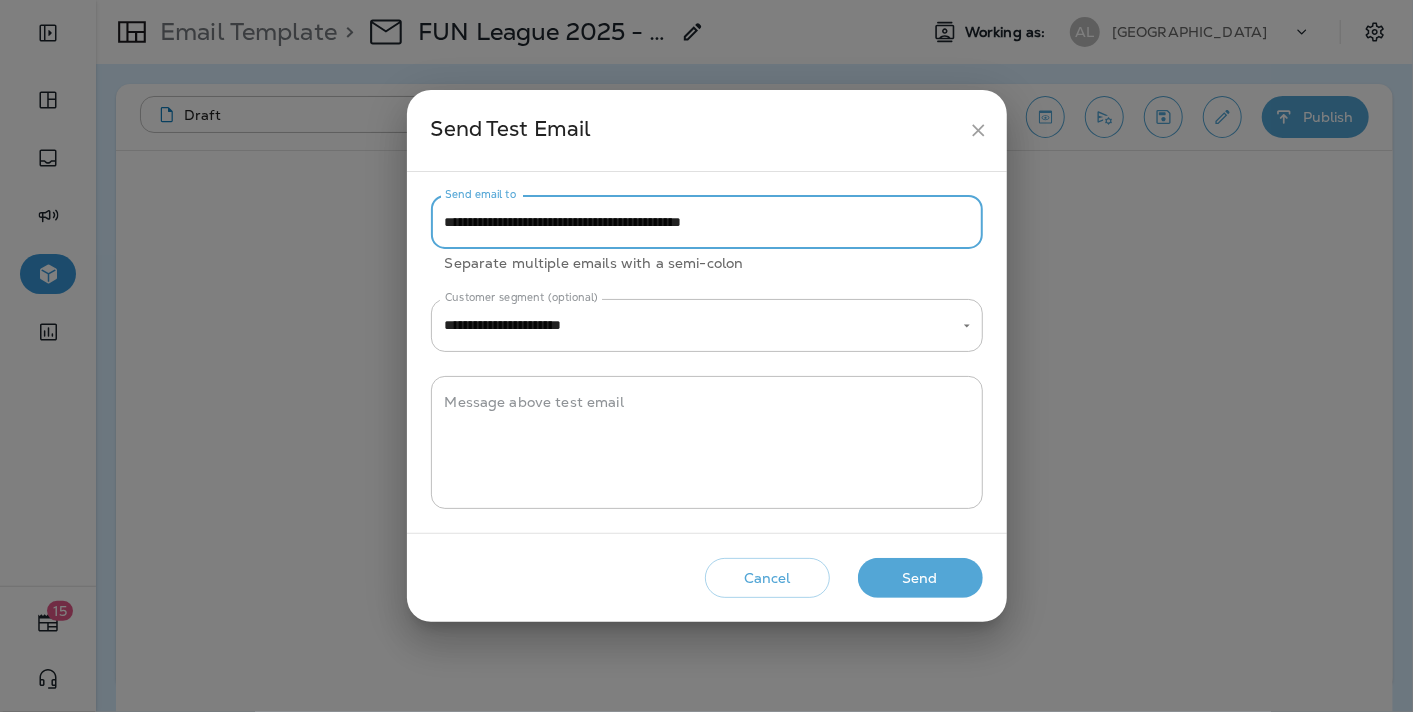 type on "**********" 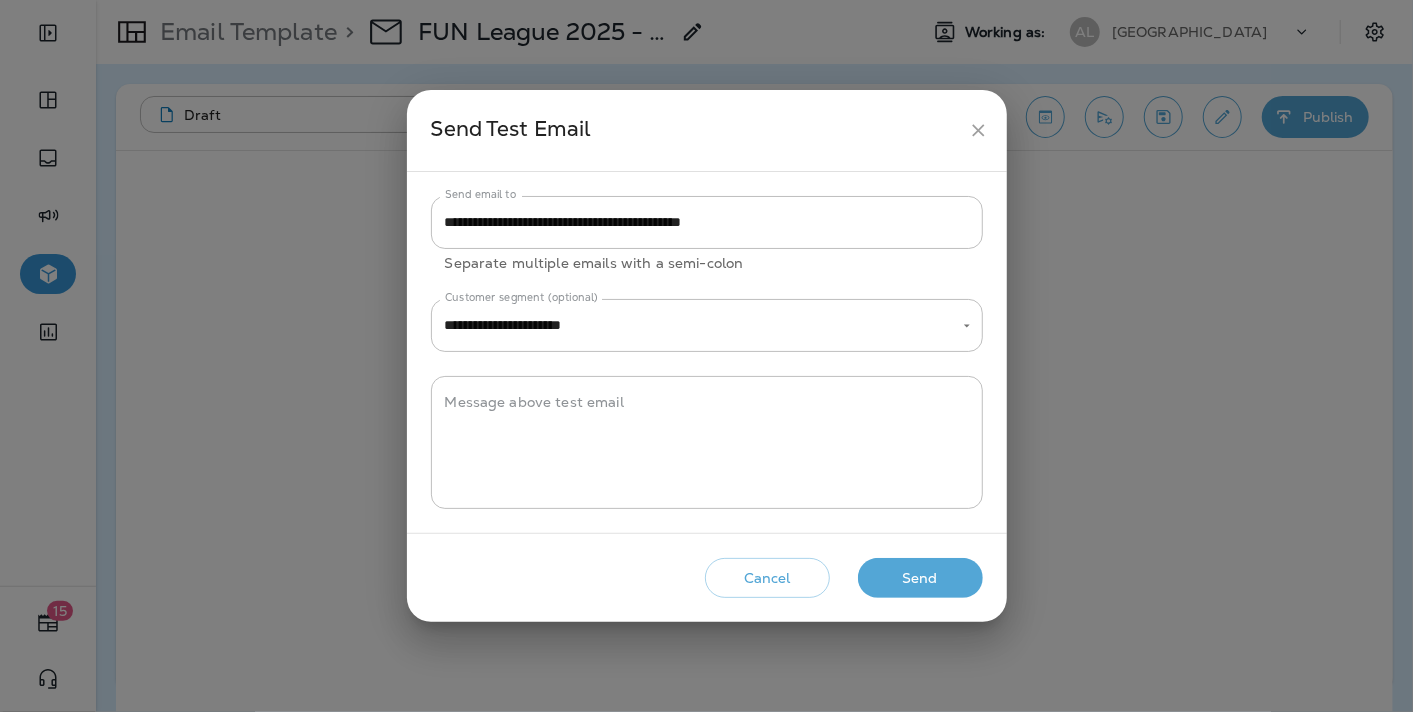 click on "**********" at bounding box center (707, 352) 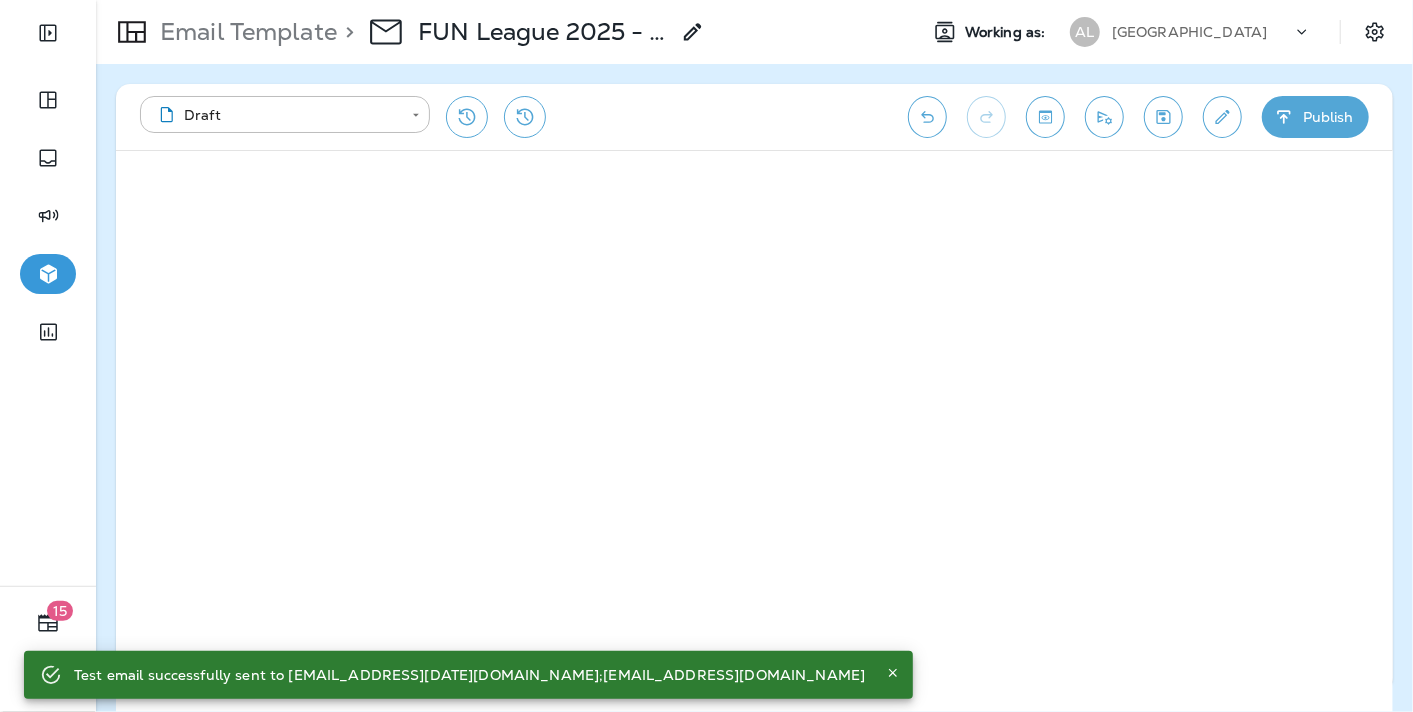 click on "Test email successfully sent to [EMAIL_ADDRESS][DATE][DOMAIN_NAME];[EMAIL_ADDRESS][DOMAIN_NAME]" at bounding box center [469, 675] 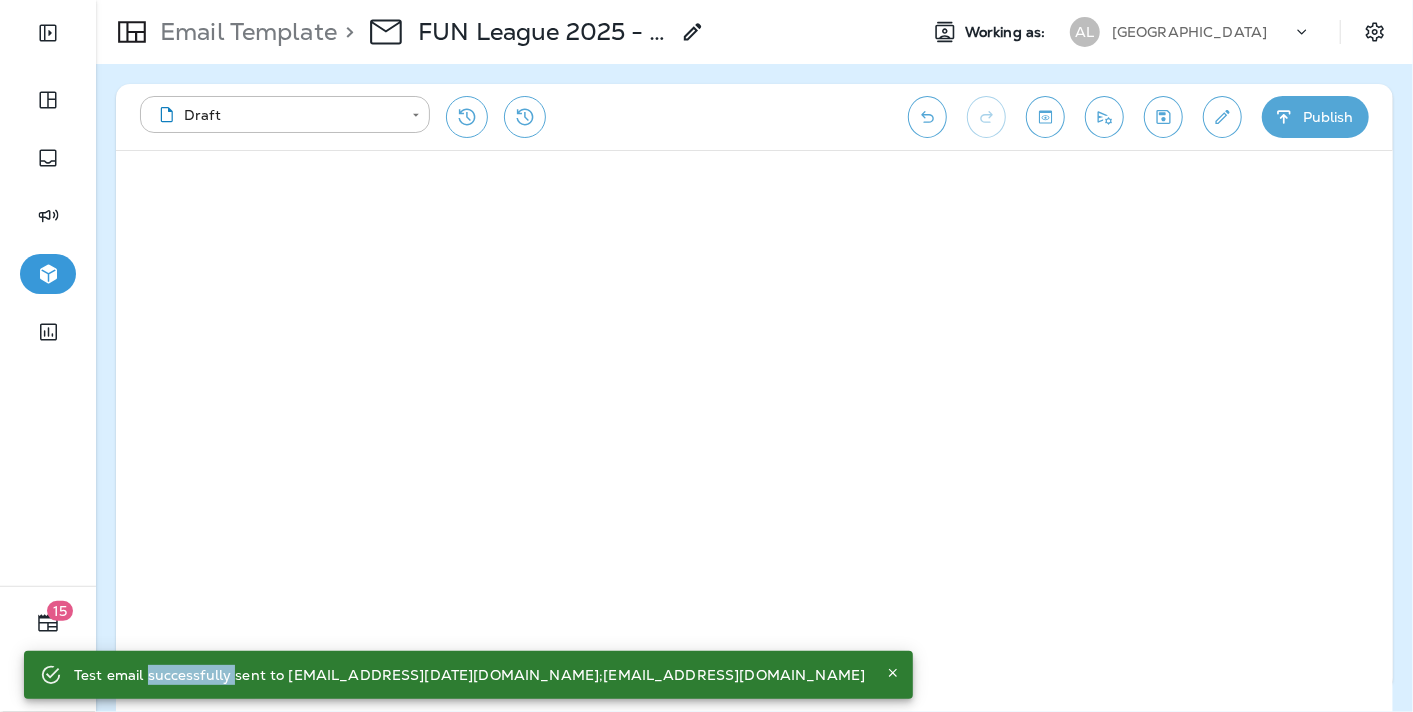 click on "Test email successfully sent to [EMAIL_ADDRESS][DATE][DOMAIN_NAME];[EMAIL_ADDRESS][DOMAIN_NAME]" at bounding box center (469, 675) 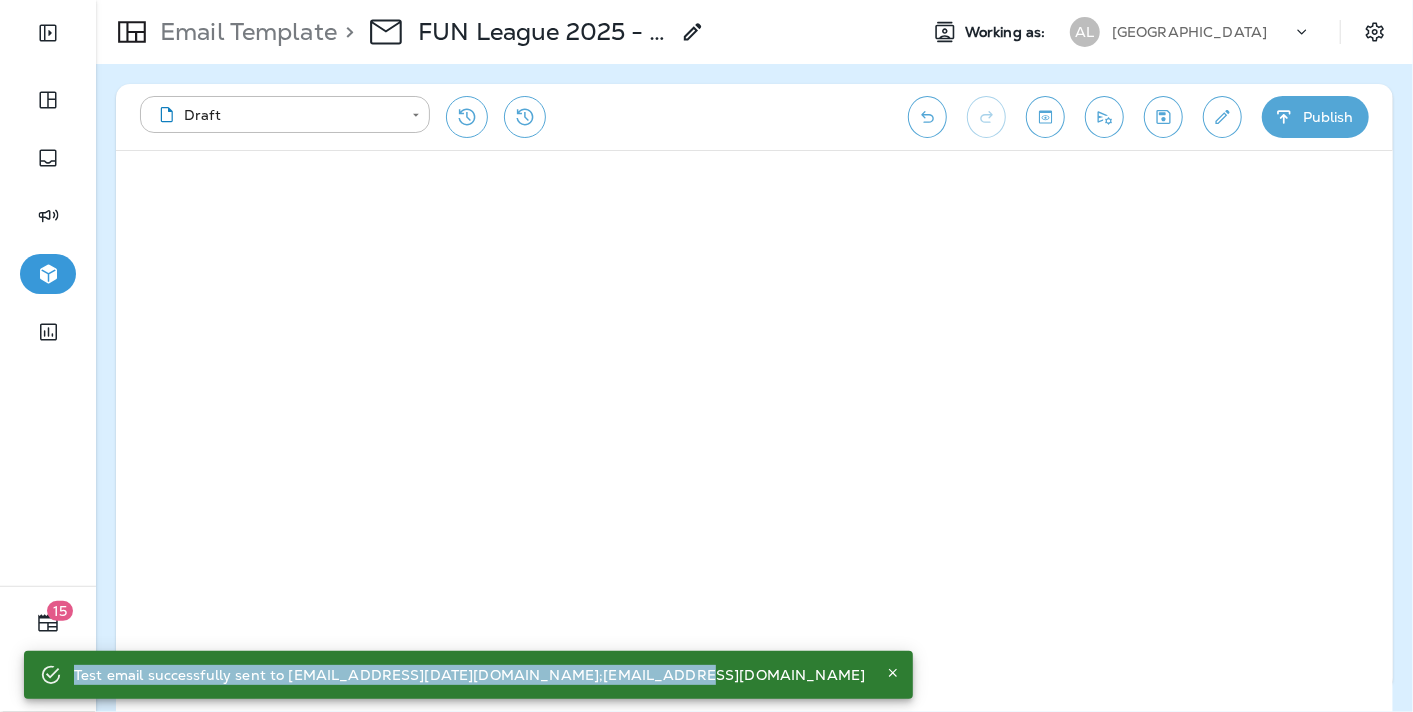 click on "Test email successfully sent to [EMAIL_ADDRESS][DATE][DOMAIN_NAME];[EMAIL_ADDRESS][DOMAIN_NAME]" at bounding box center [469, 675] 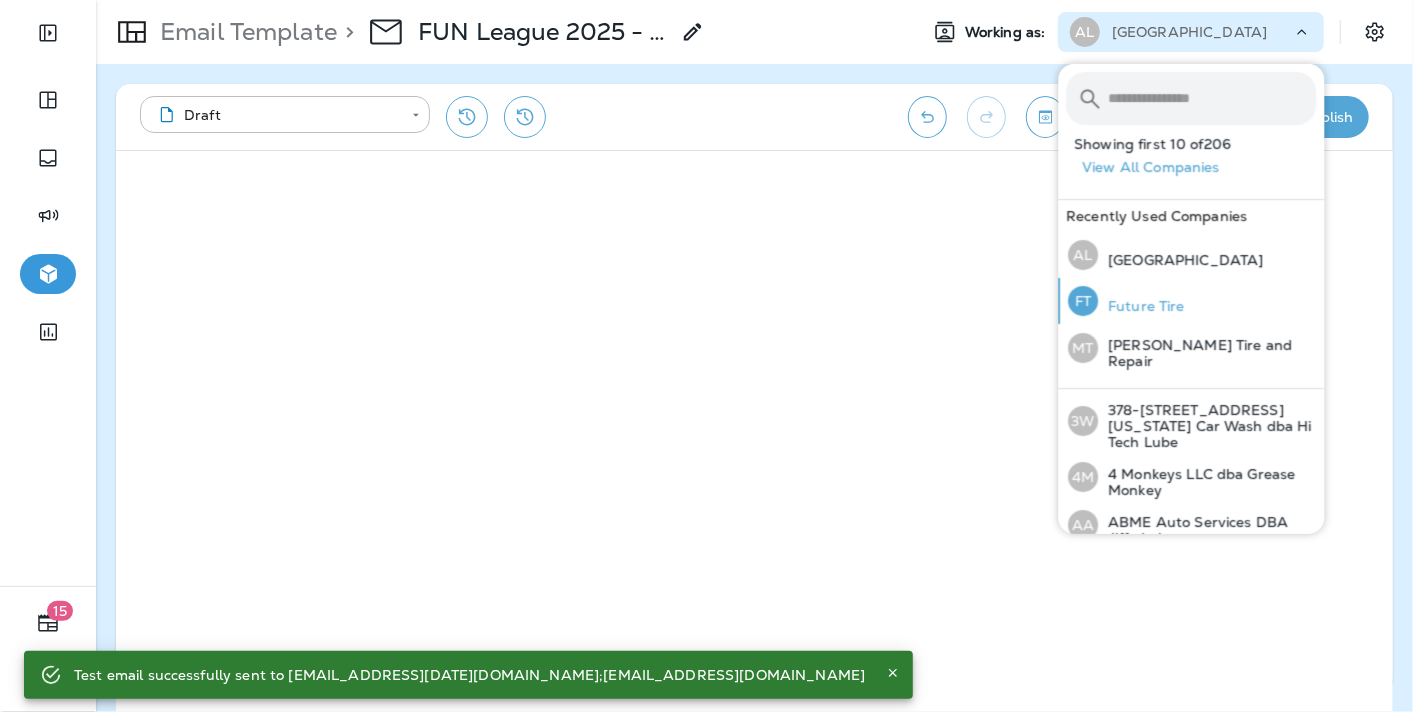 click on "Future Tire" at bounding box center (1142, 306) 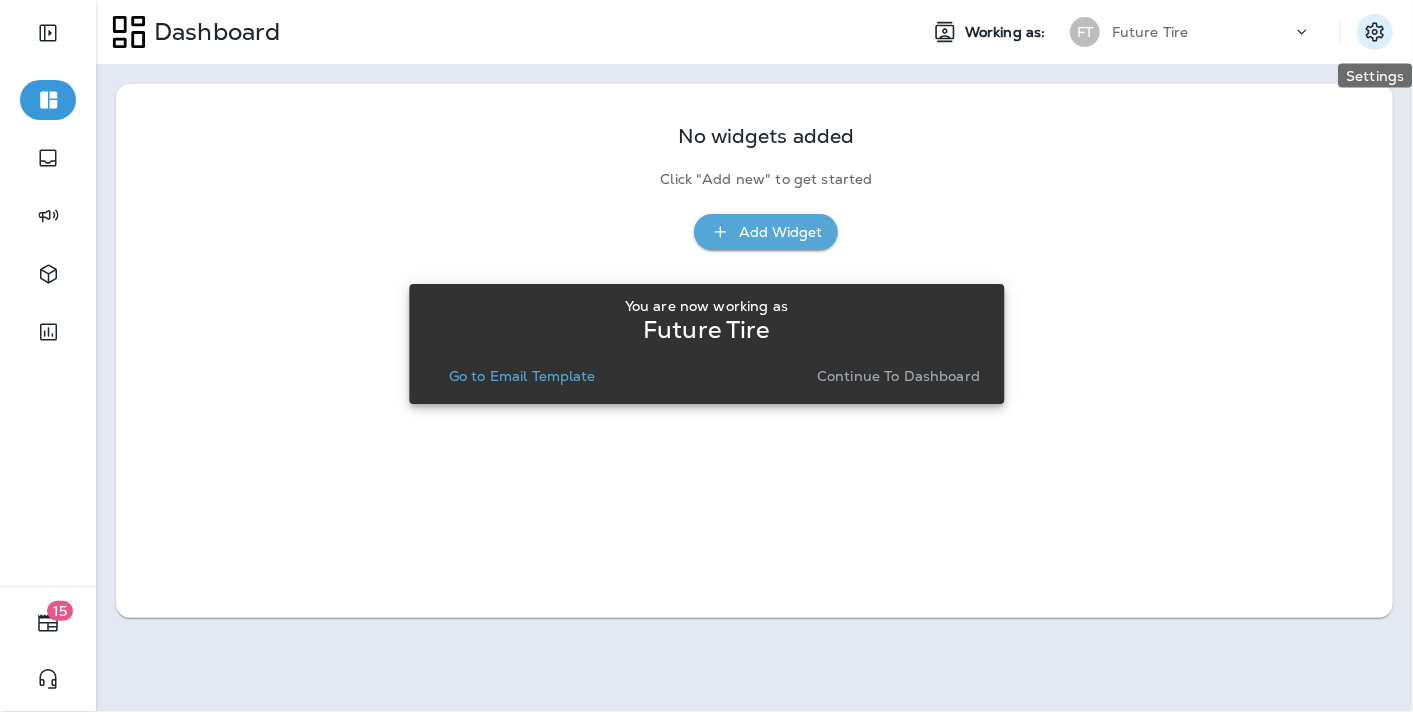 click 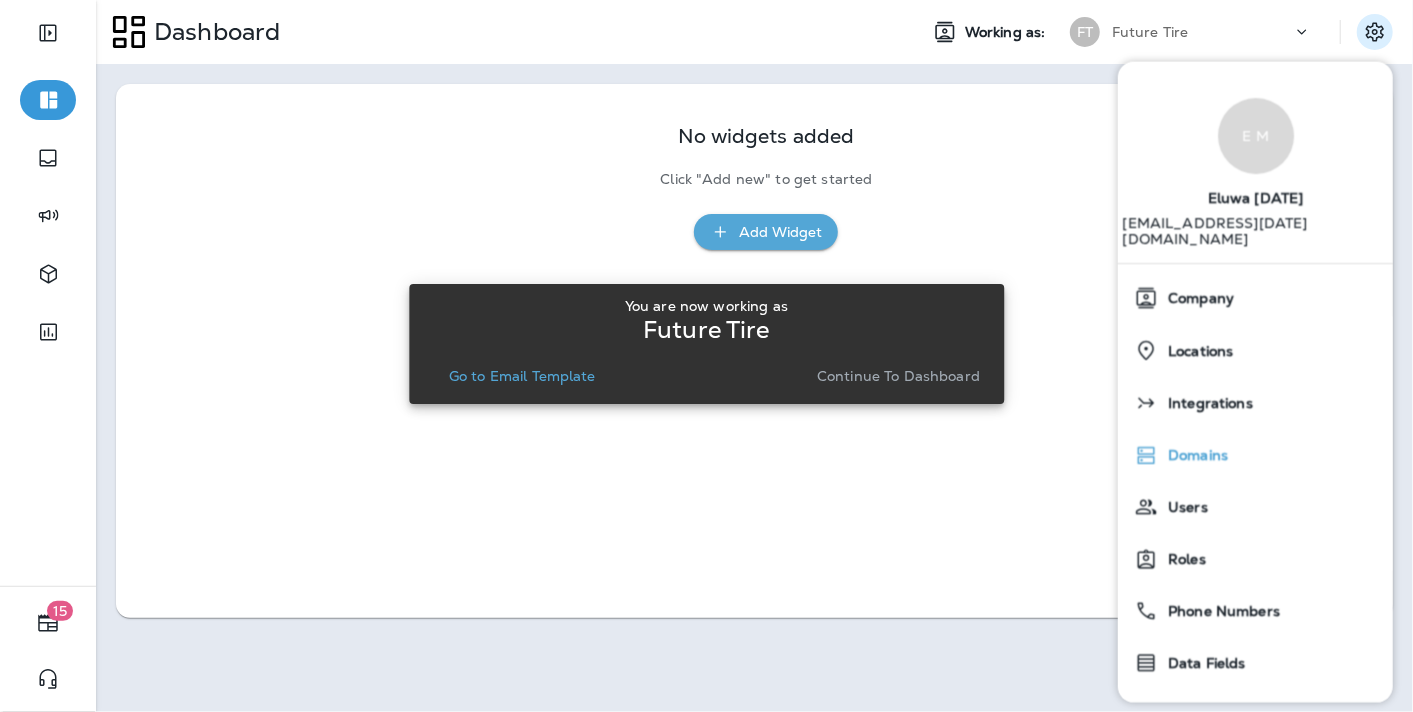 click on "Domains" at bounding box center (1193, 455) 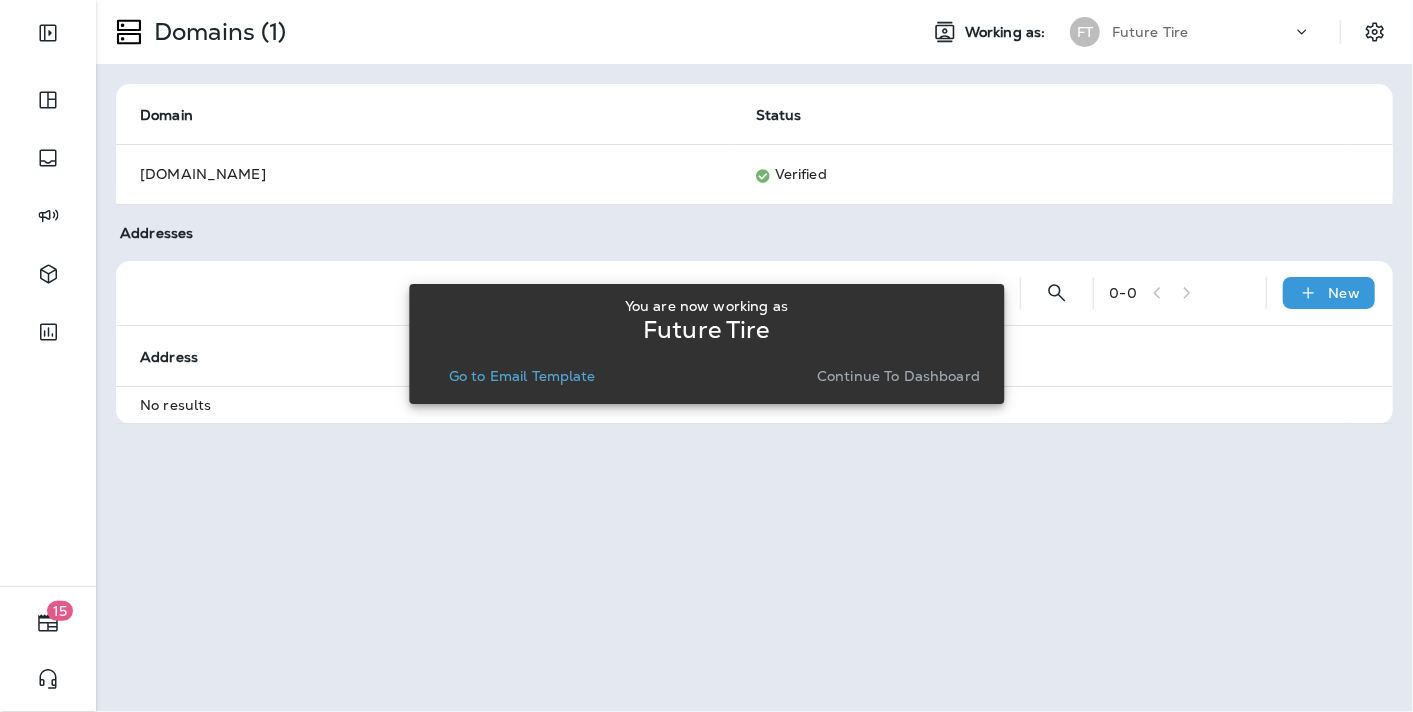 click on "Continue to Dashboard" at bounding box center (898, 376) 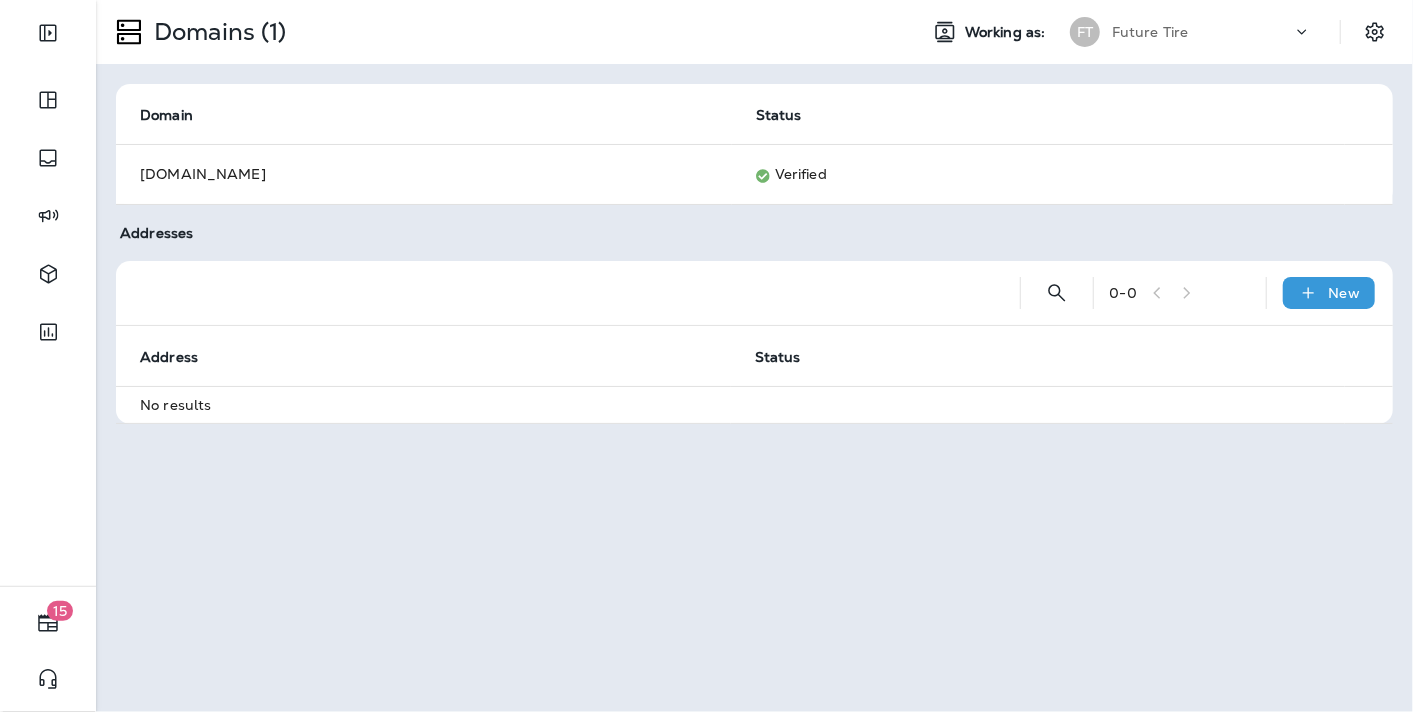 click at bounding box center [568, 293] 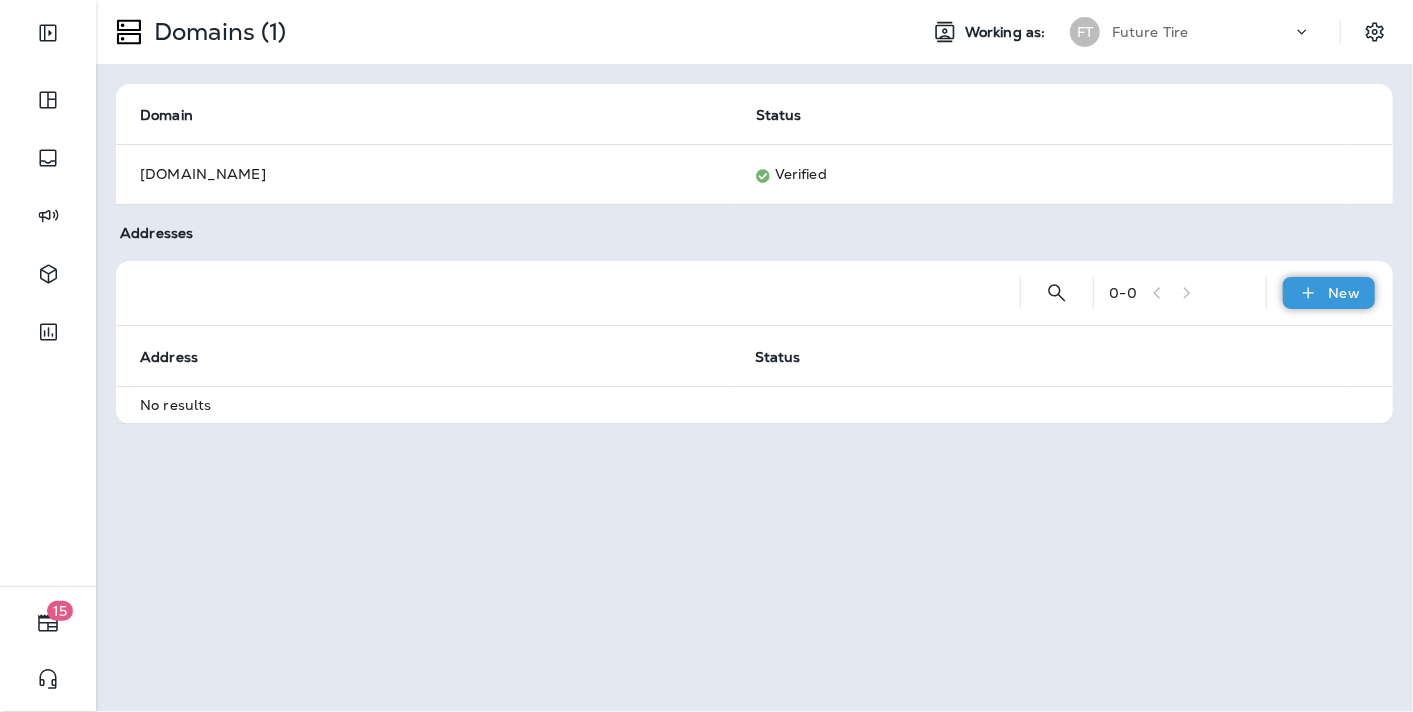 click on "New" at bounding box center [1329, 293] 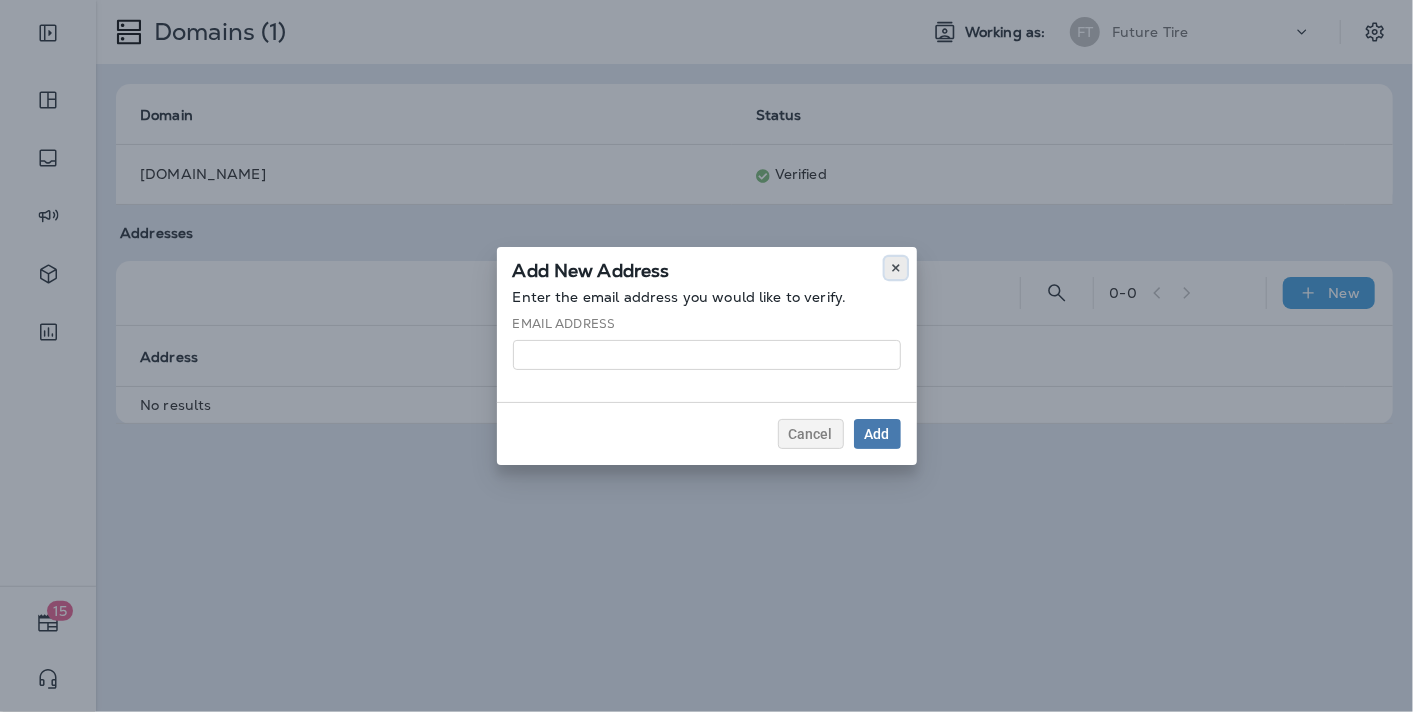 click 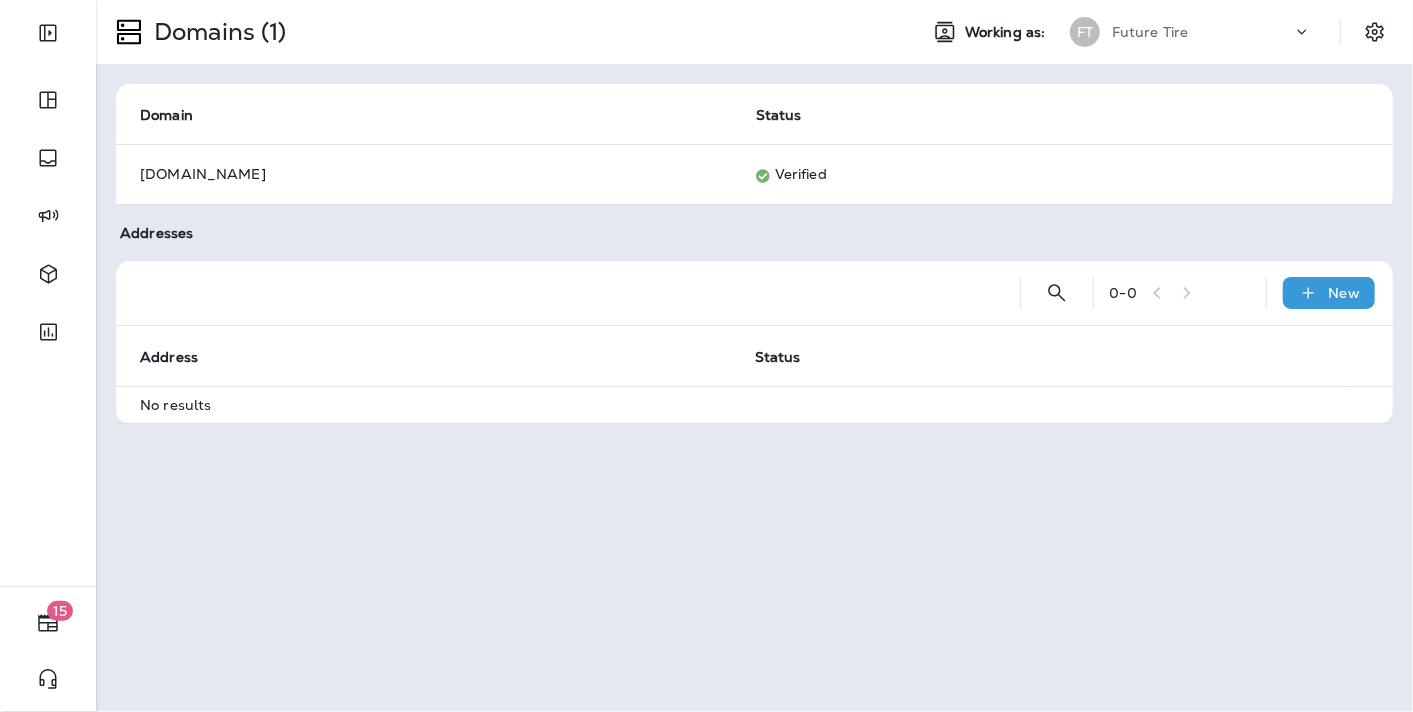 click at bounding box center [568, 293] 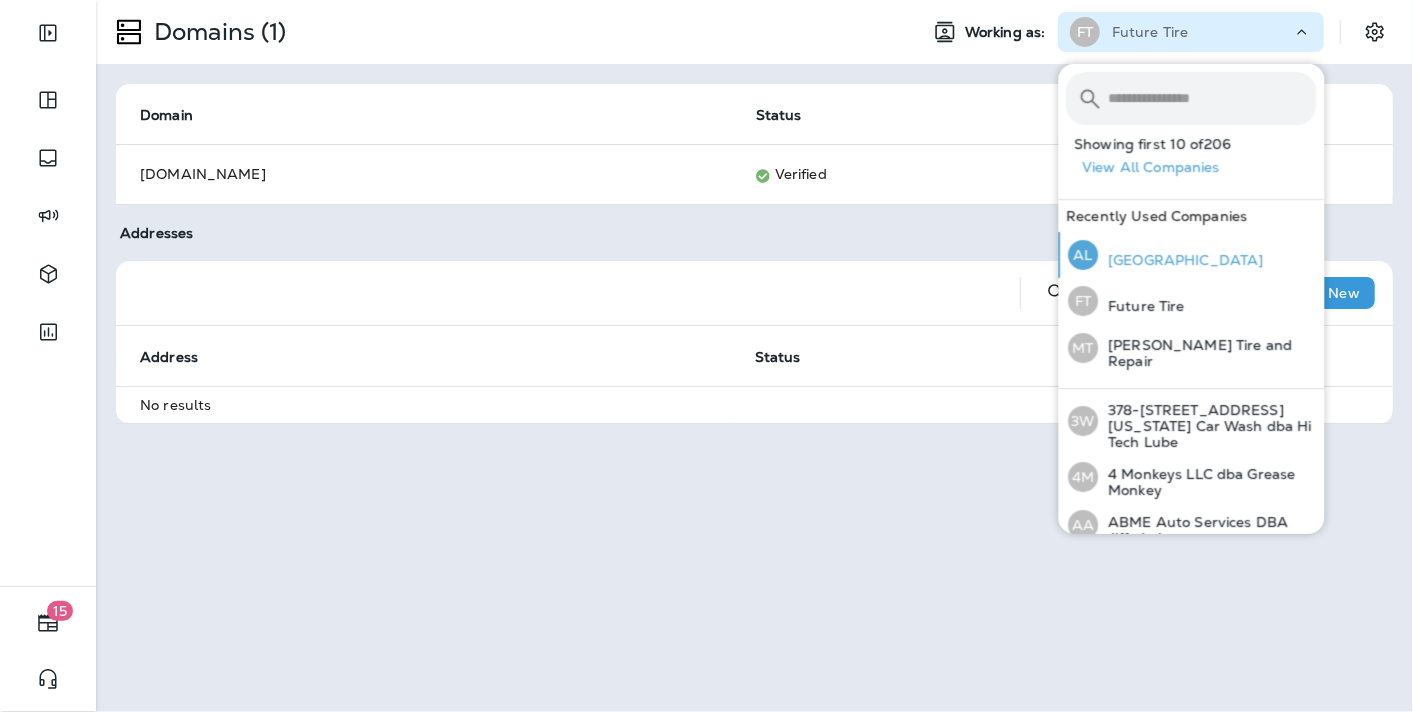click on "[GEOGRAPHIC_DATA]" at bounding box center (1181, 260) 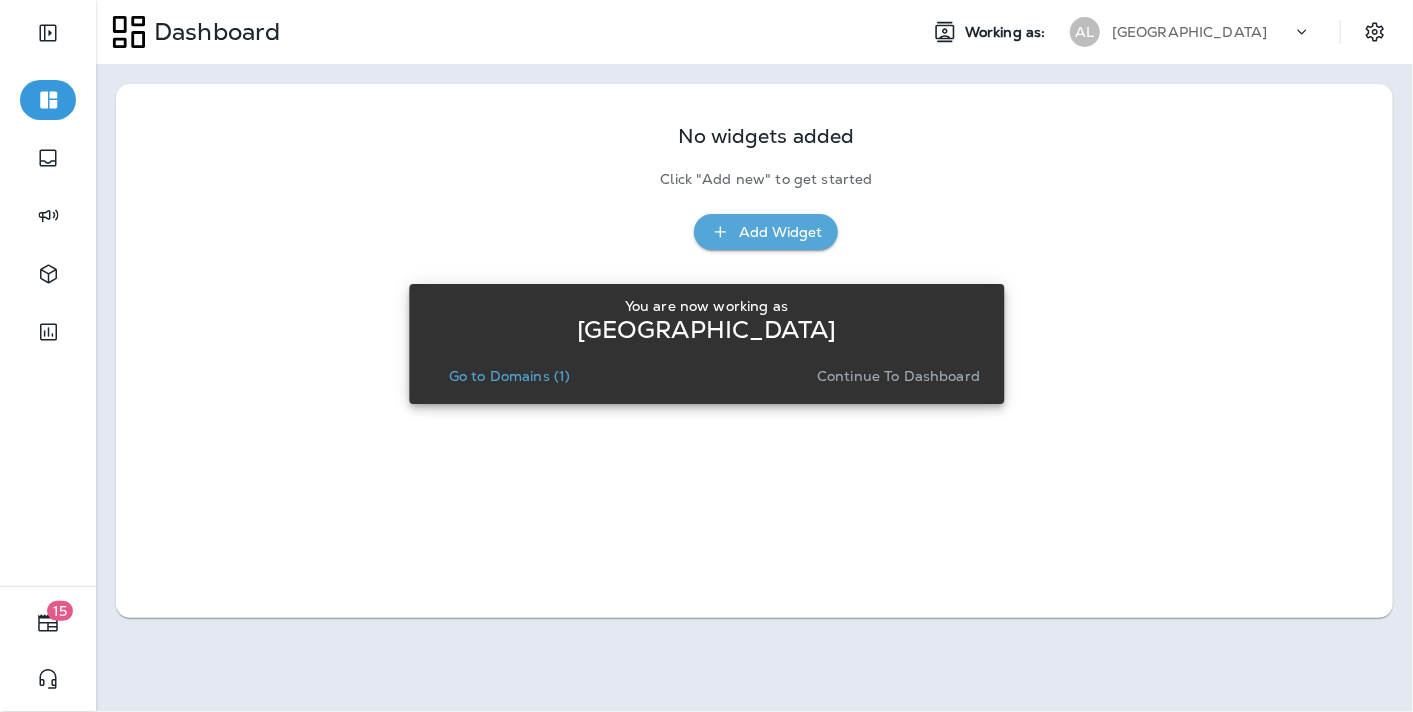 click on "You are now working as  [GEOGRAPHIC_DATA]   Go to Domains (1) Continue to Dashboard" at bounding box center (706, 344) 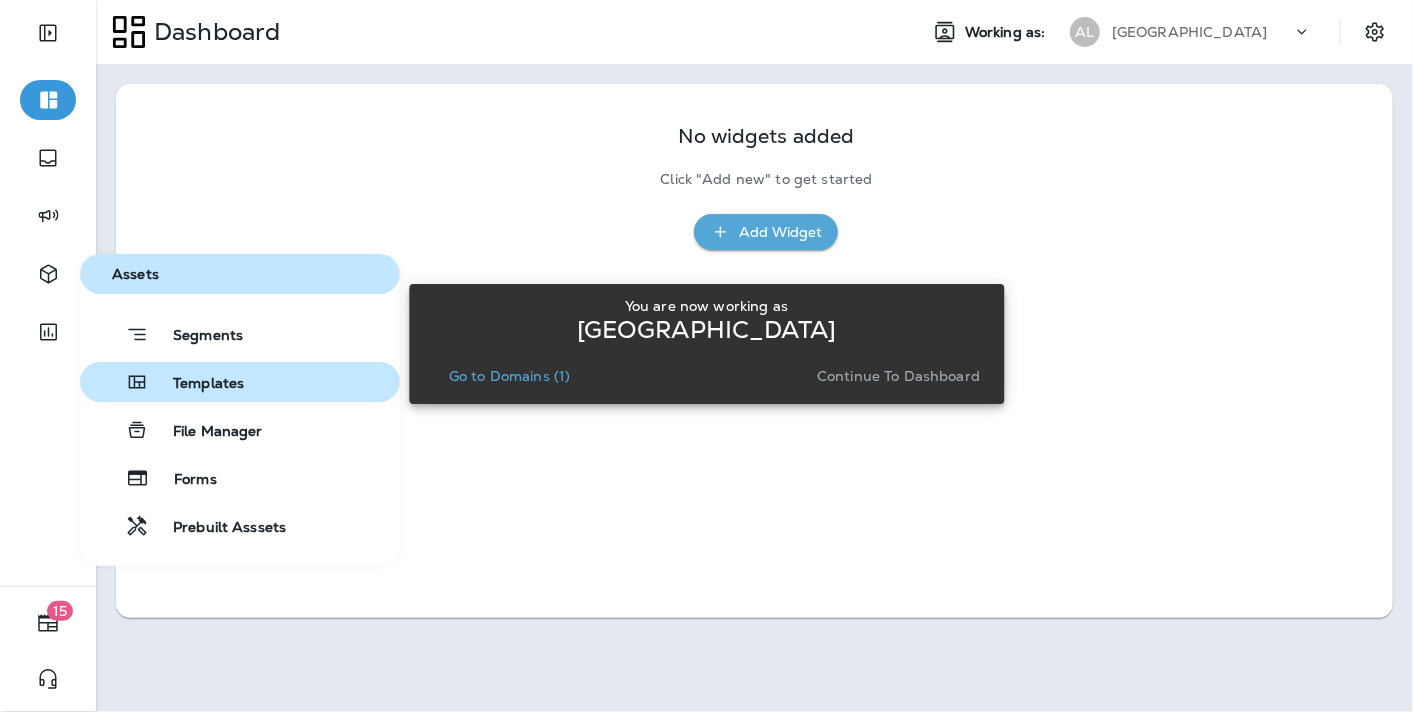 click on "Templates" at bounding box center (196, 384) 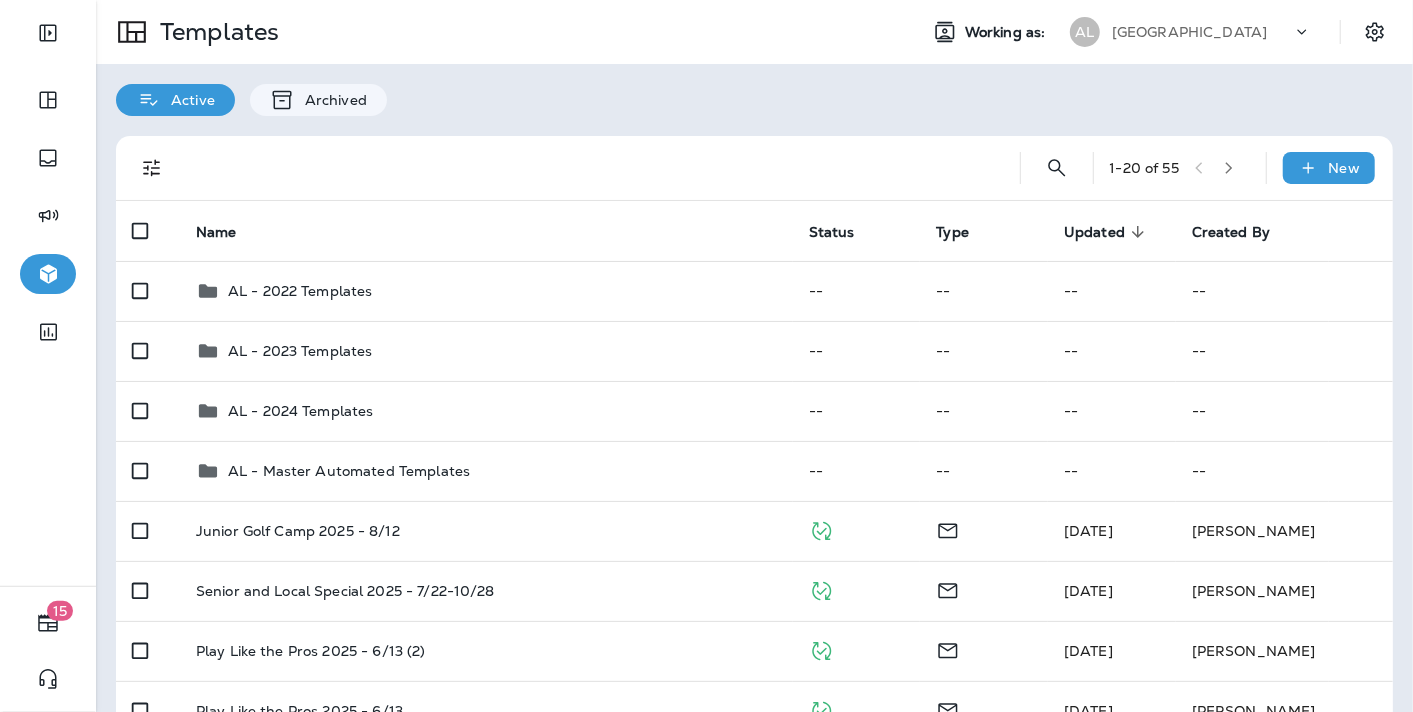 click at bounding box center (588, 168) 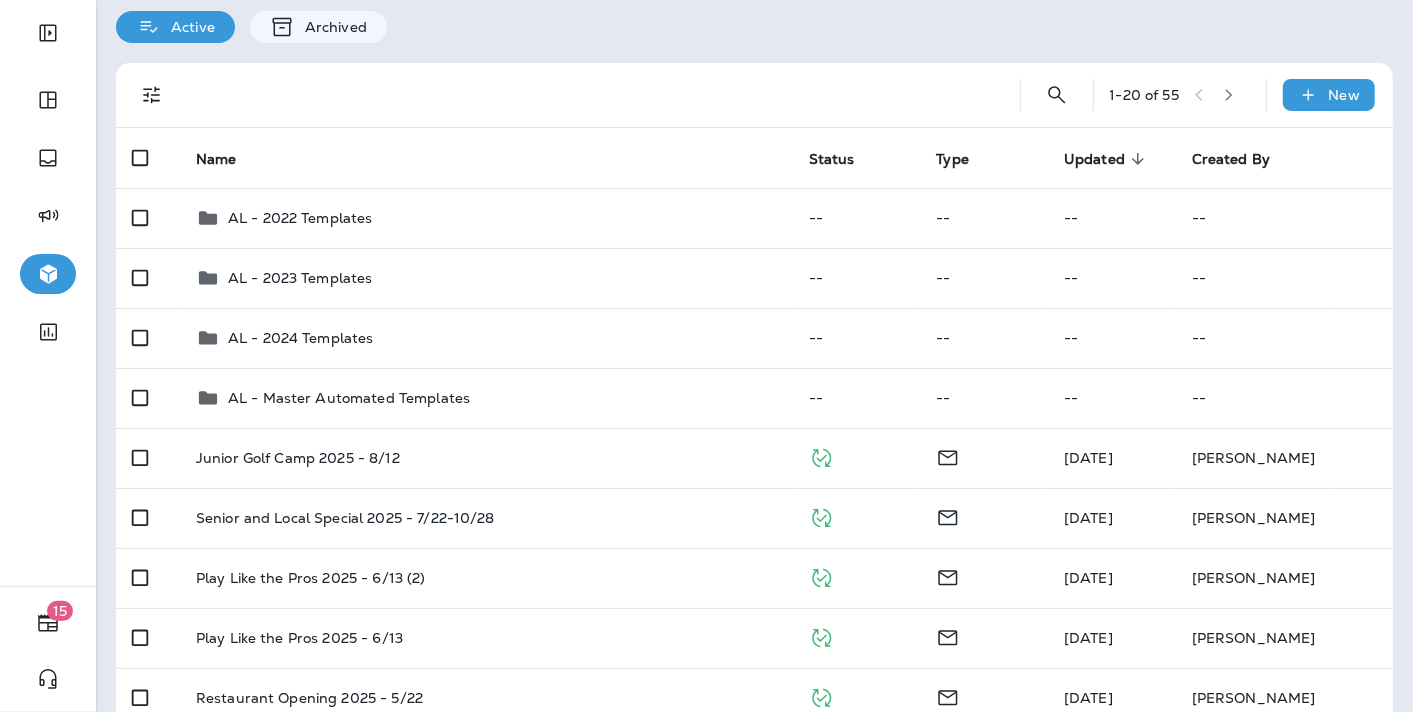 scroll, scrollTop: 74, scrollLeft: 0, axis: vertical 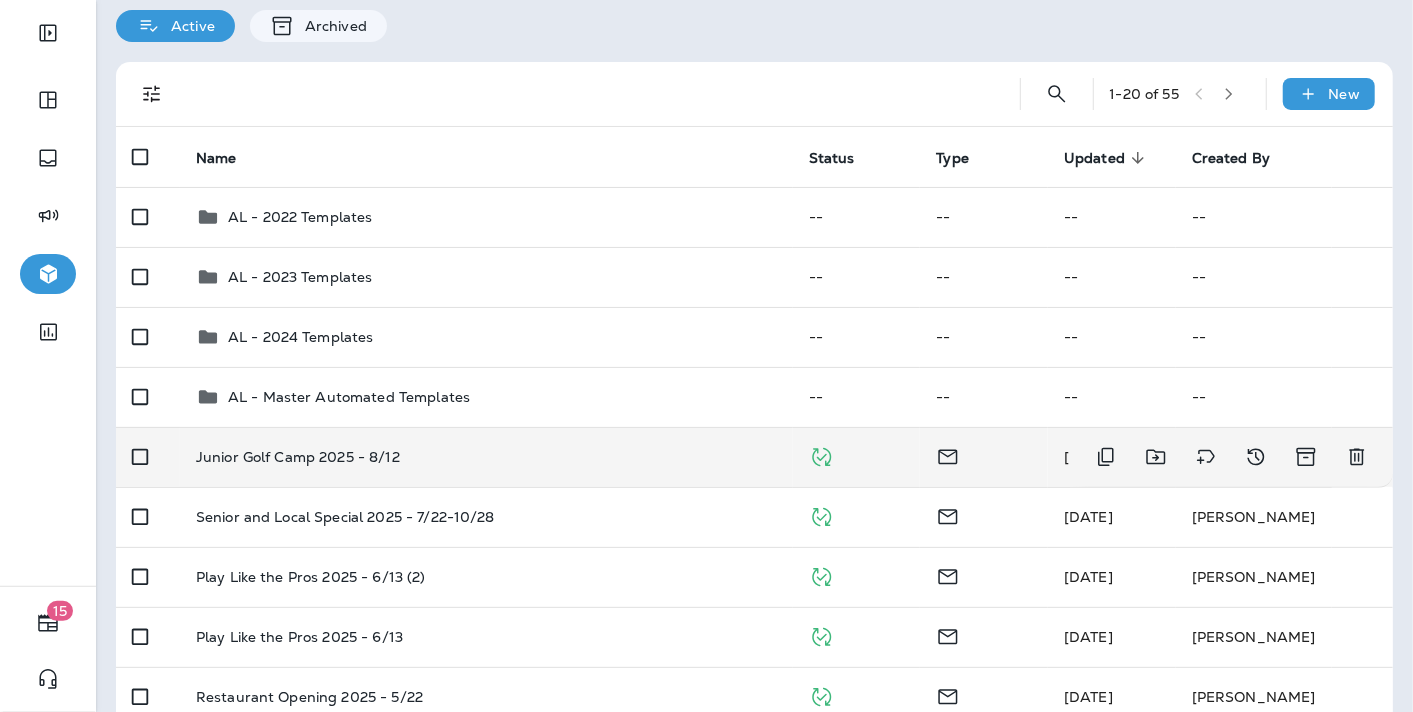 click on "Junior Golf Camp 2025 - 8/12" at bounding box center [486, 457] 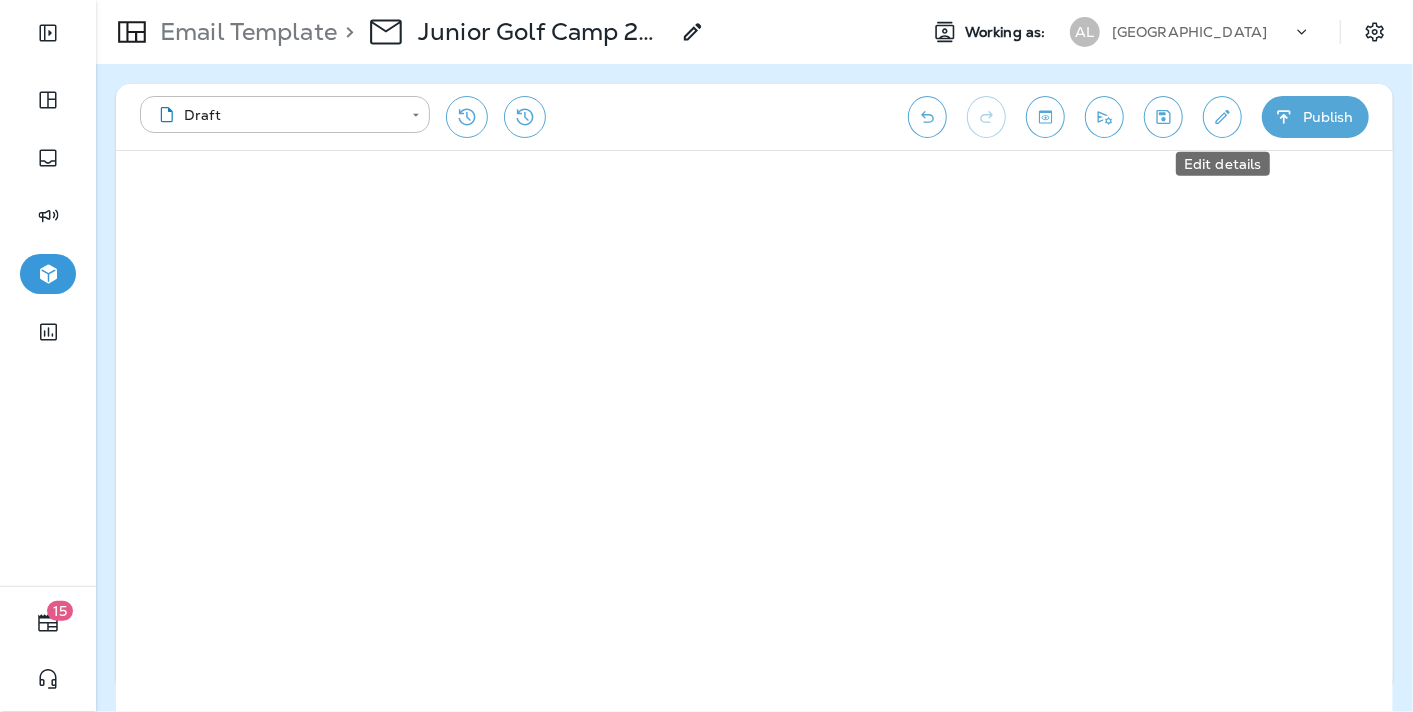 click 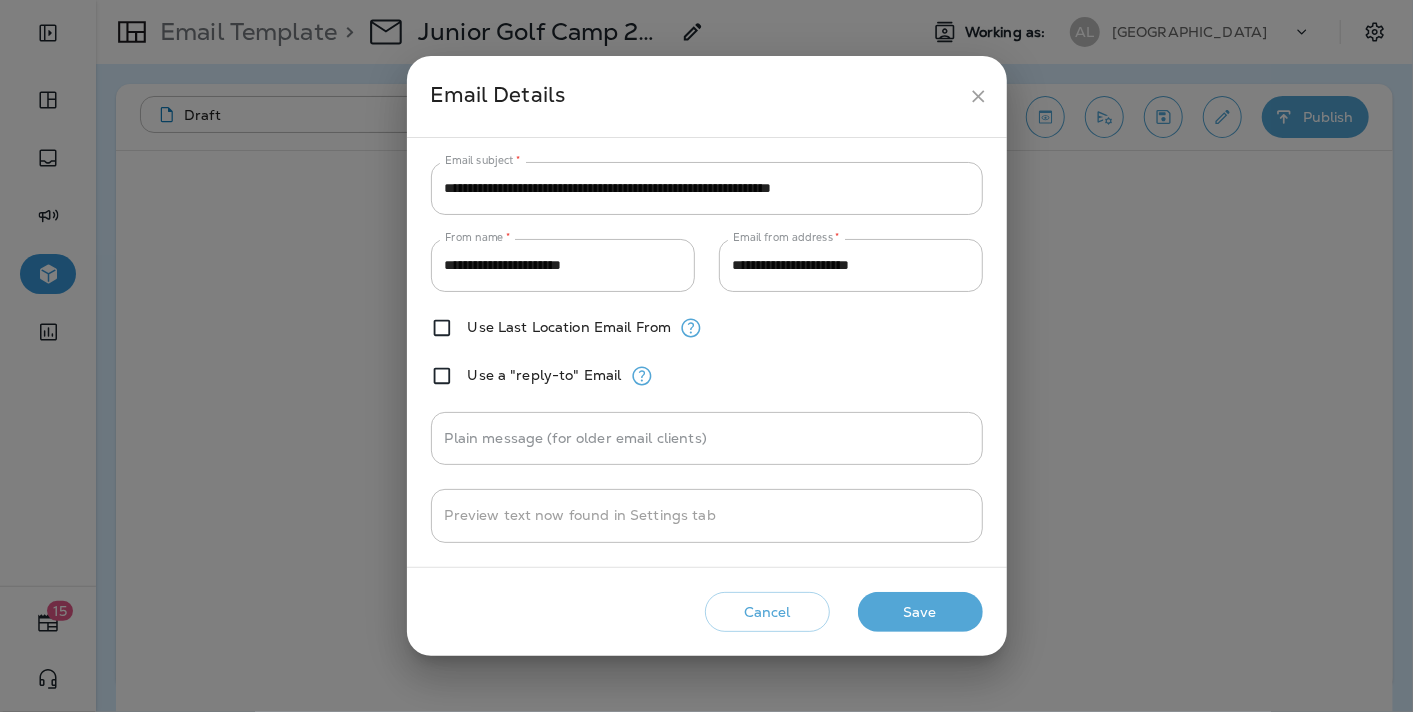 click 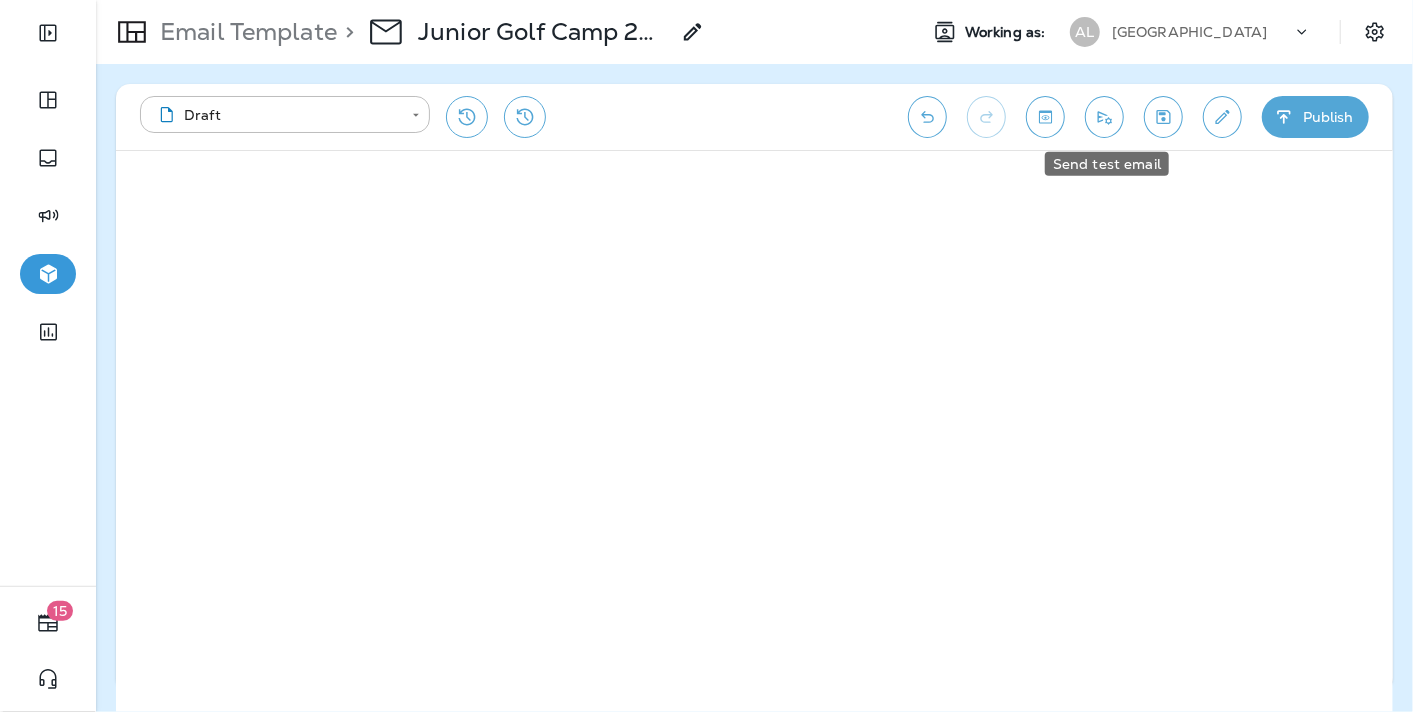 click 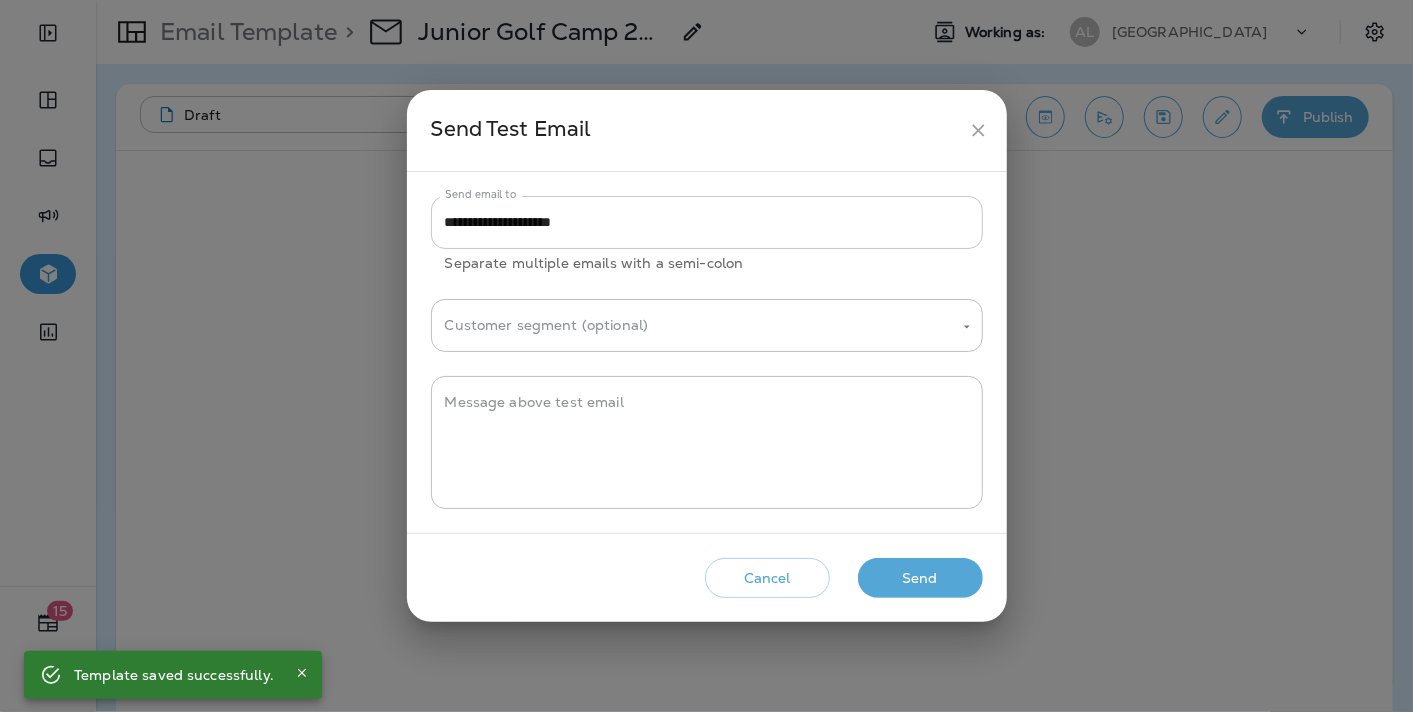 click on "**********" at bounding box center (707, 222) 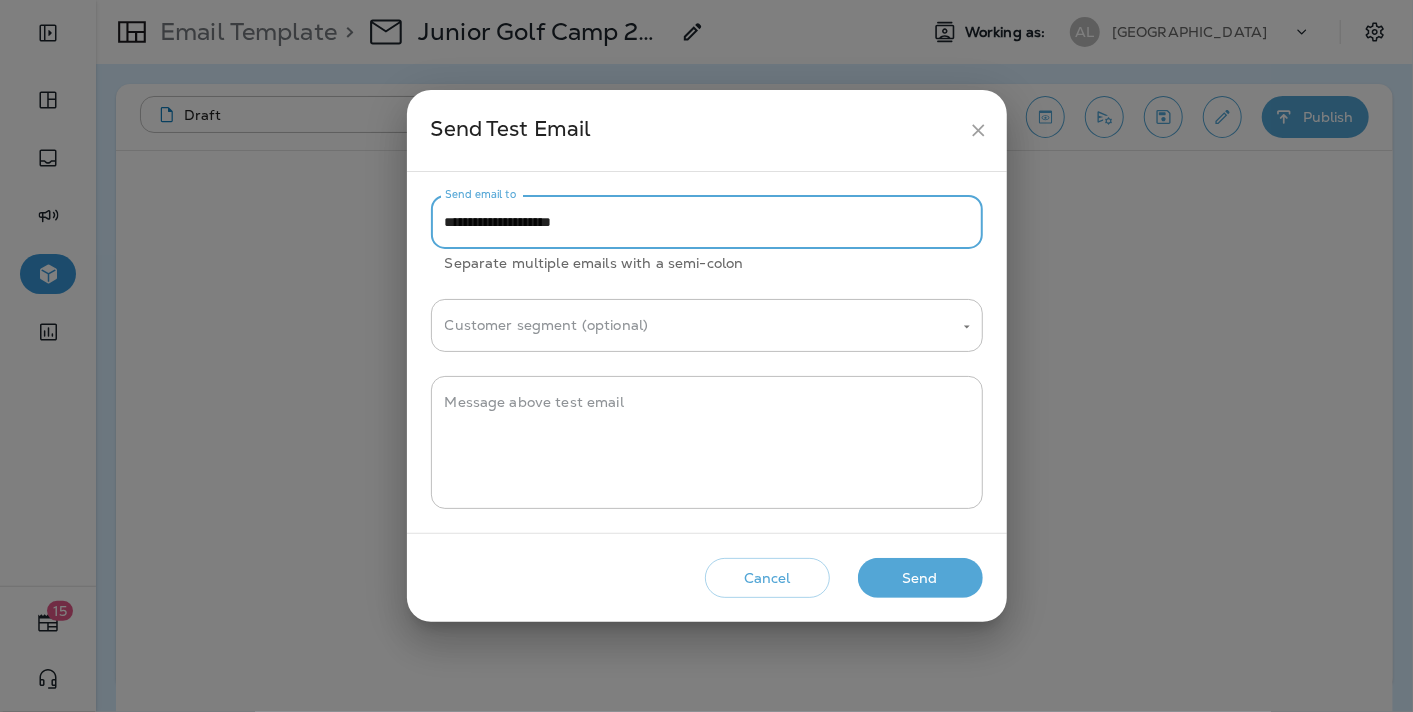 type on "**********" 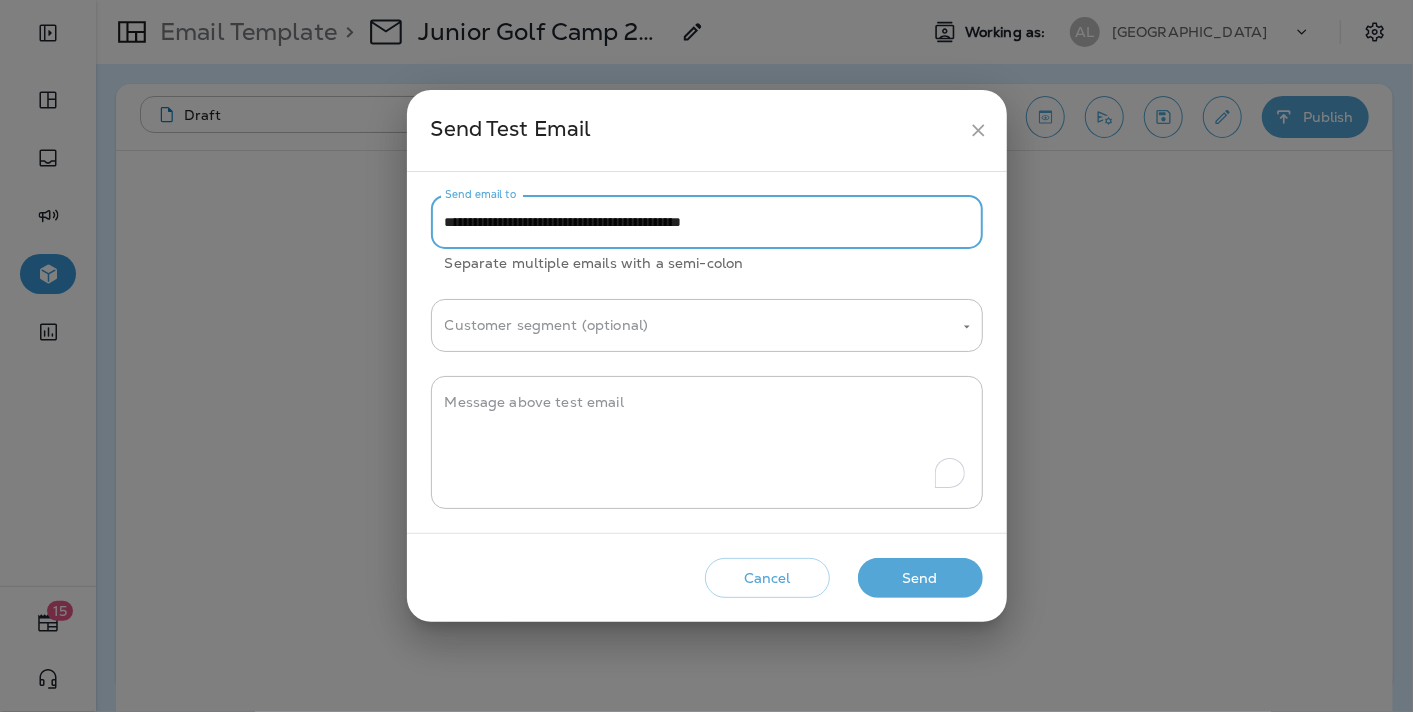 click on "**********" at bounding box center (707, 352) 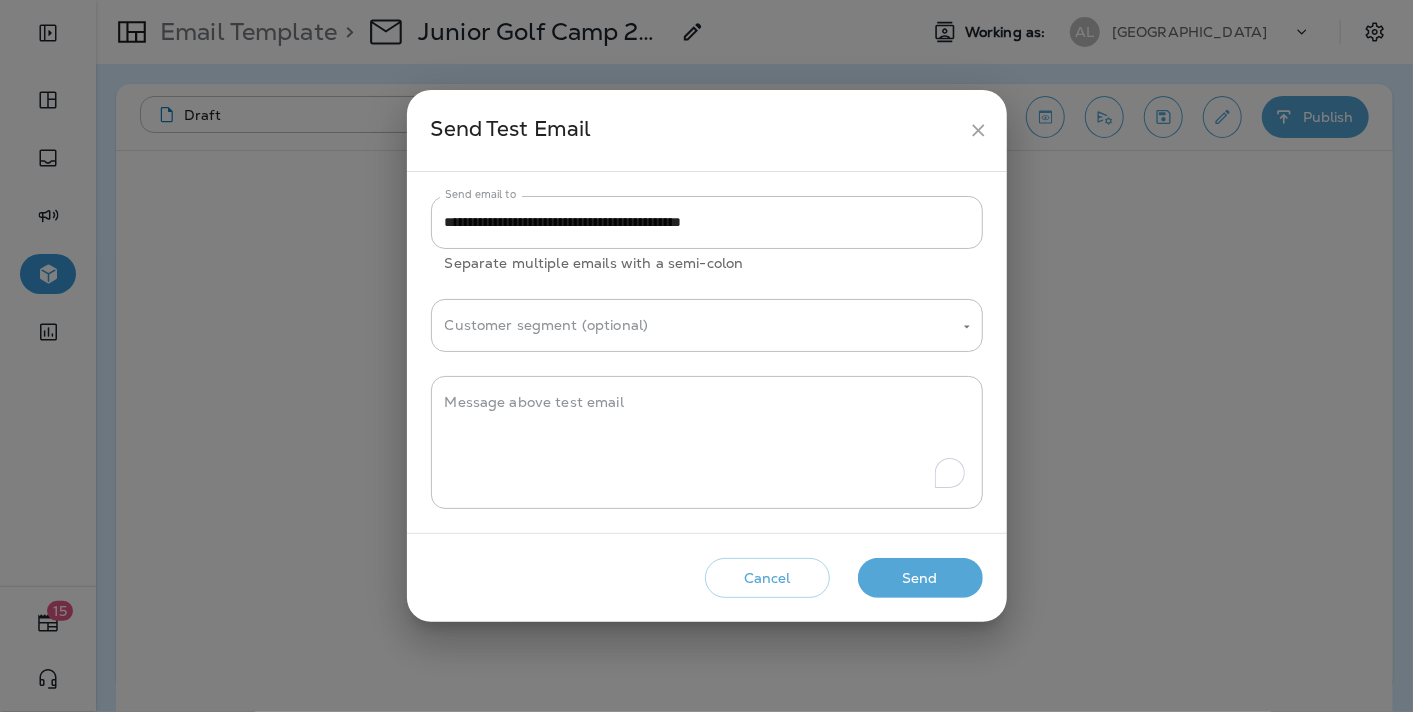 click on "**********" at bounding box center [707, 352] 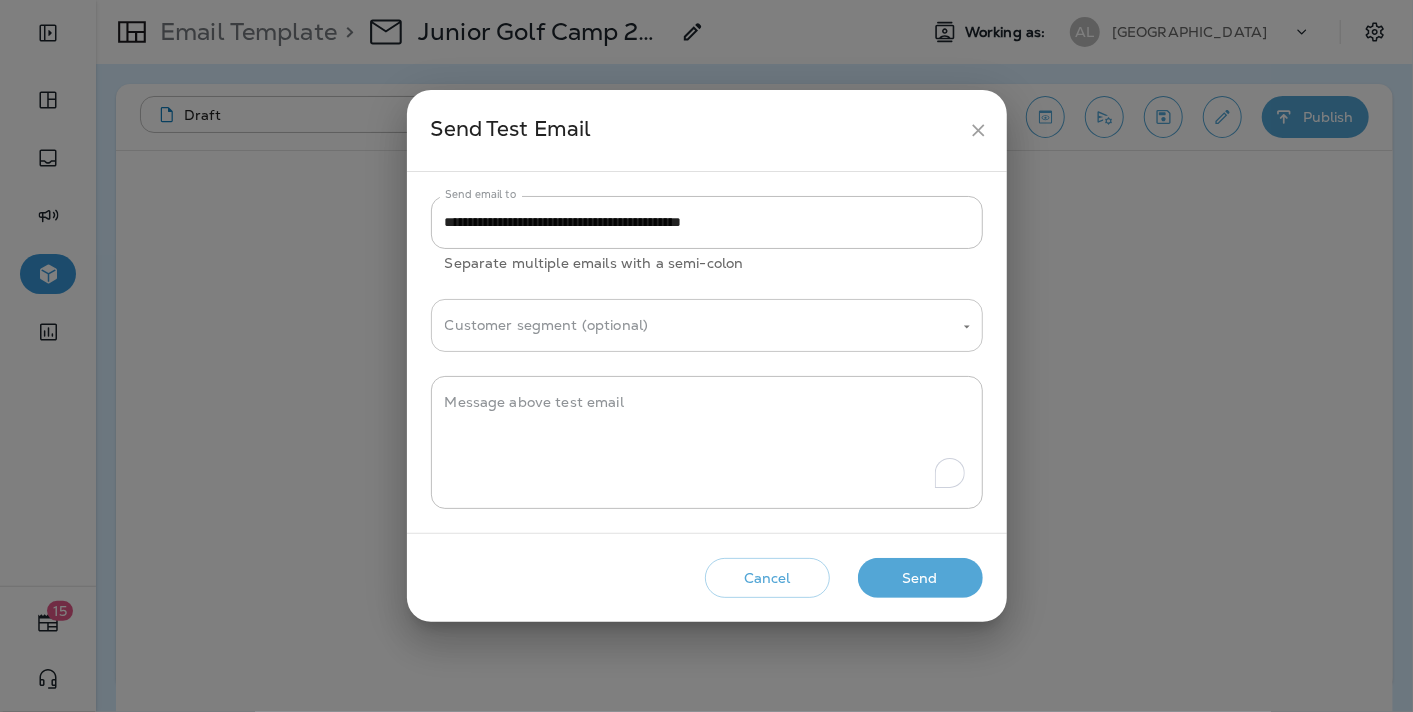 click on "Customer segment (optional)" at bounding box center [692, 325] 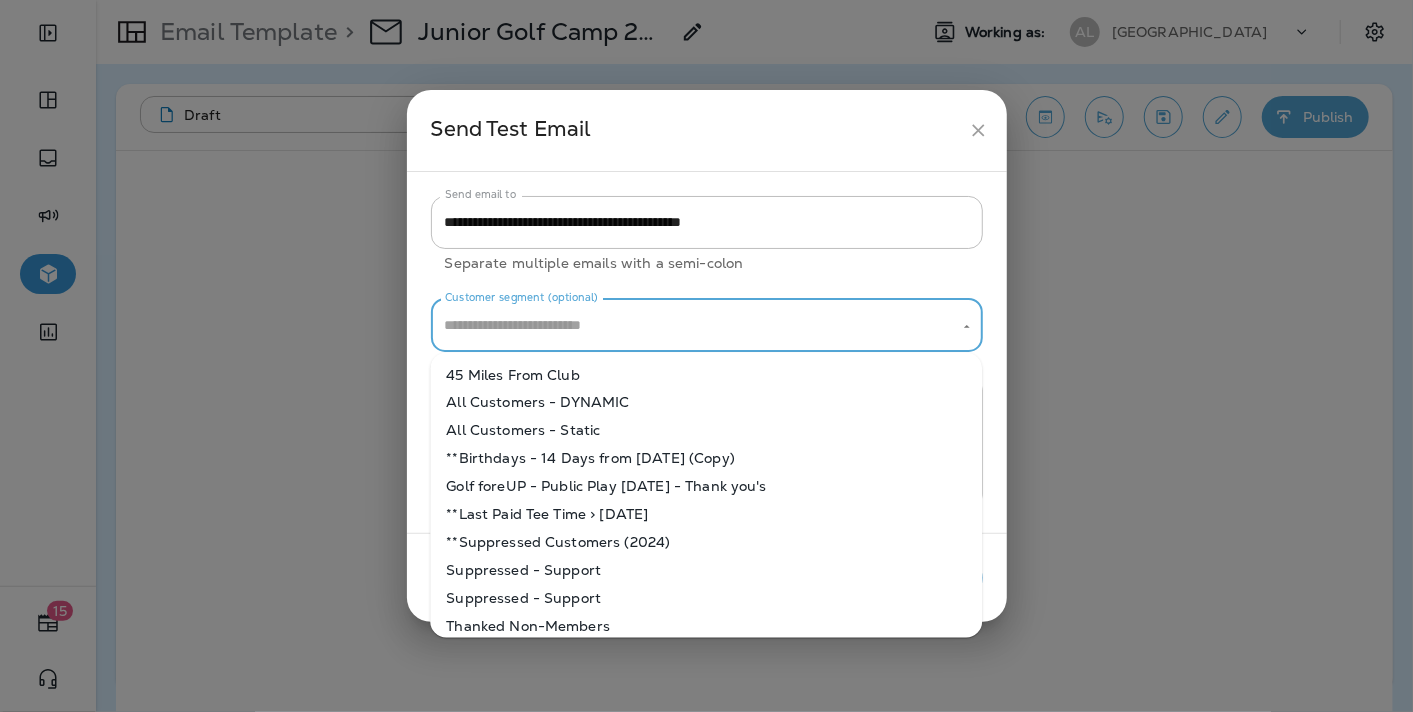 click on "Golf foreUP - Public Play [DATE] - Thank you's" at bounding box center (706, 487) 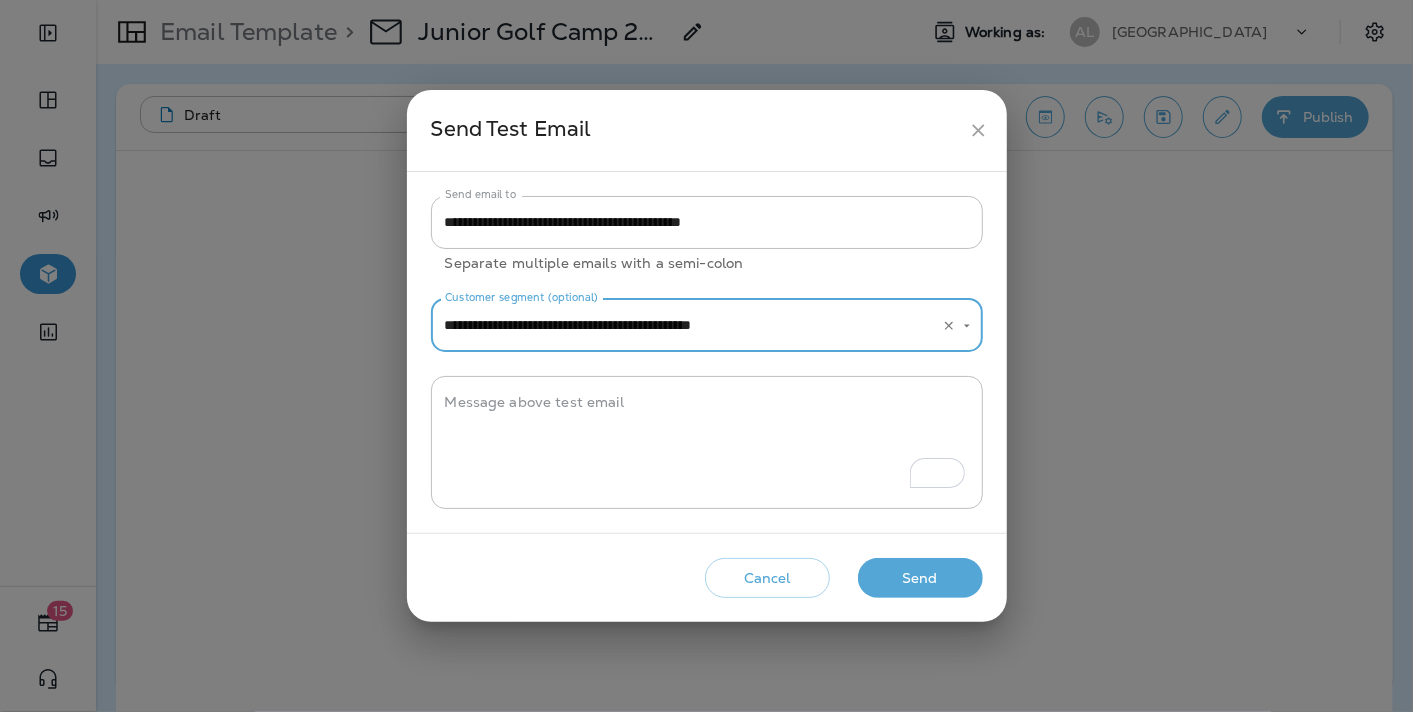 click on "Send" at bounding box center (920, 578) 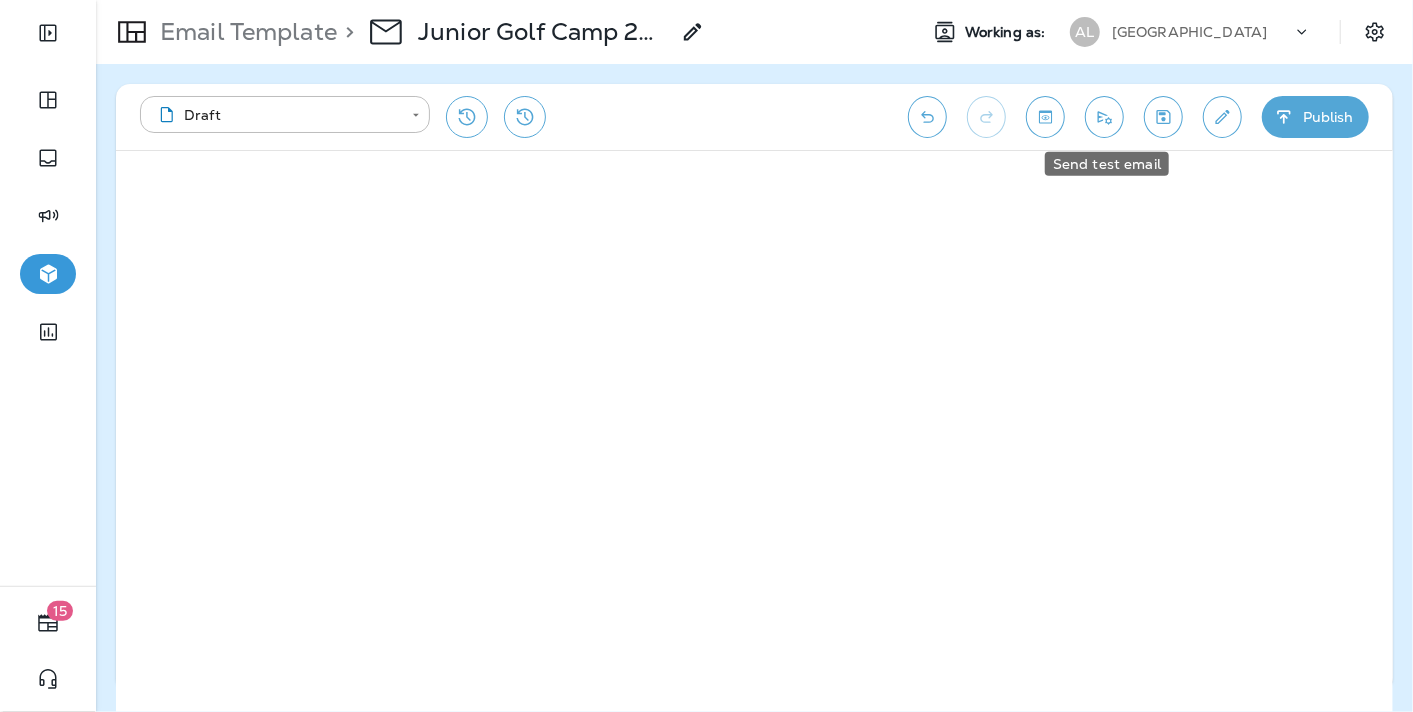 click at bounding box center [1104, 117] 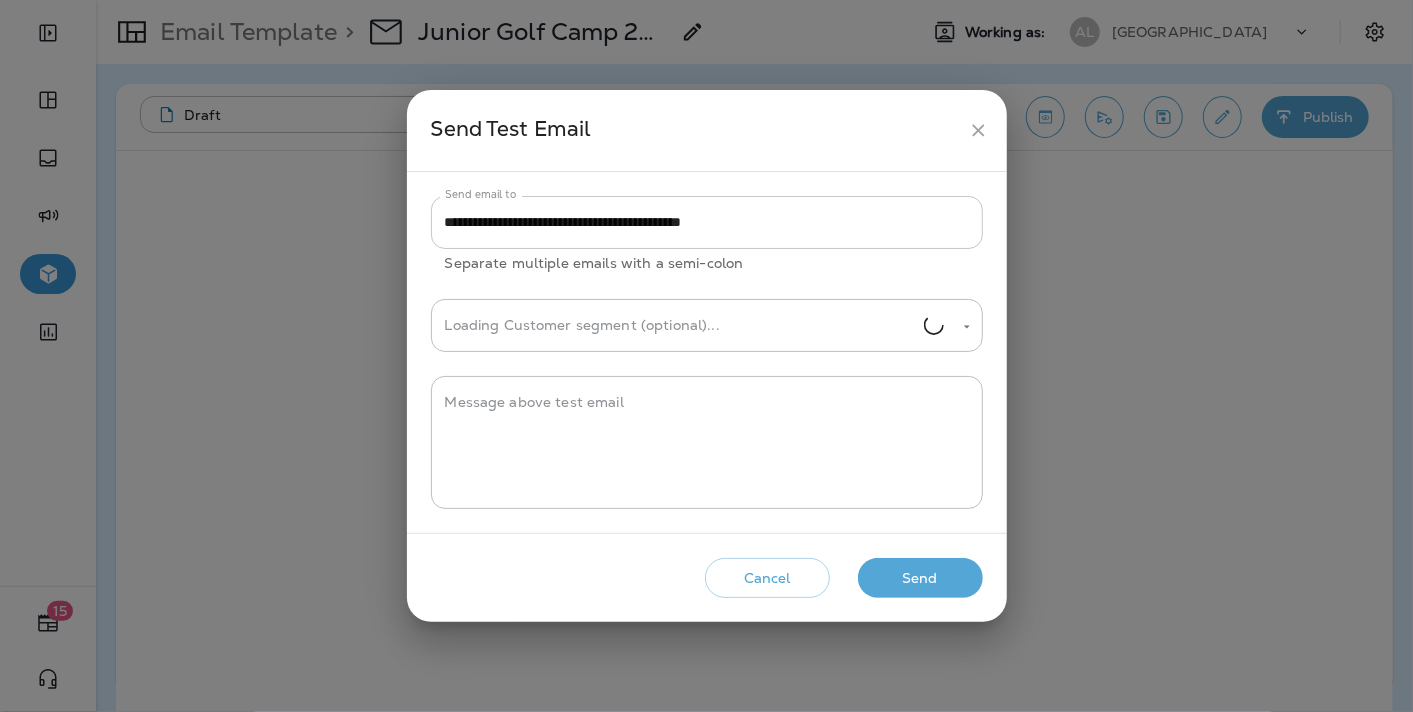click on "**********" at bounding box center (707, 222) 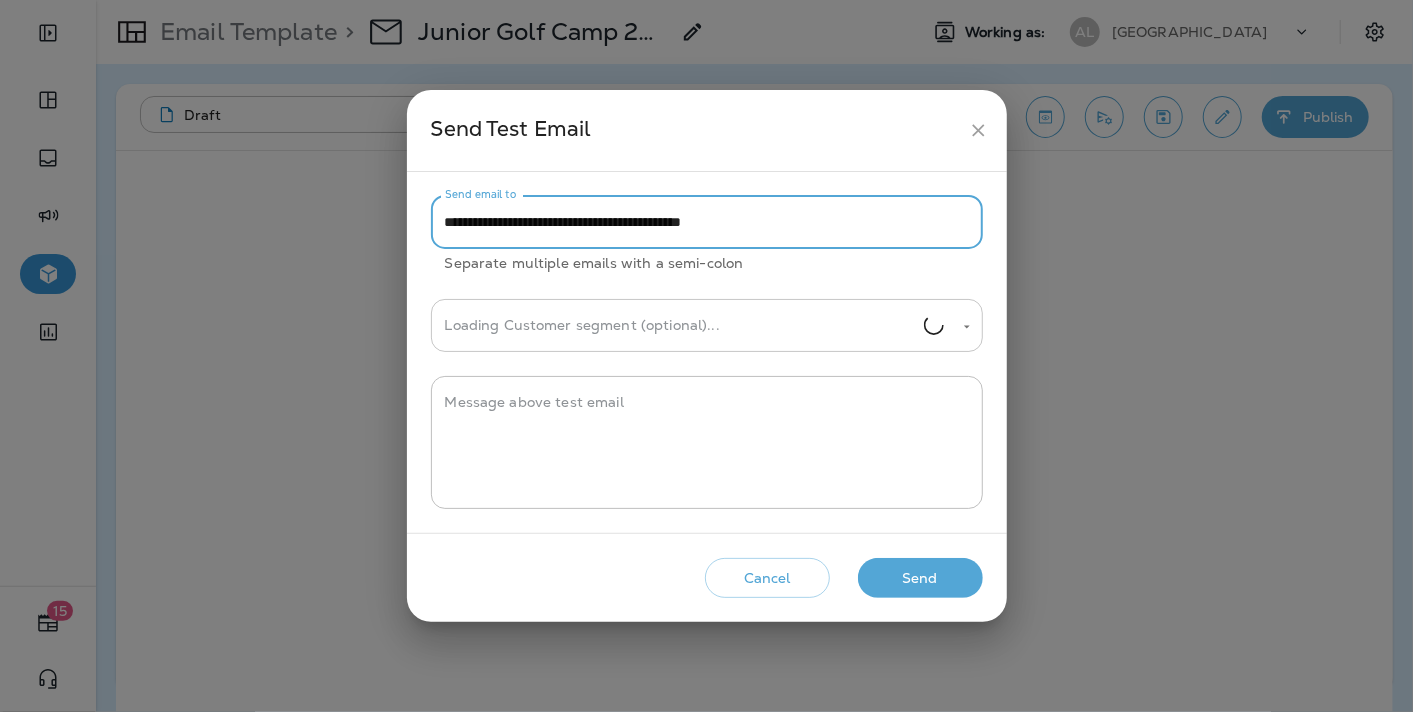 click at bounding box center (967, 327) 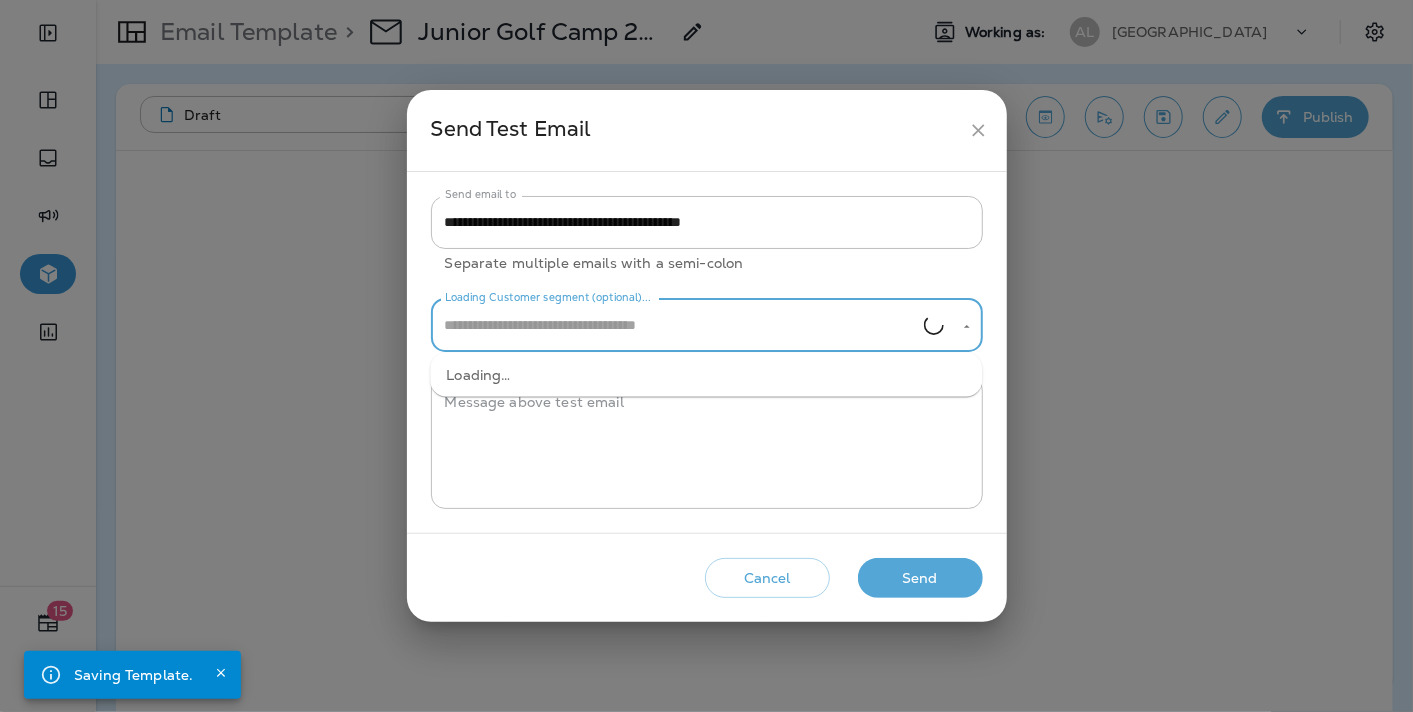 click on "Loading Customer segment (optional)..." at bounding box center (707, 325) 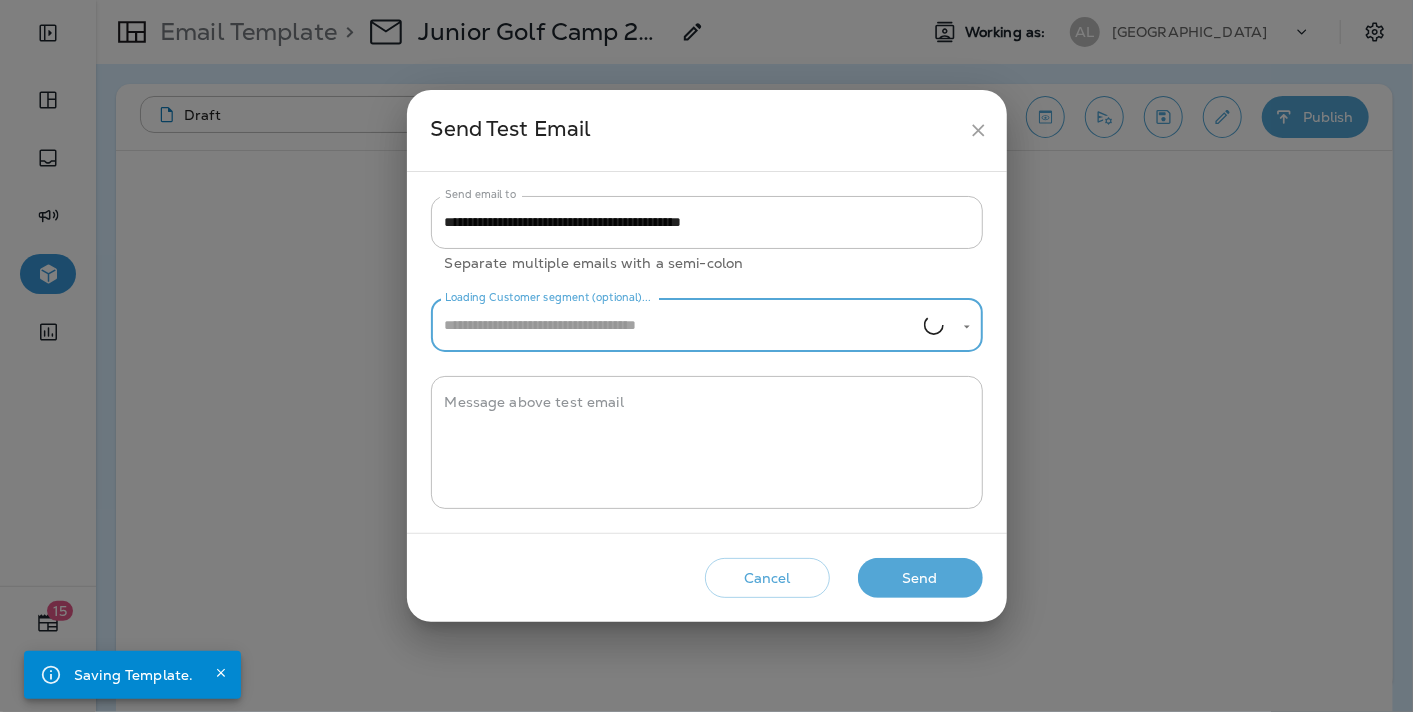 click on "Loading Customer segment (optional)..." at bounding box center (682, 325) 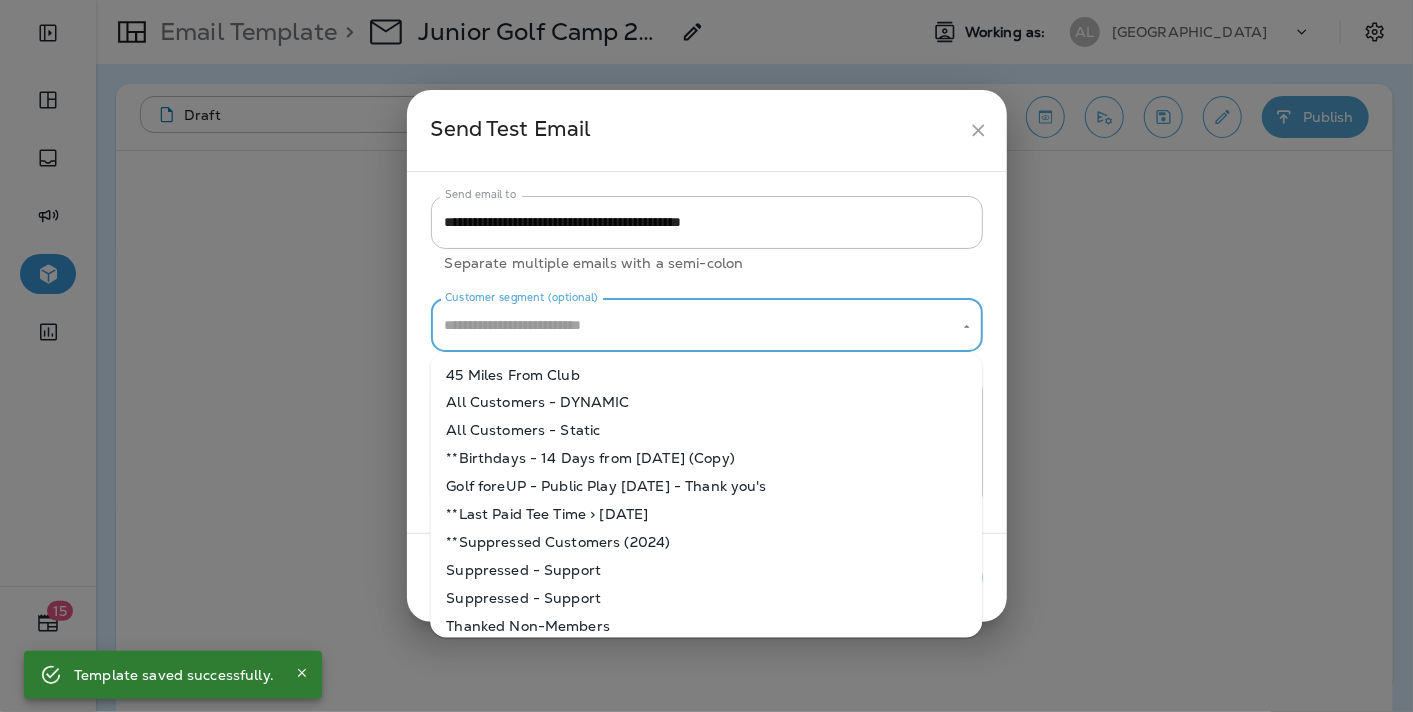 click on "All Customers - DYNAMIC" at bounding box center [706, 403] 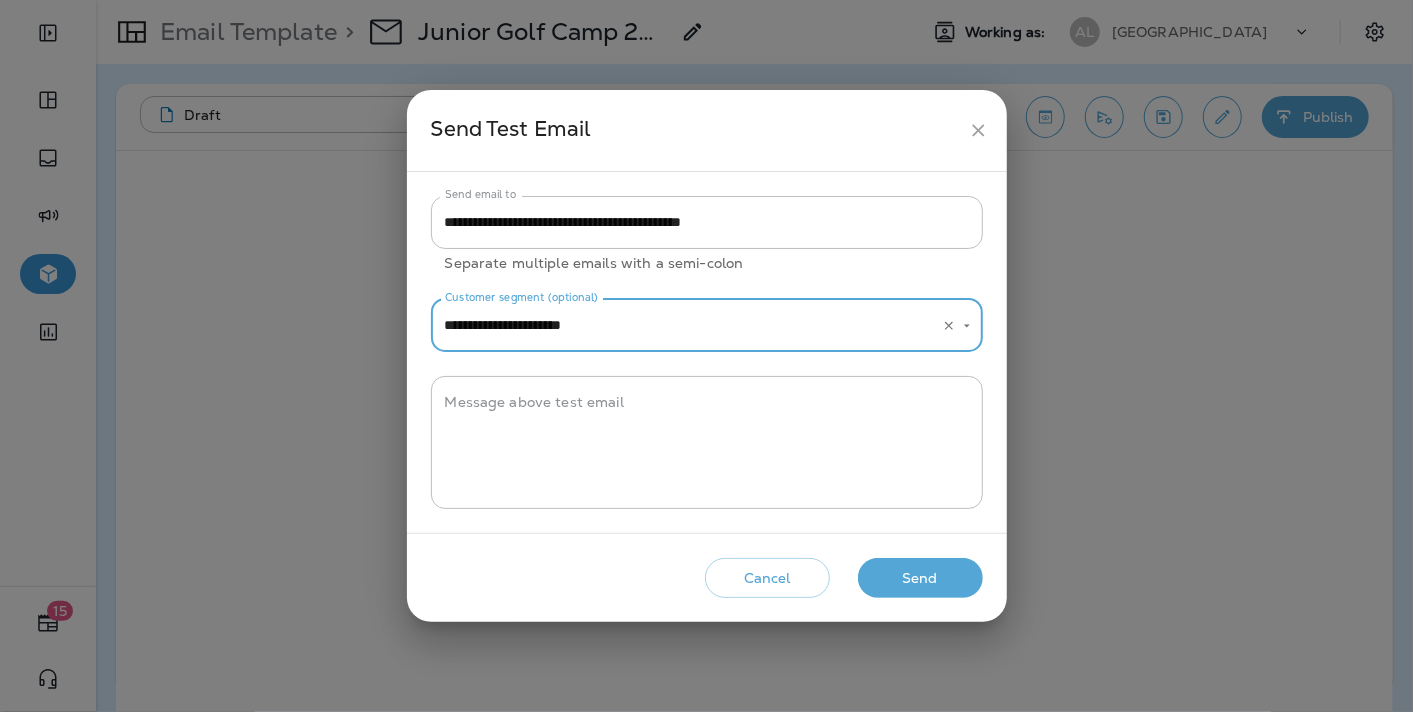 type on "**********" 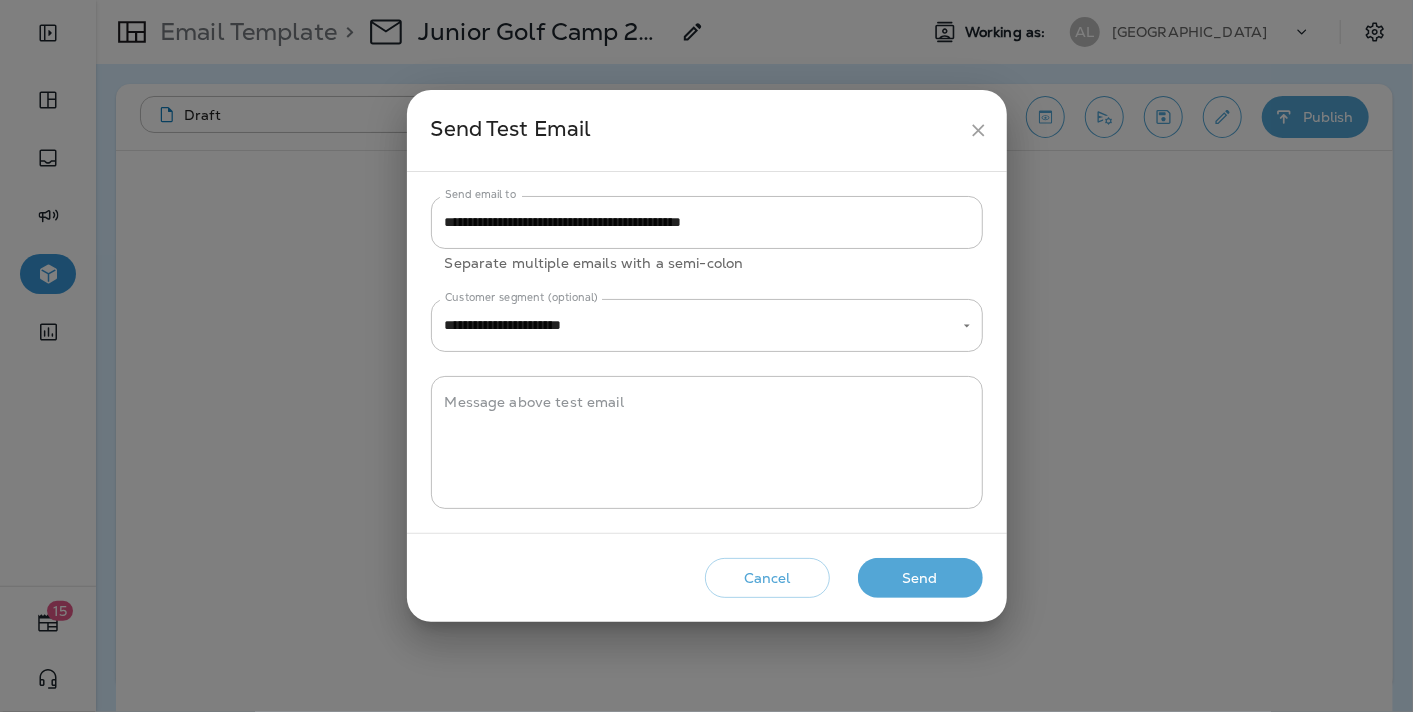 click on "Send" at bounding box center (920, 578) 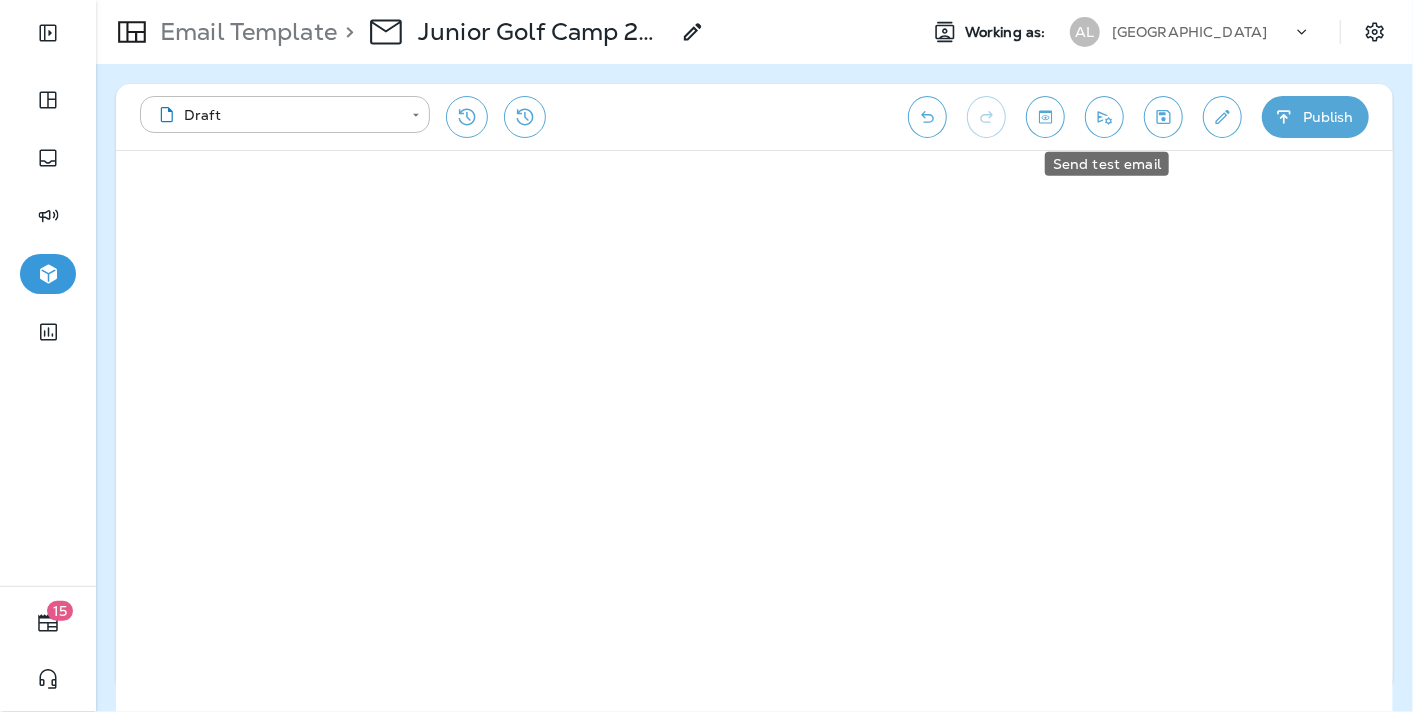 click 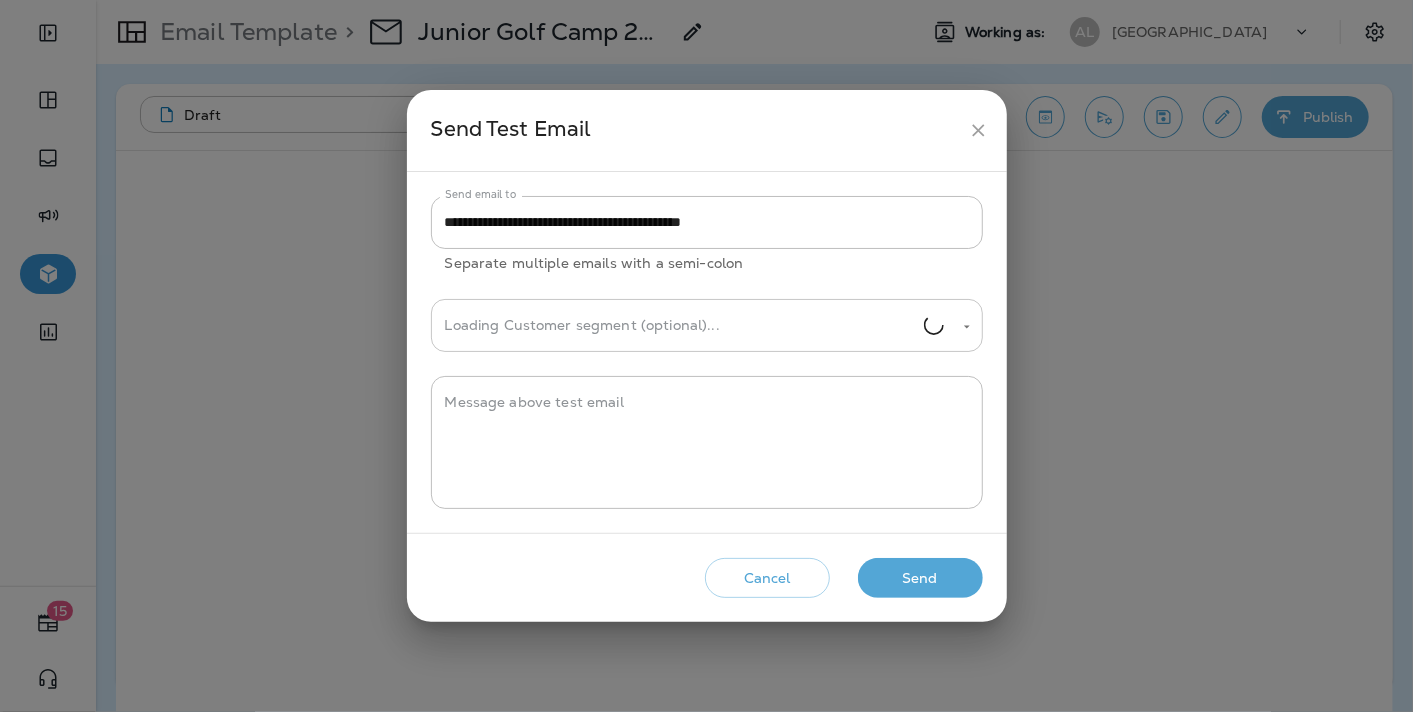 type on "**********" 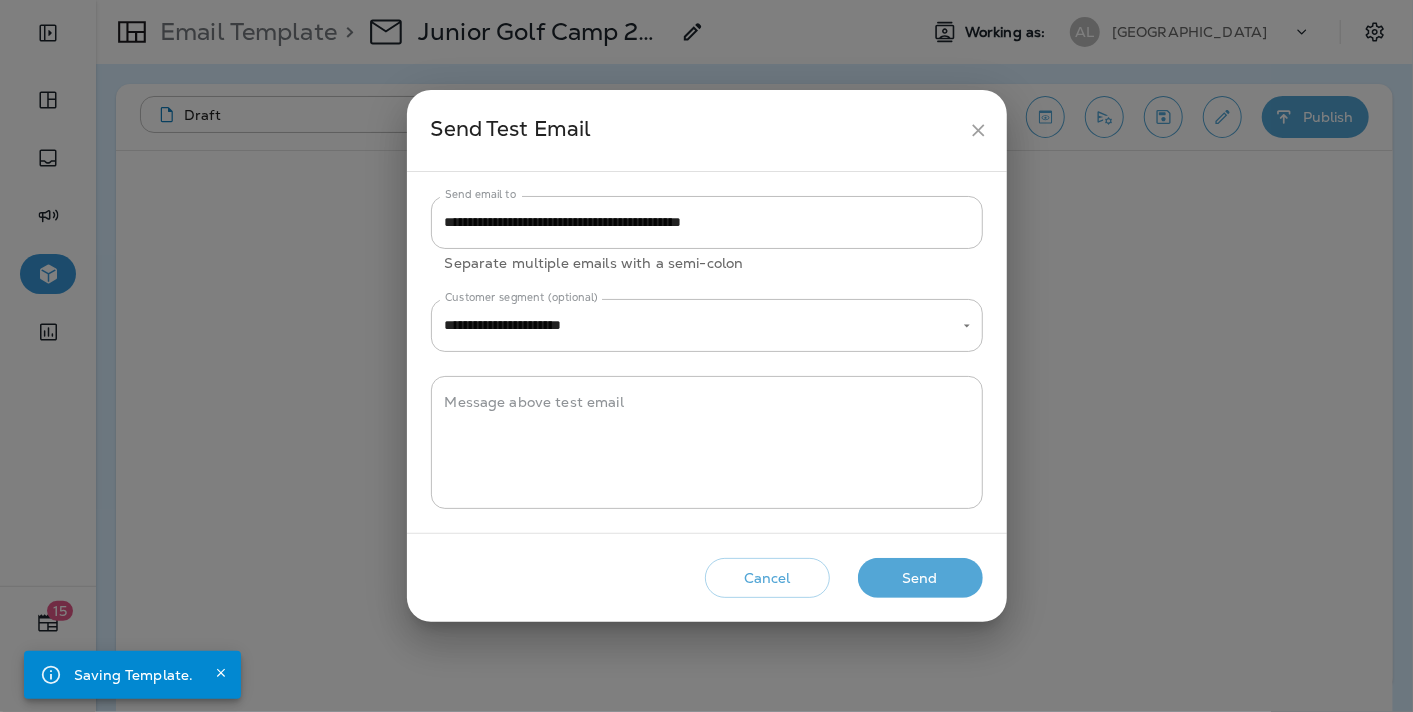 click on "Send" at bounding box center [920, 578] 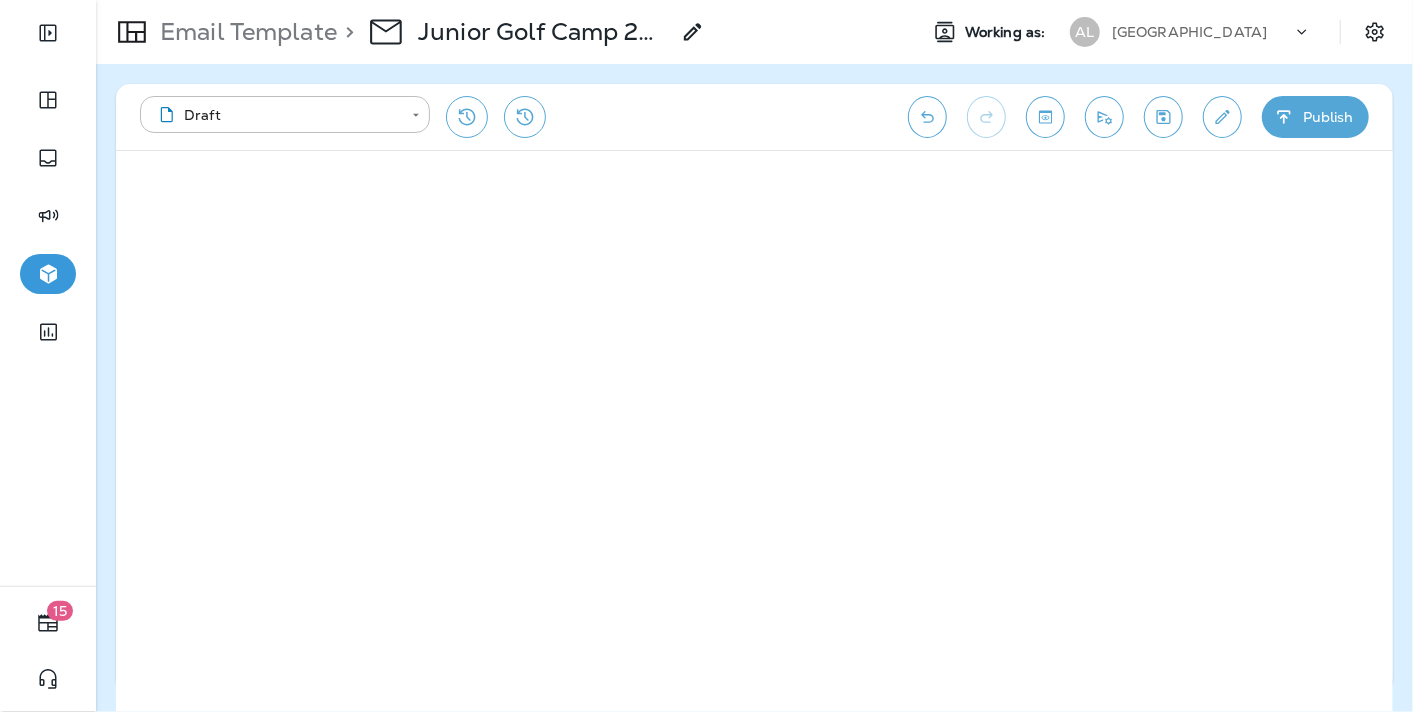 click on "**********" at bounding box center [514, 117] 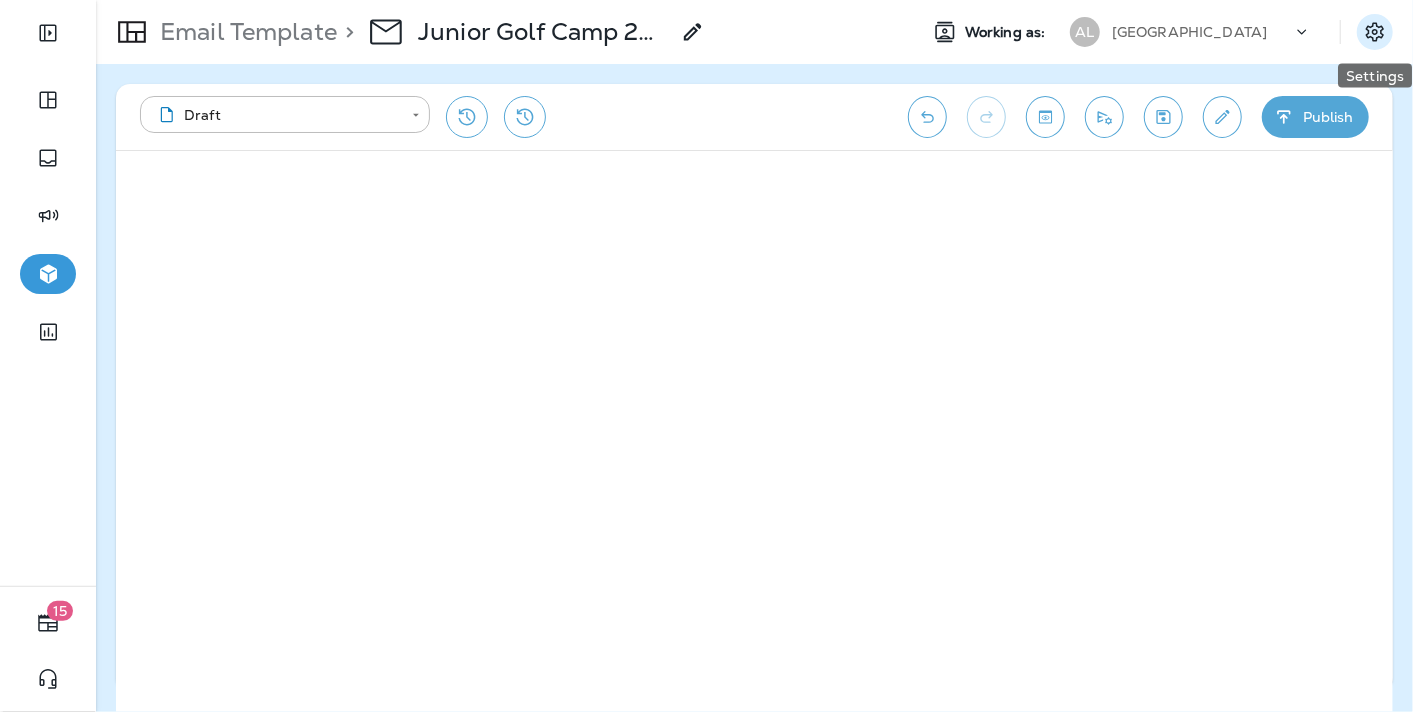 click 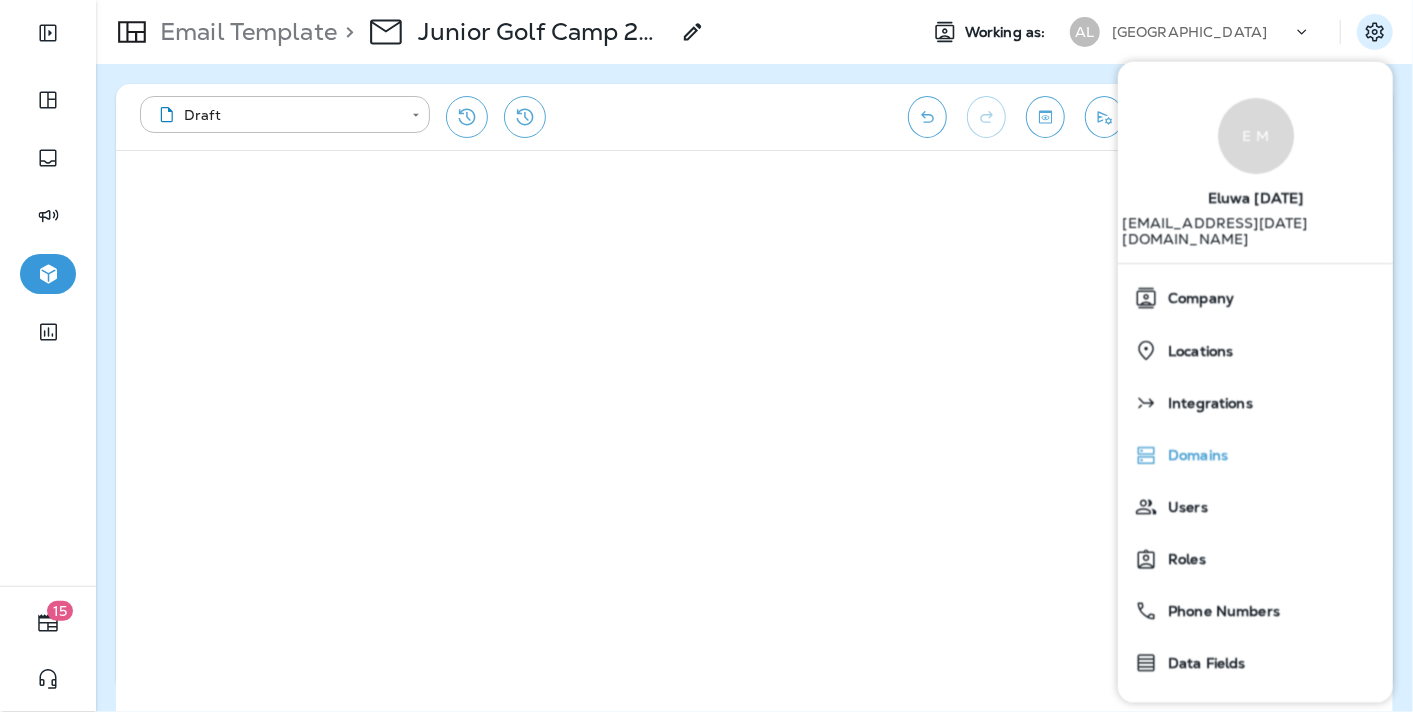 click on "Domains" at bounding box center [1193, 455] 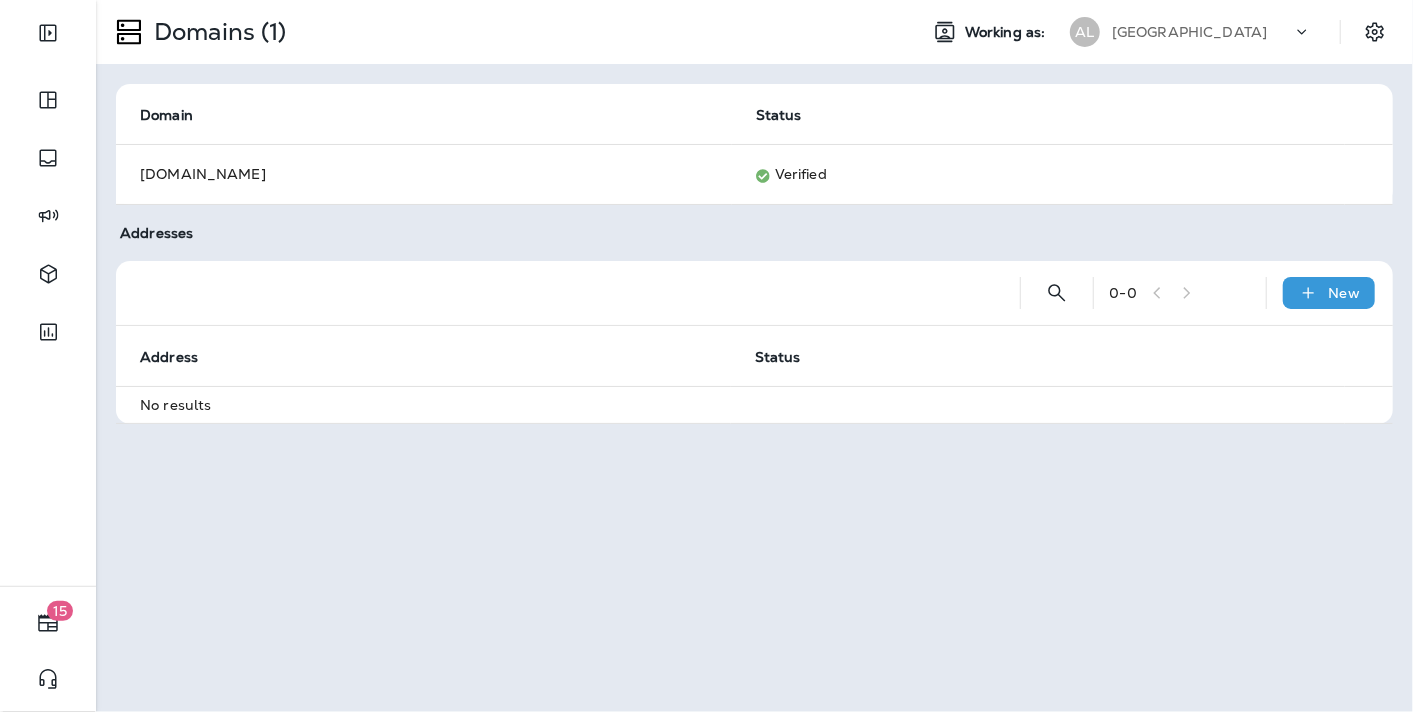click on "0  -  0   New Address Status No results" at bounding box center (754, 342) 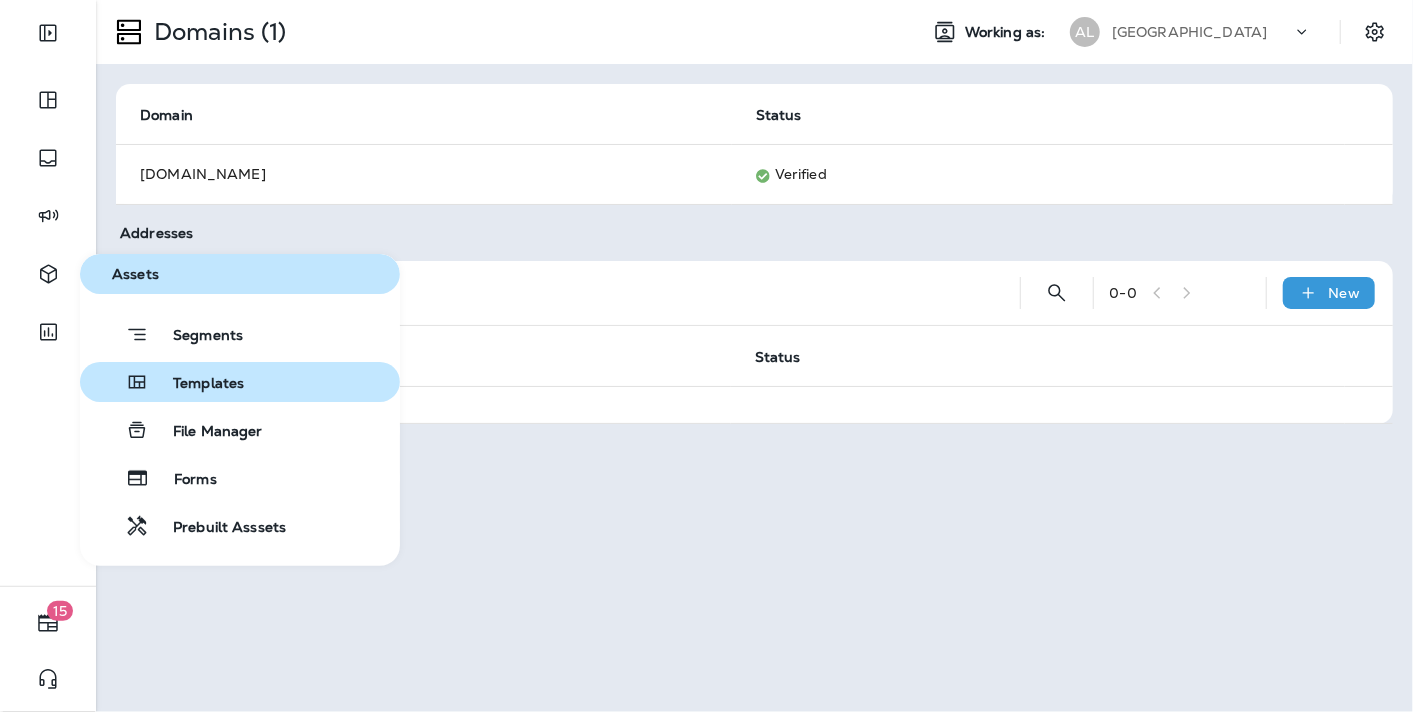 click on "Templates" at bounding box center (196, 384) 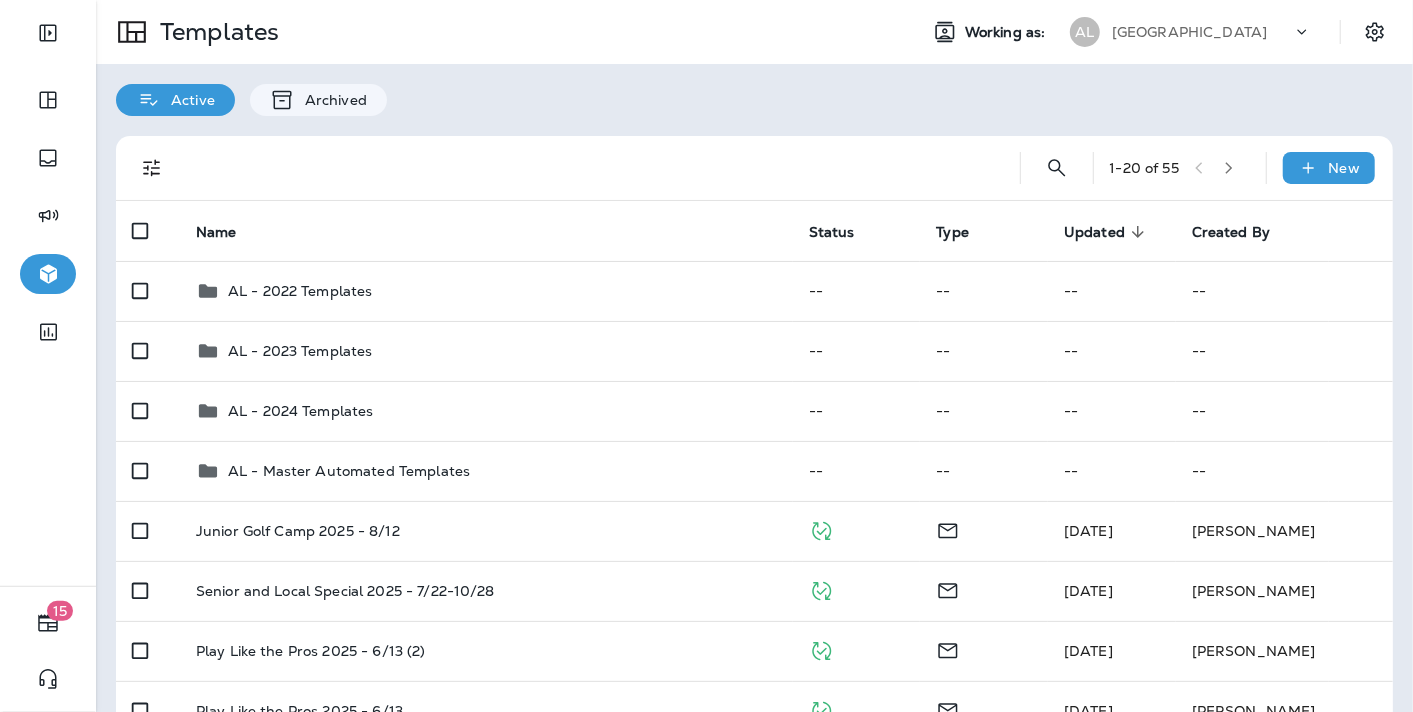 click at bounding box center [588, 168] 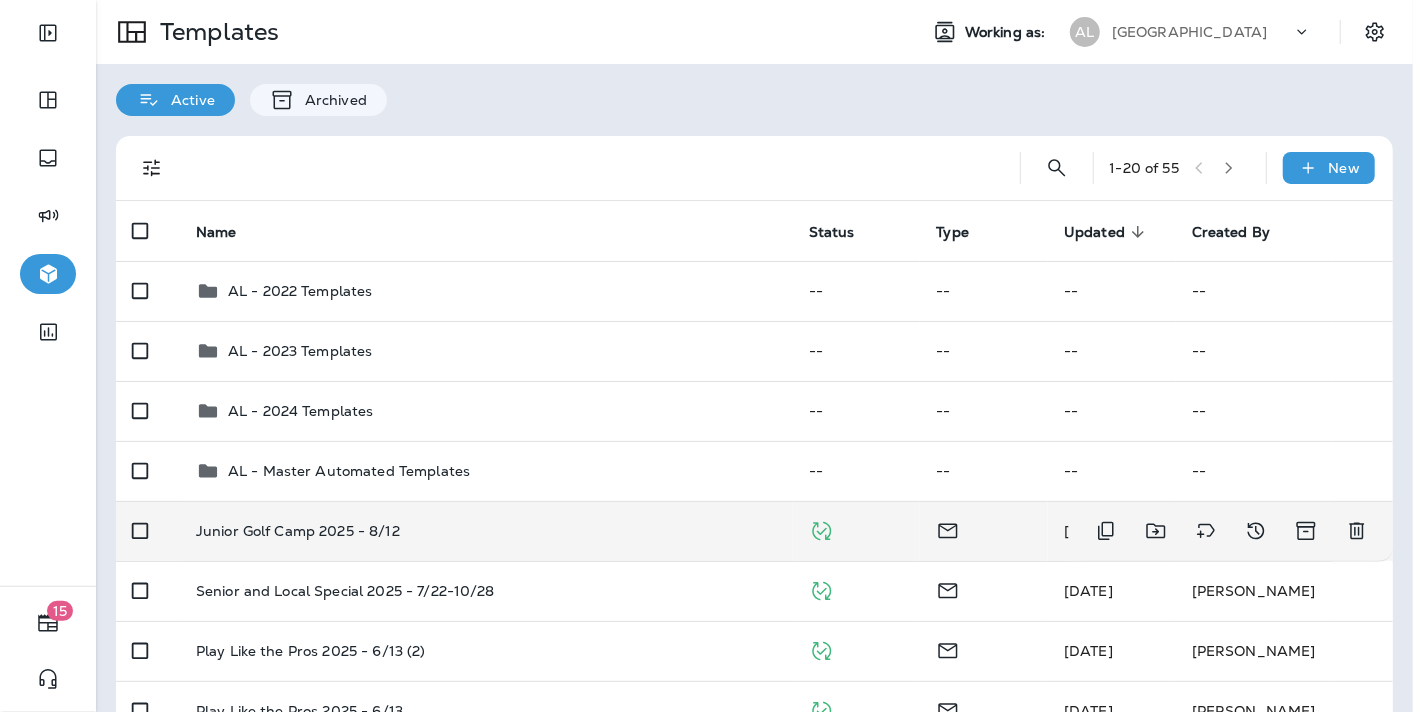 click on "Junior Golf Camp 2025 - 8/12" at bounding box center [486, 531] 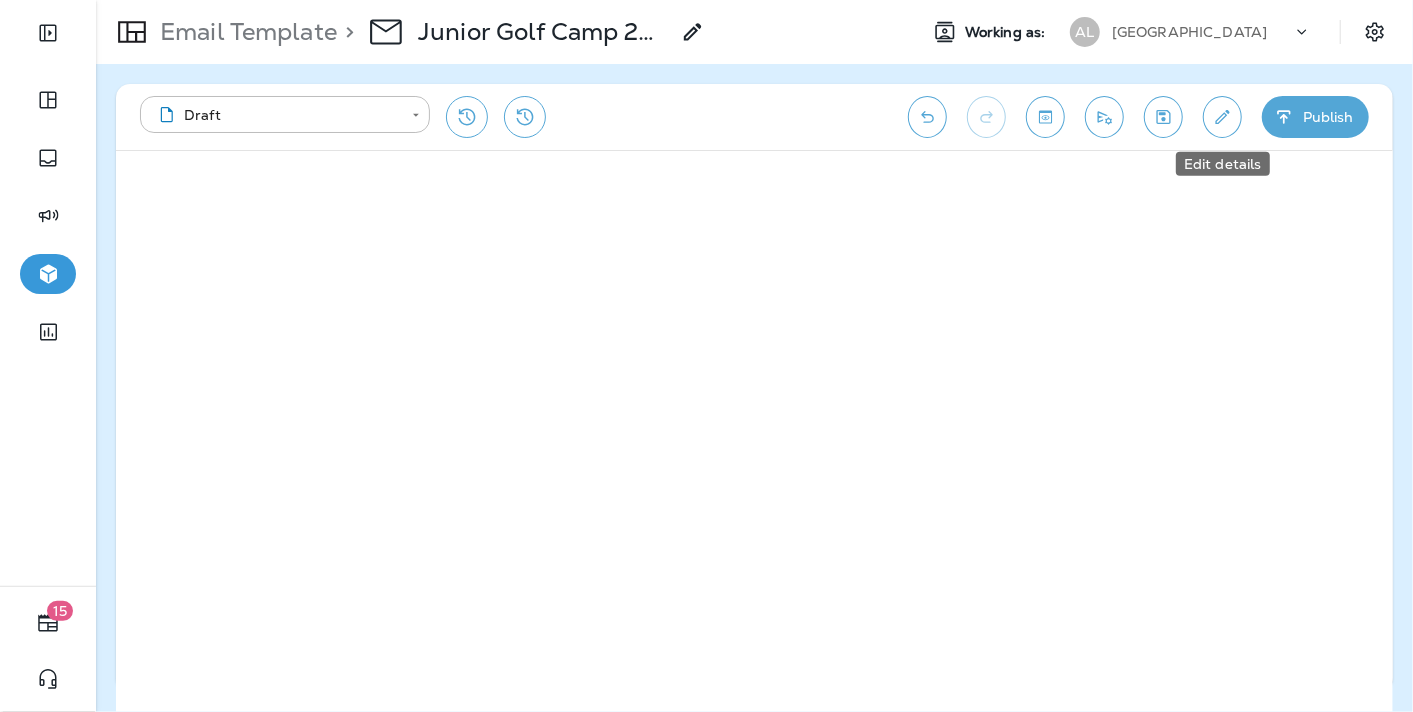 click 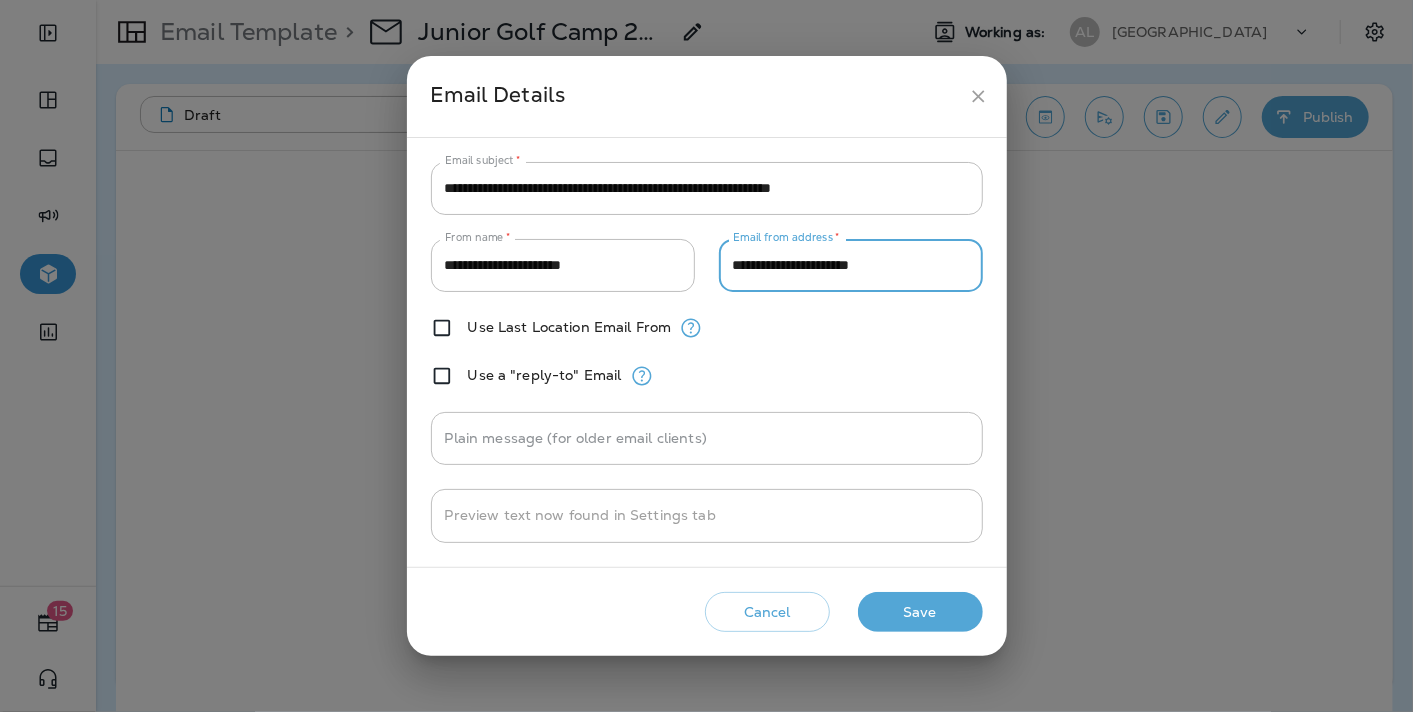 click on "**********" at bounding box center (851, 265) 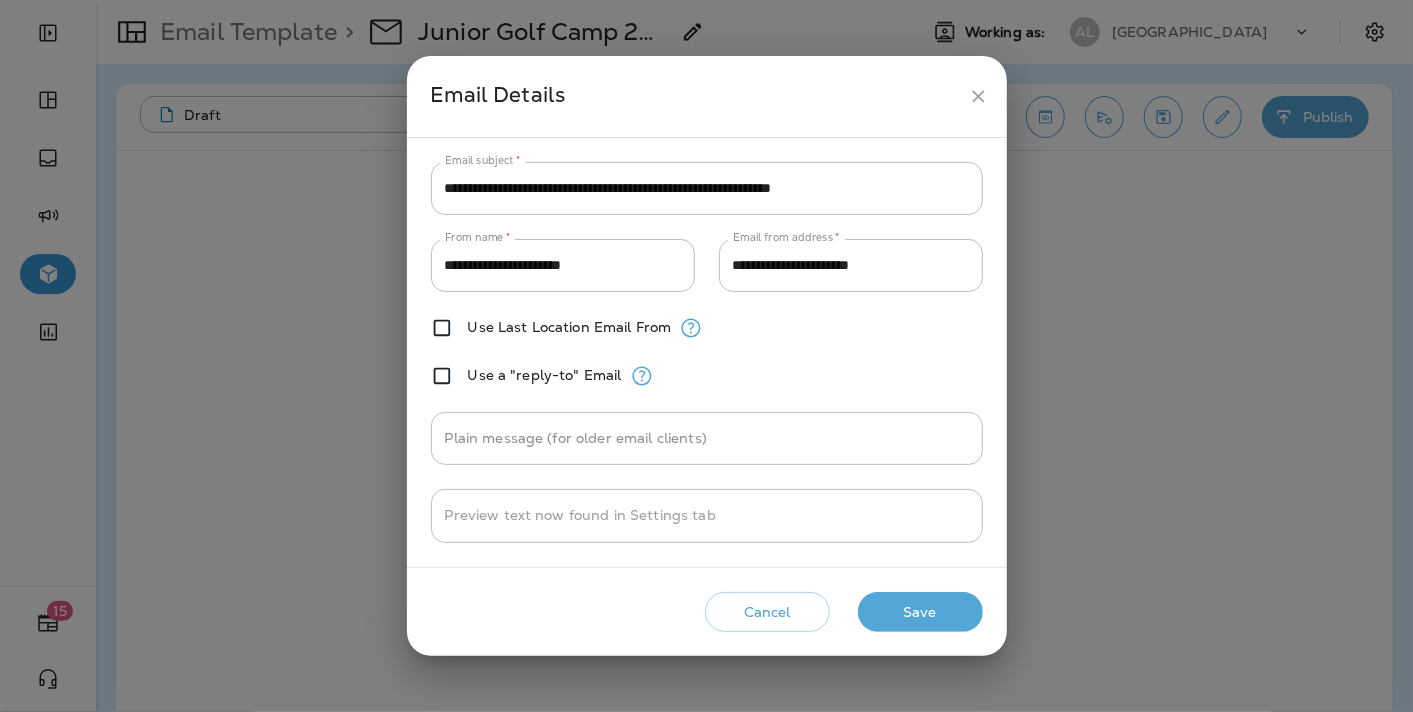 click on "Email Details" at bounding box center [695, 96] 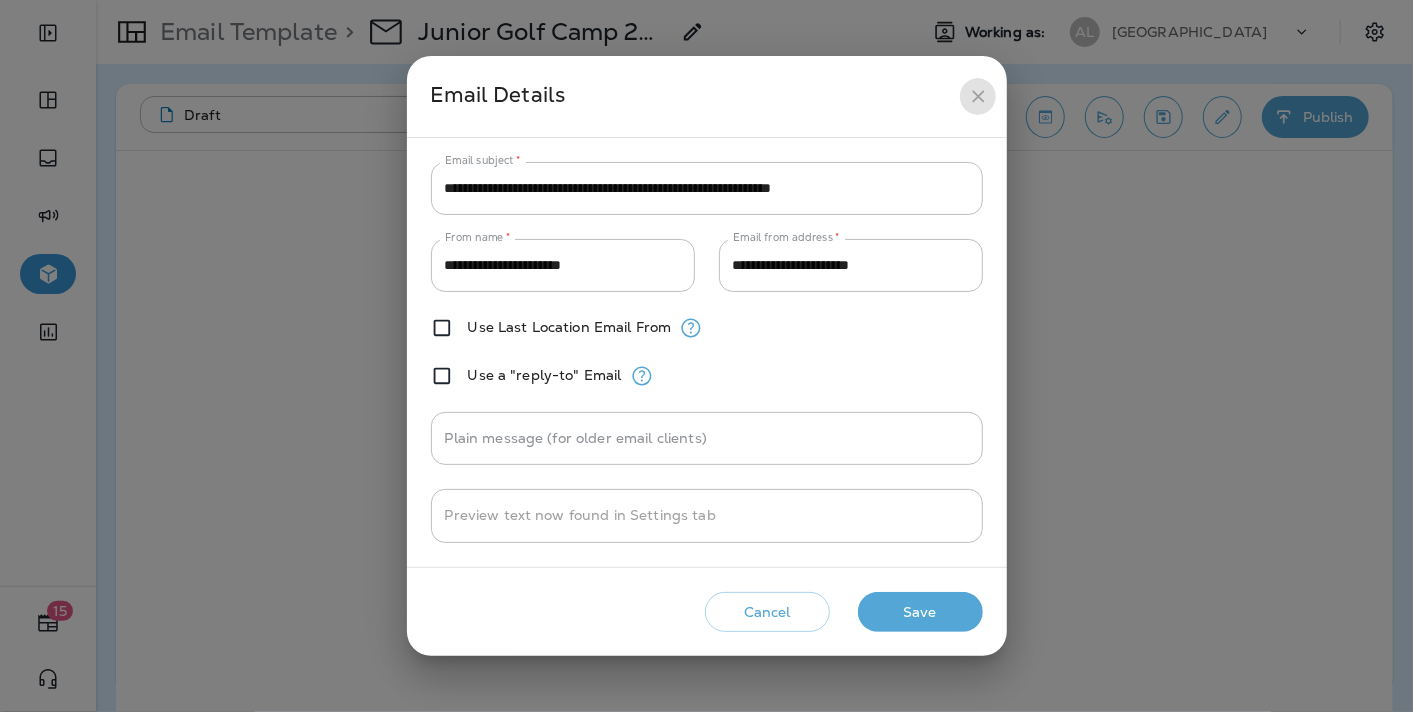 click 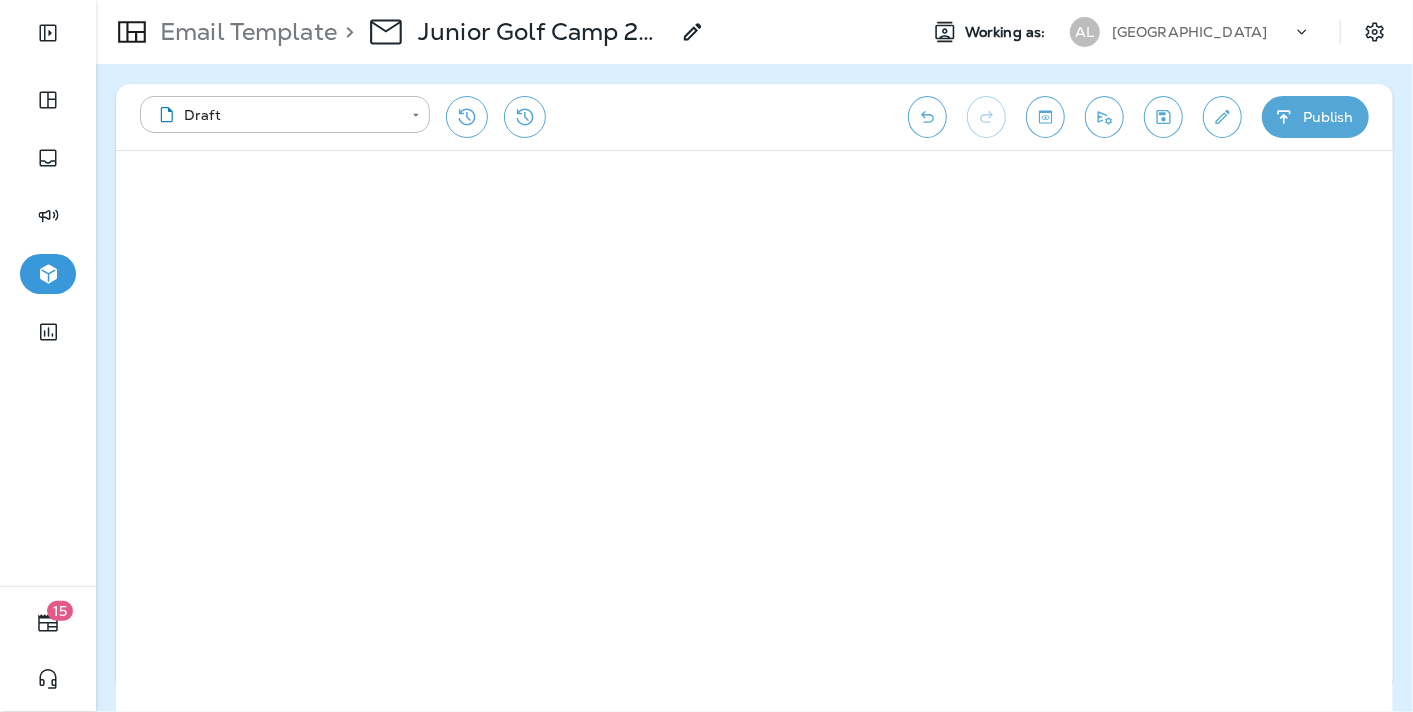 click on "Email Template > Junior Golf Camp 2025 - 8/12 Working as: [GEOGRAPHIC_DATA]" at bounding box center (754, 32) 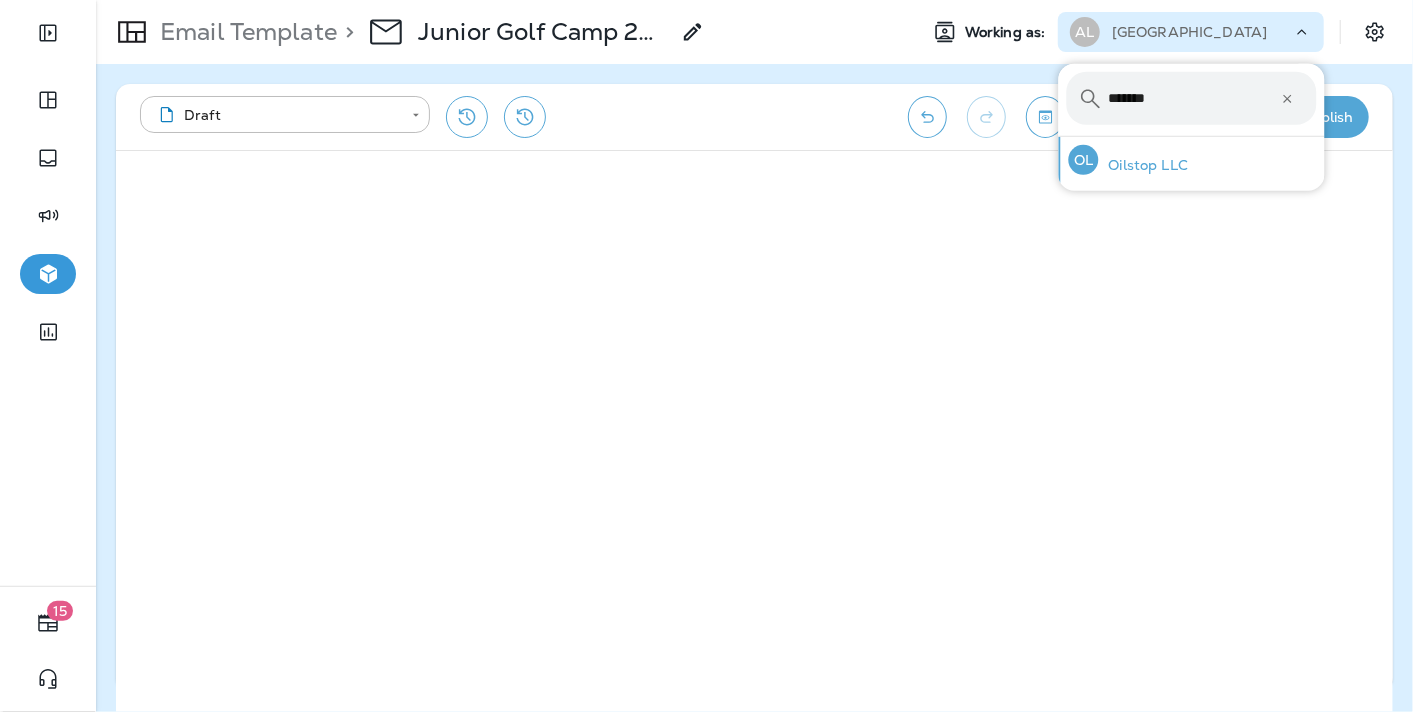 type on "*******" 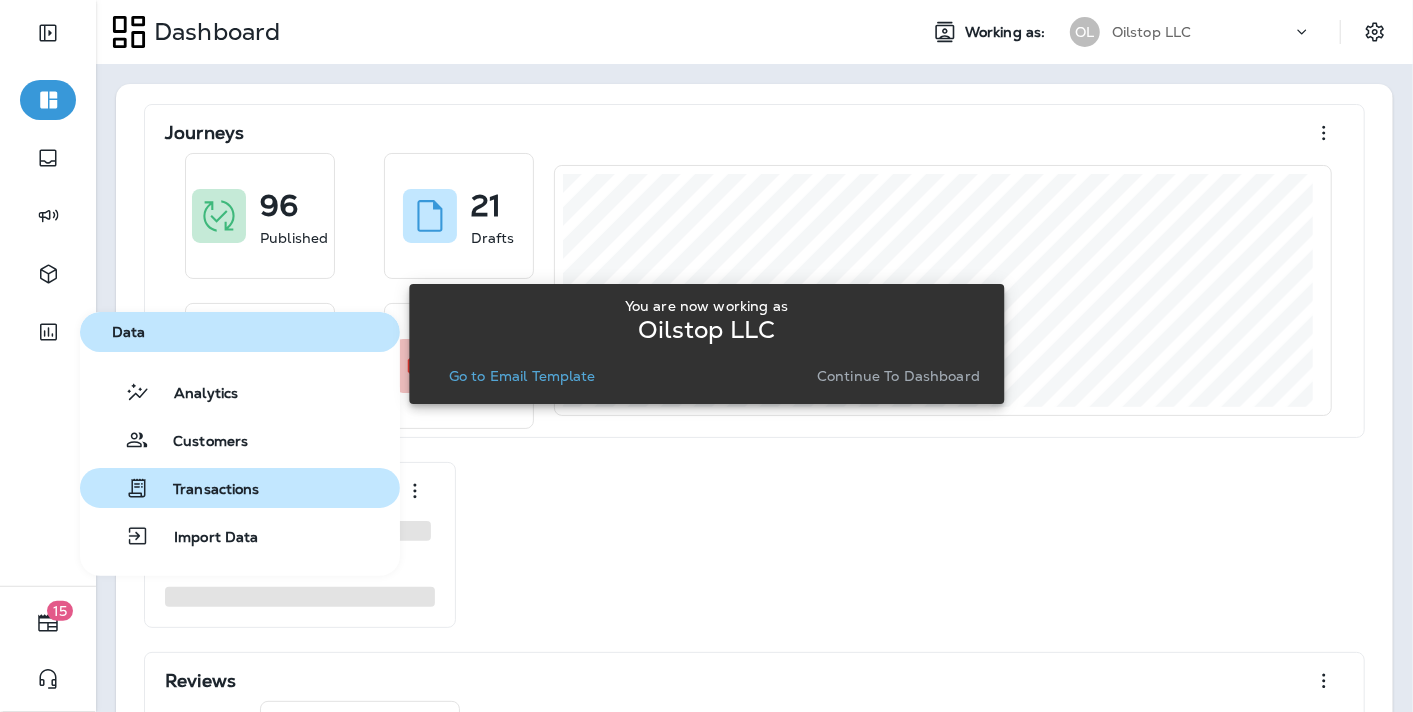 click on "Transactions" at bounding box center [204, 490] 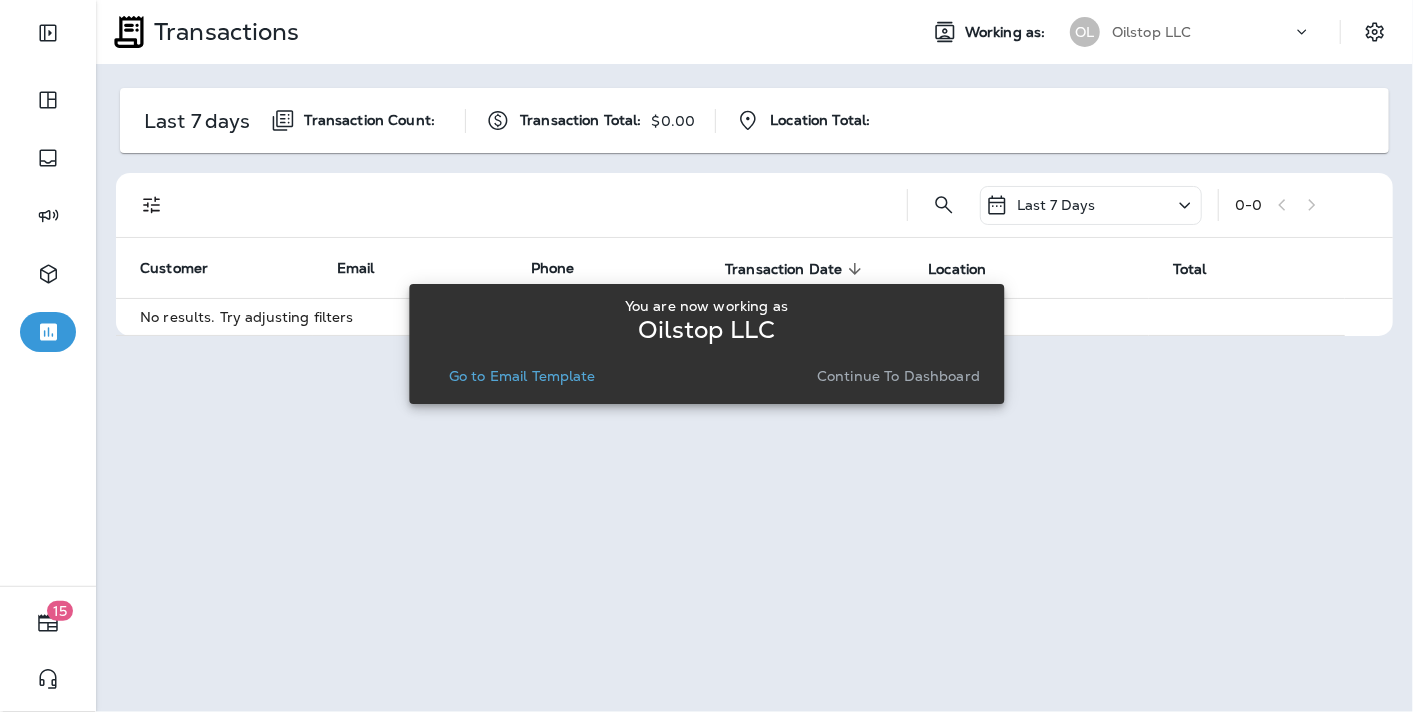 click on "Continue to Dashboard" at bounding box center [898, 376] 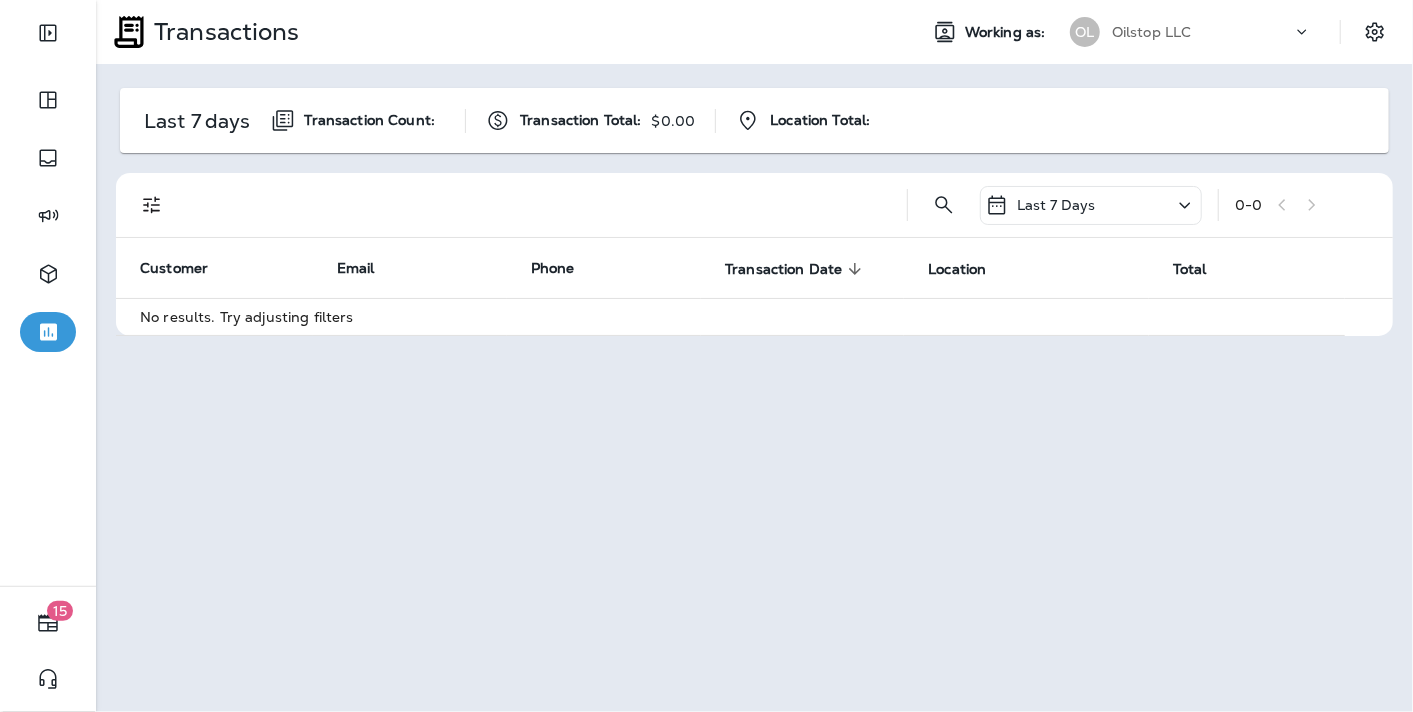 click on "Last 7 Days" at bounding box center (1091, 205) 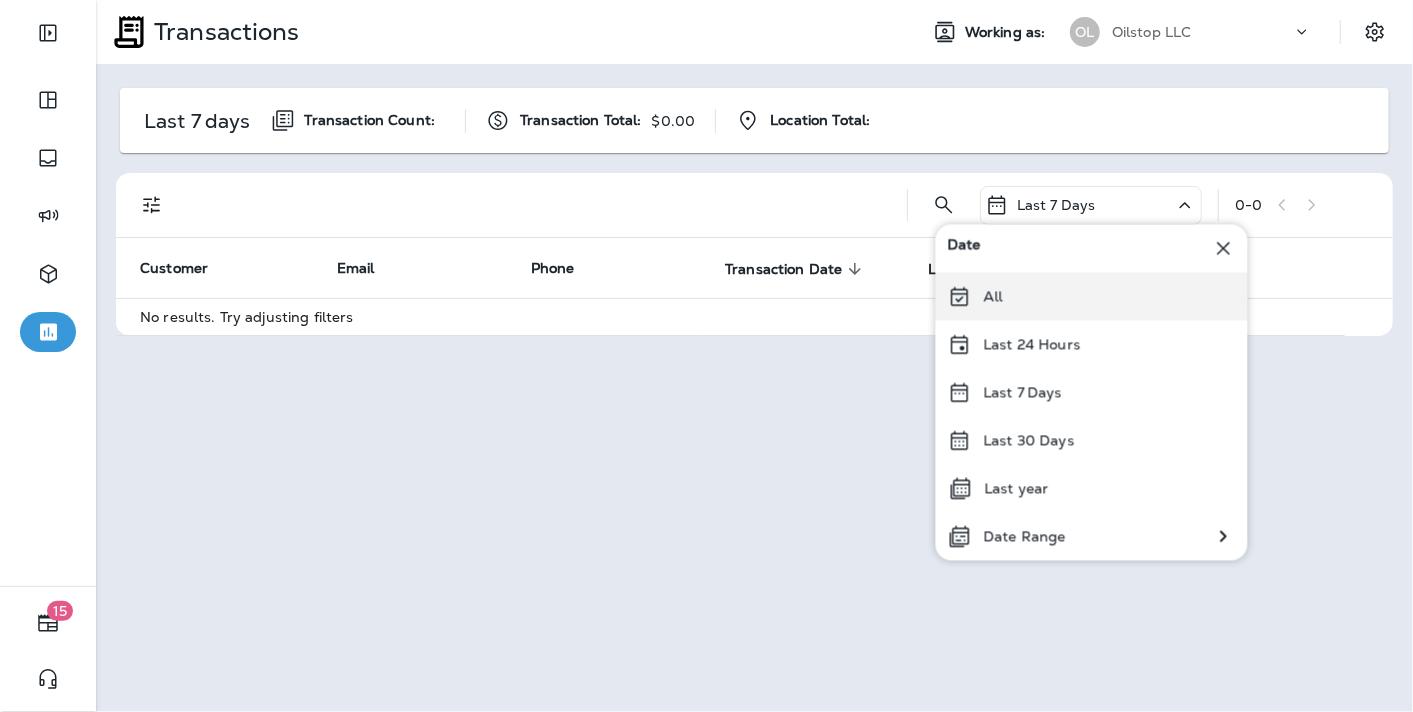click on "All" at bounding box center [1092, 296] 